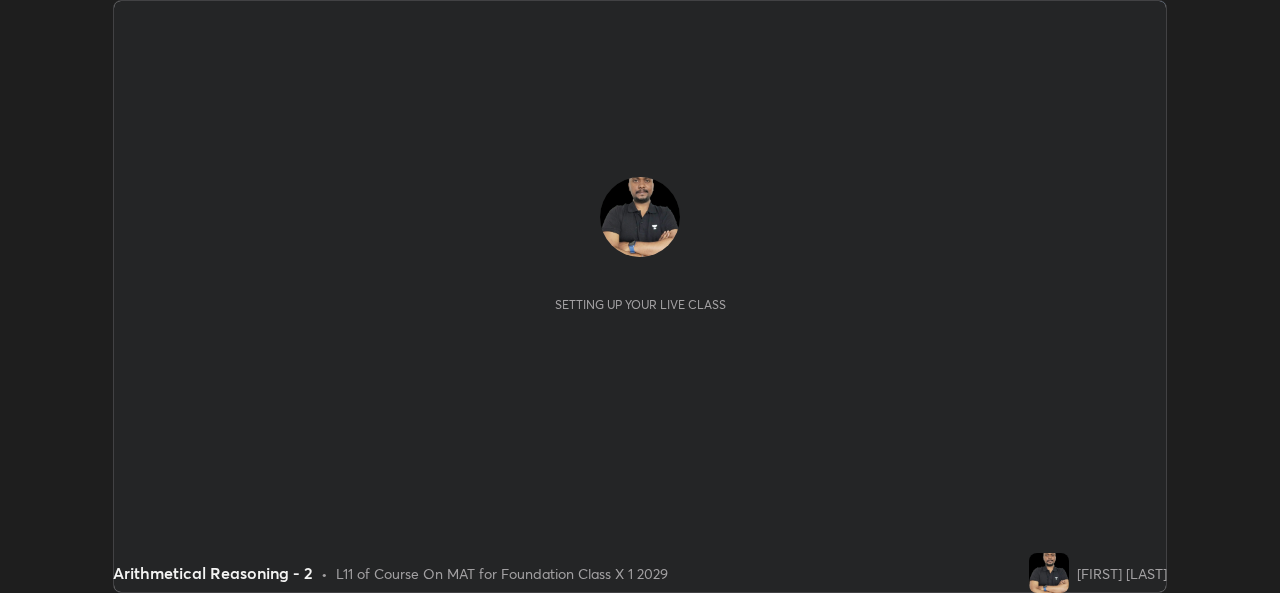 scroll, scrollTop: 0, scrollLeft: 0, axis: both 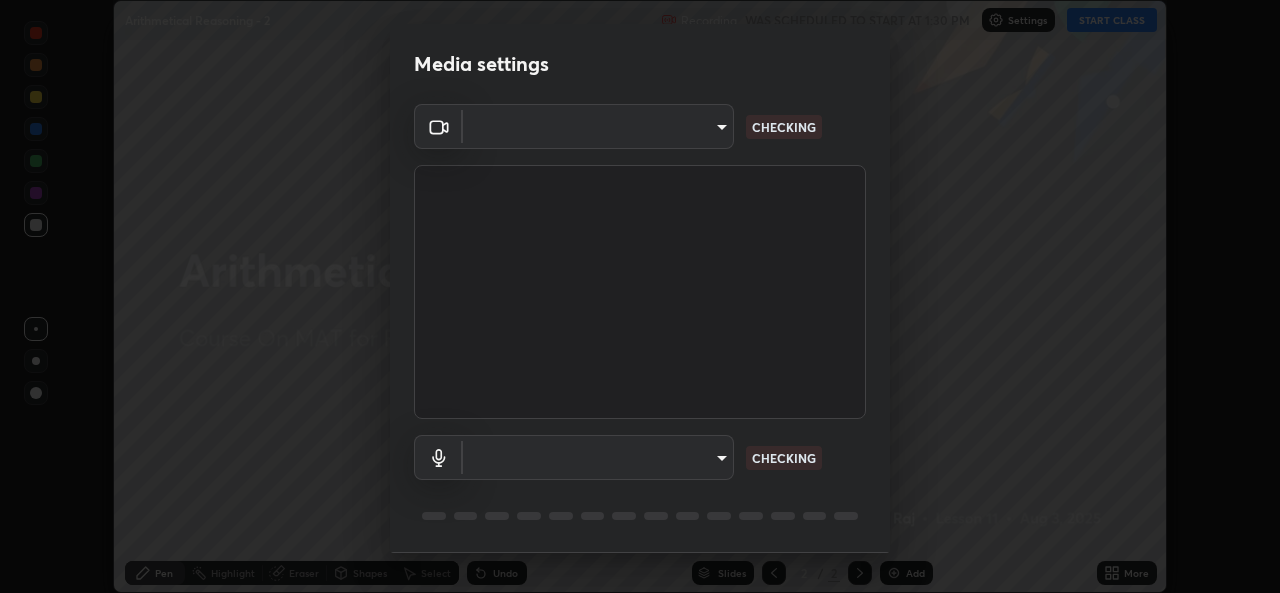 type on "a83bb134842fd6c46cae91b6313aa5efba961fee809e7364c6ef7c36ed00ea69" 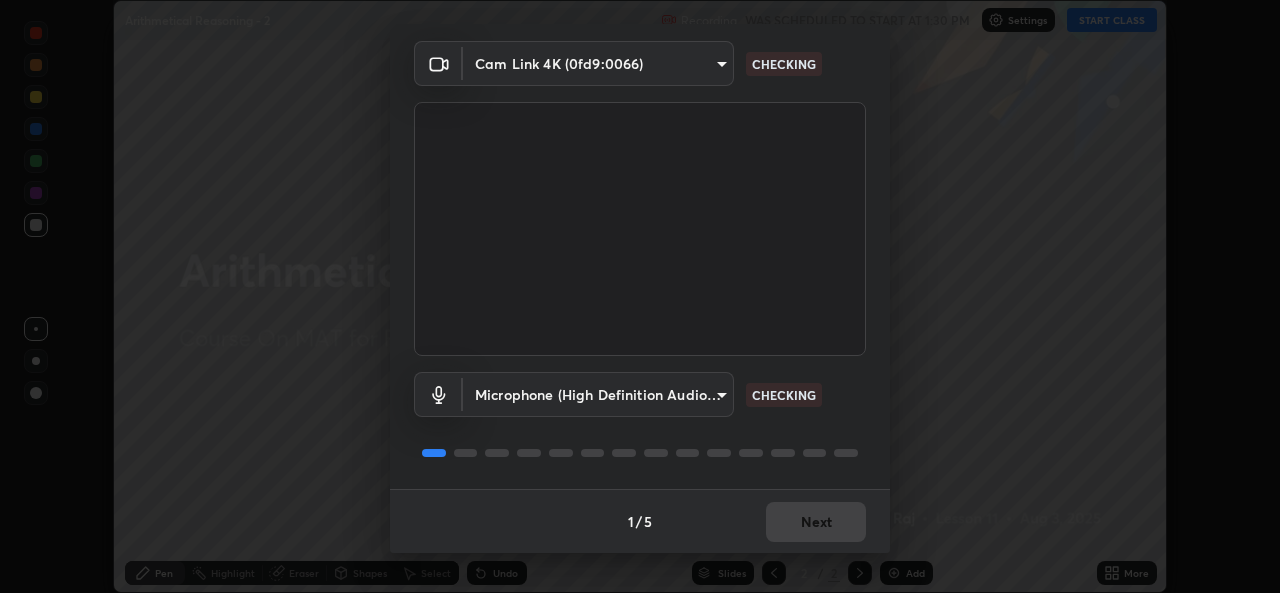 click on "1 / 5 Next" at bounding box center [640, 521] 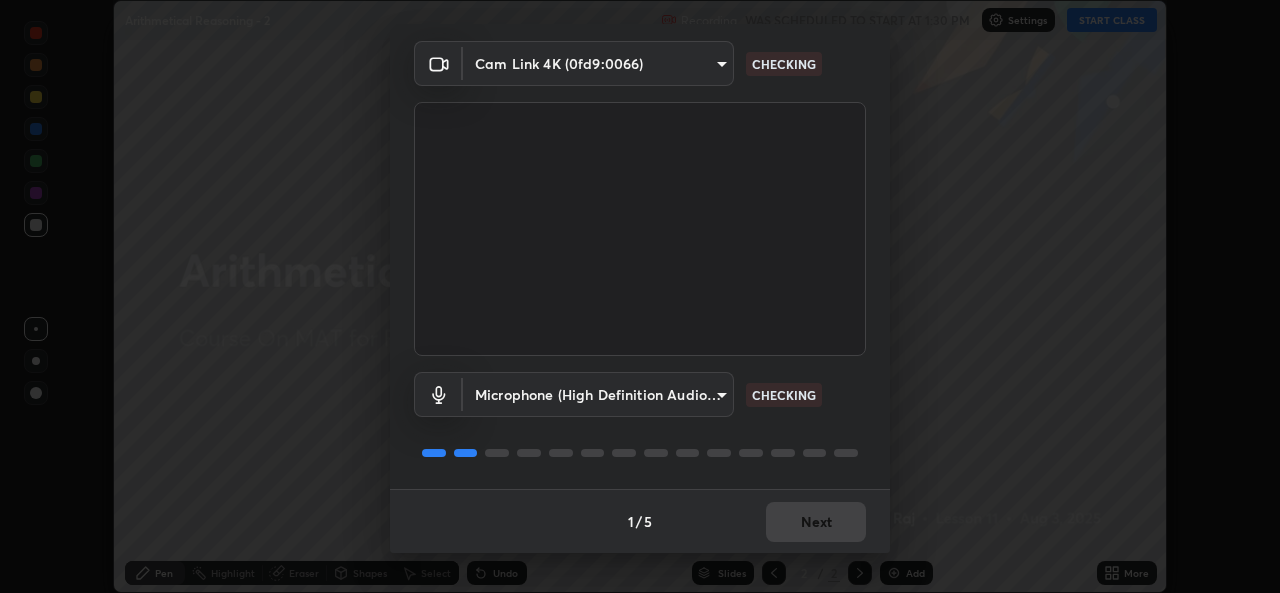 click on "1 / 5 Next" at bounding box center [640, 521] 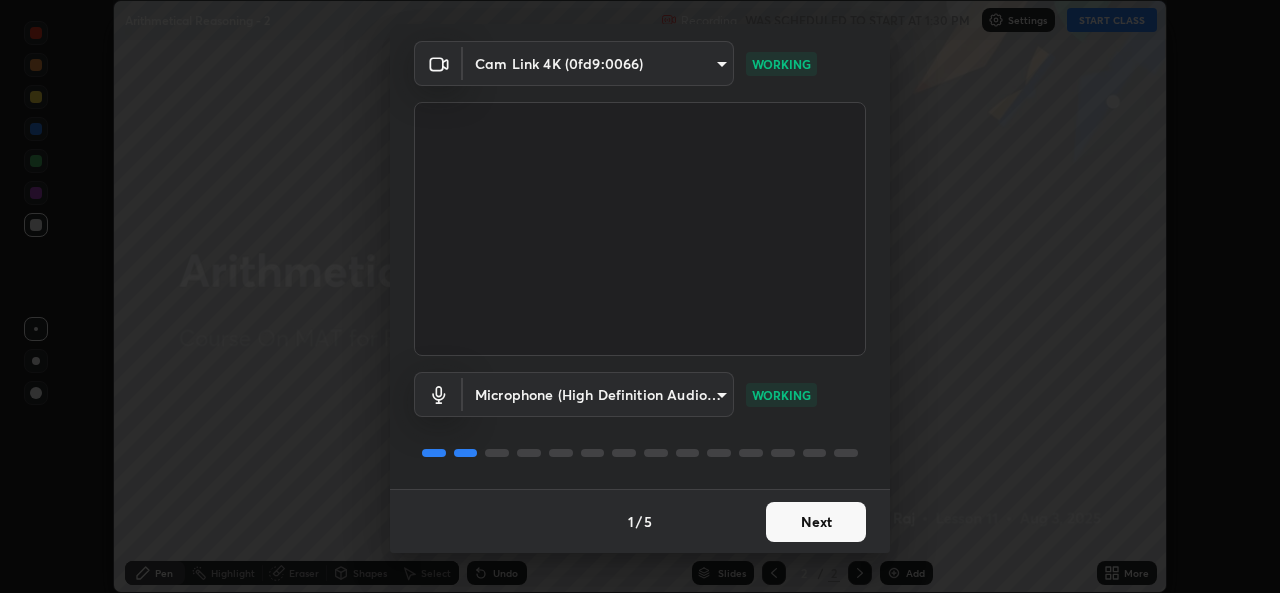 click on "Next" at bounding box center [816, 522] 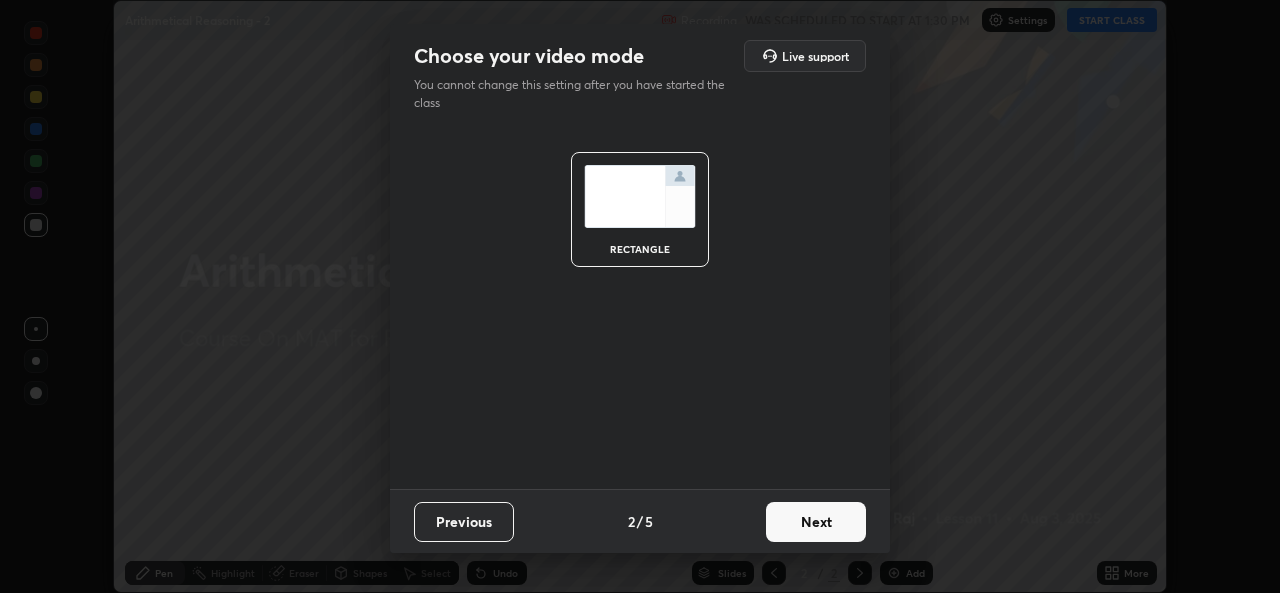click on "Next" at bounding box center (816, 522) 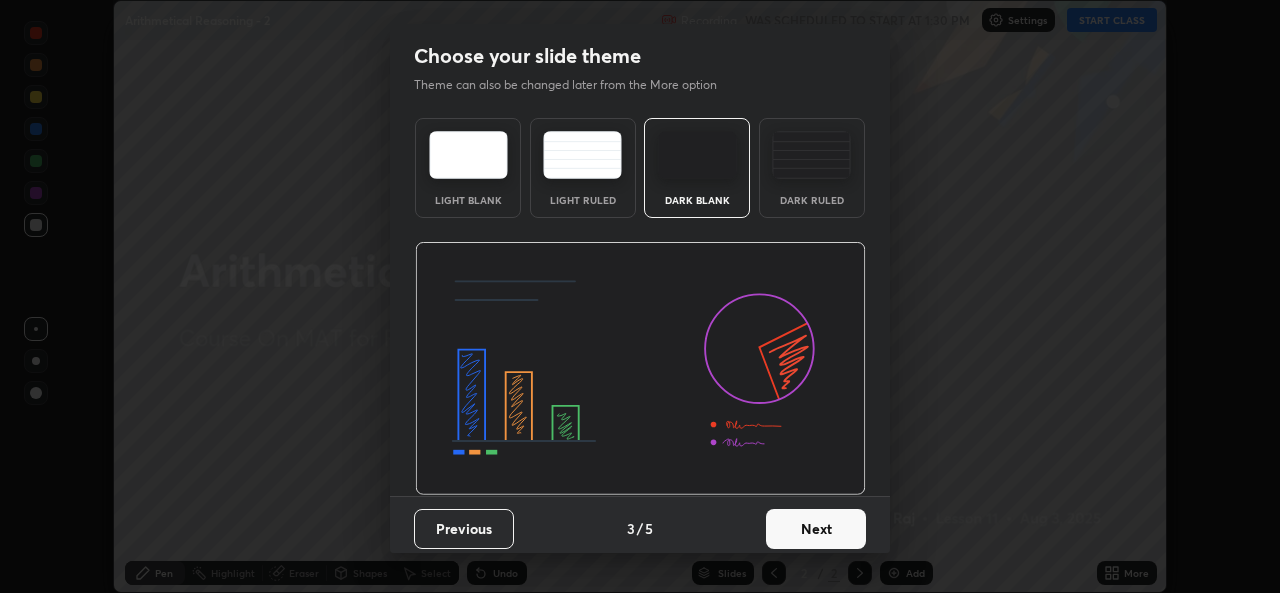 click on "Next" at bounding box center (816, 529) 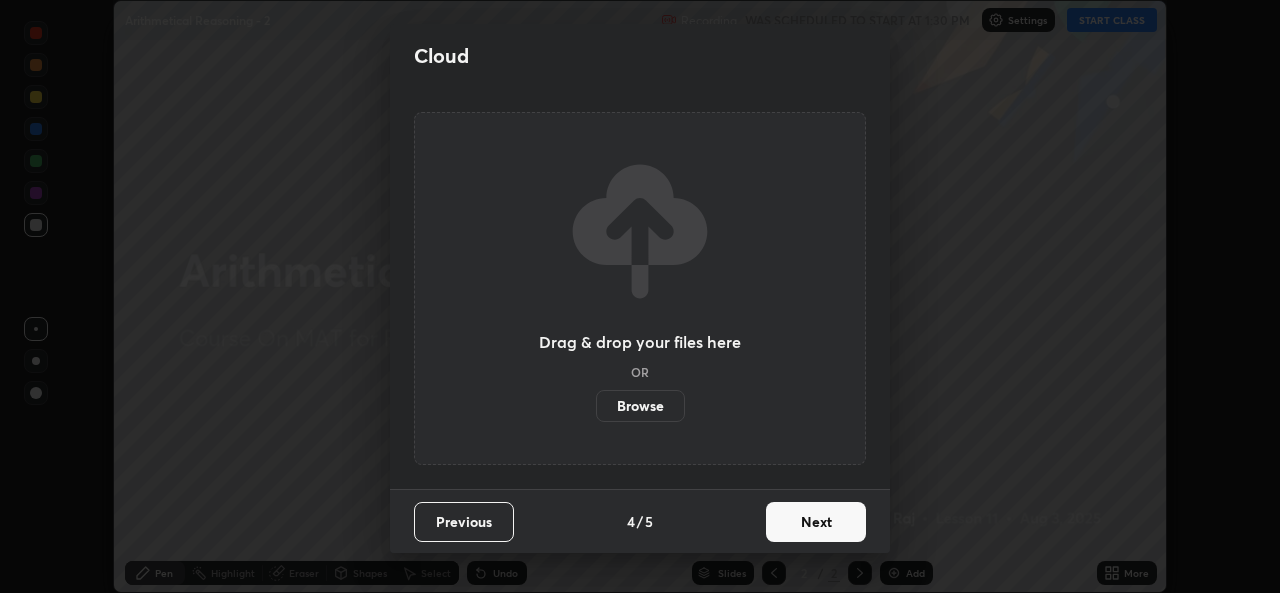 click on "Next" at bounding box center [816, 522] 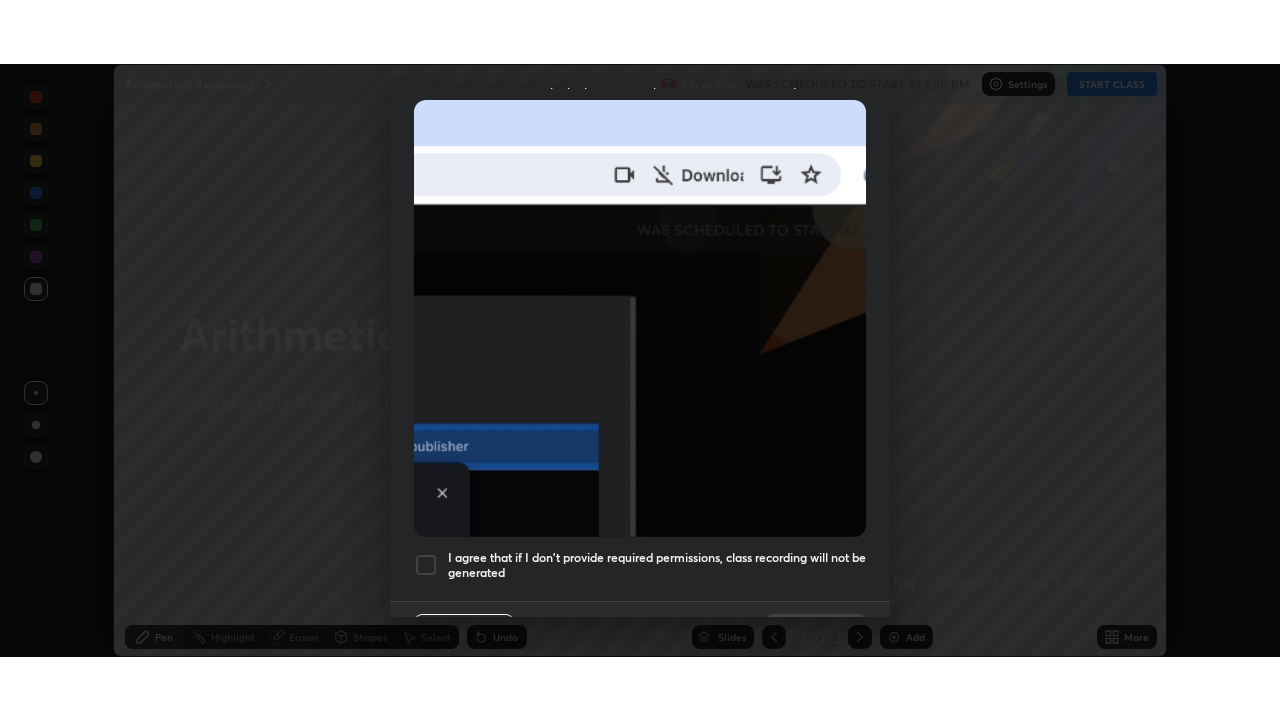 scroll, scrollTop: 471, scrollLeft: 0, axis: vertical 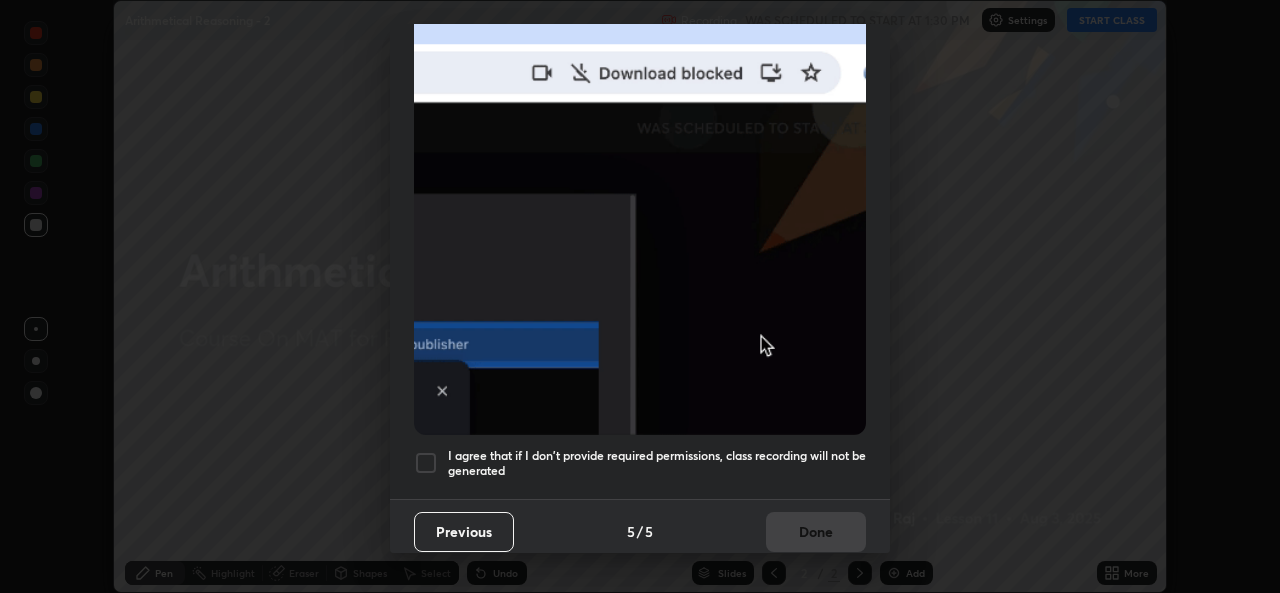 click on "I agree that if I don't provide required permissions, class recording will not be generated" at bounding box center [657, 463] 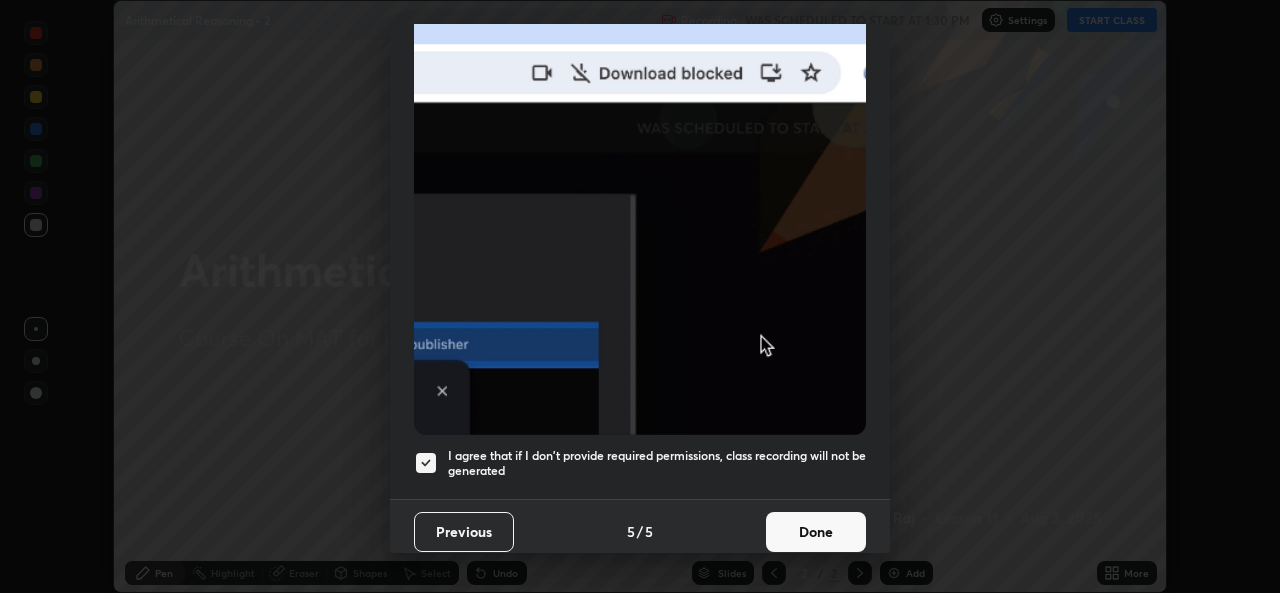 click on "Done" at bounding box center (816, 532) 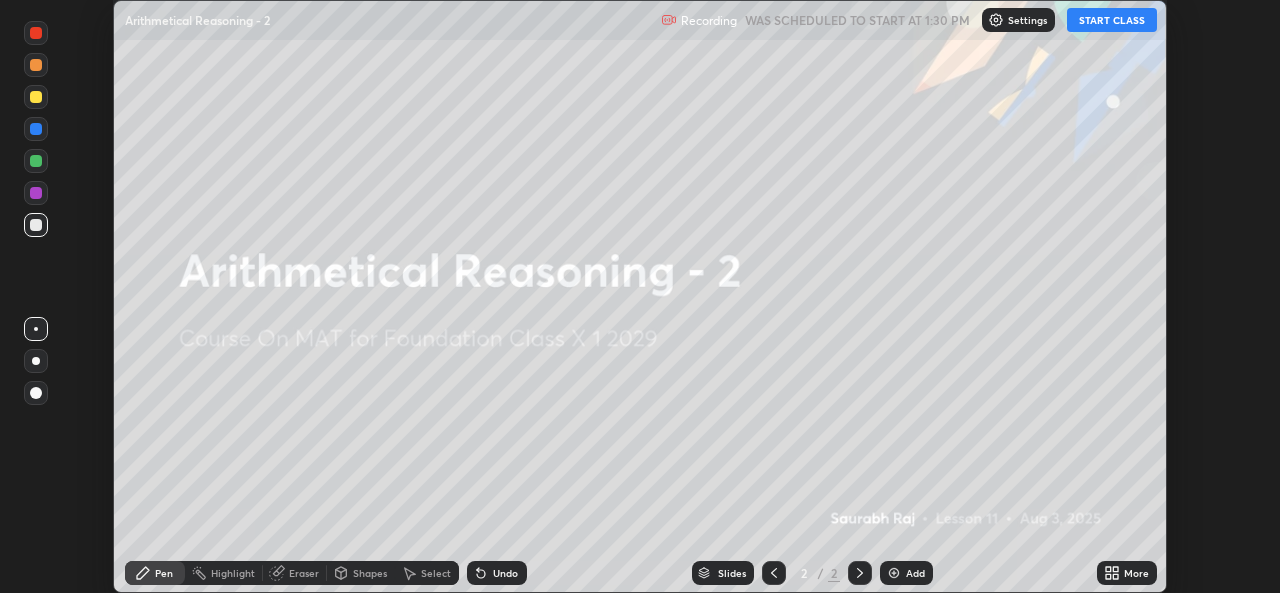 click 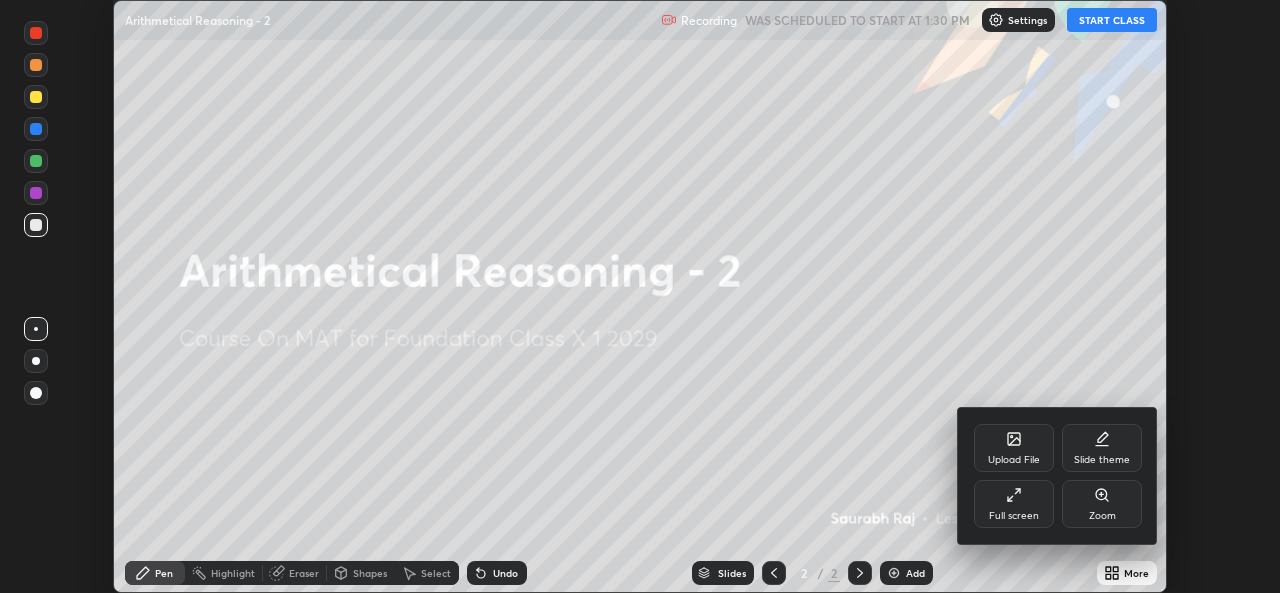 click on "Full screen" at bounding box center (1014, 516) 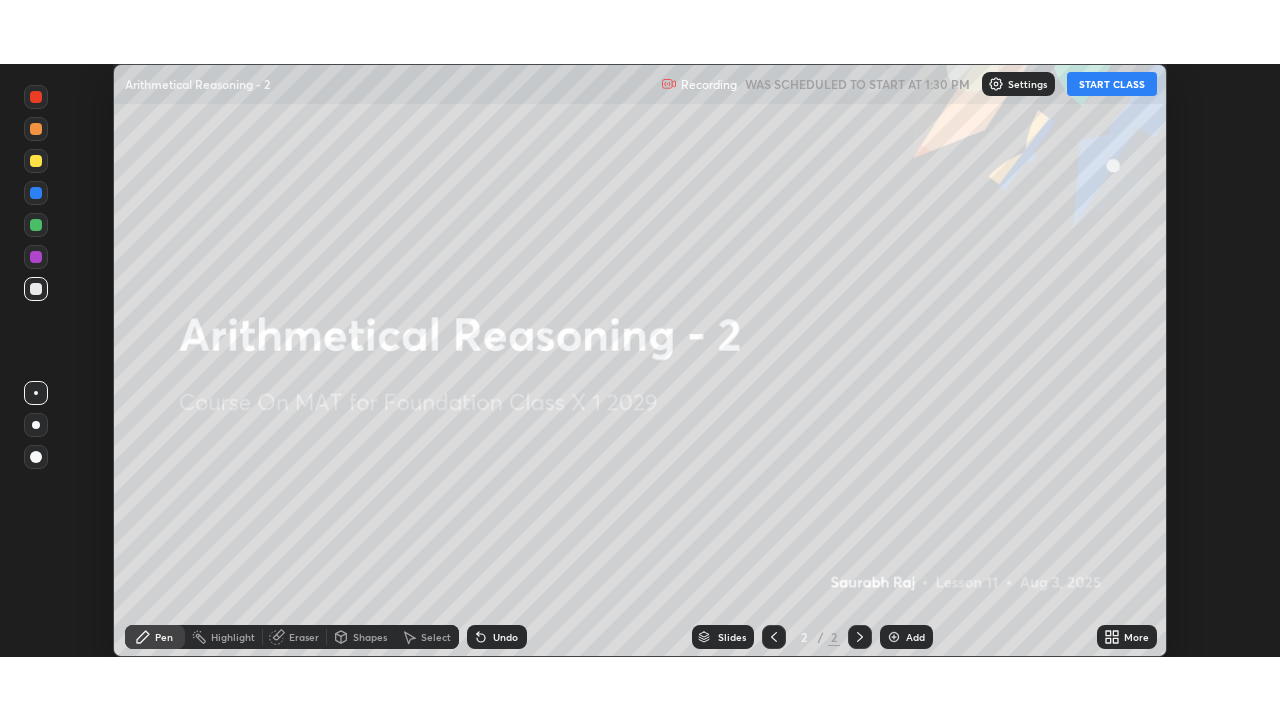 scroll, scrollTop: 99280, scrollLeft: 98720, axis: both 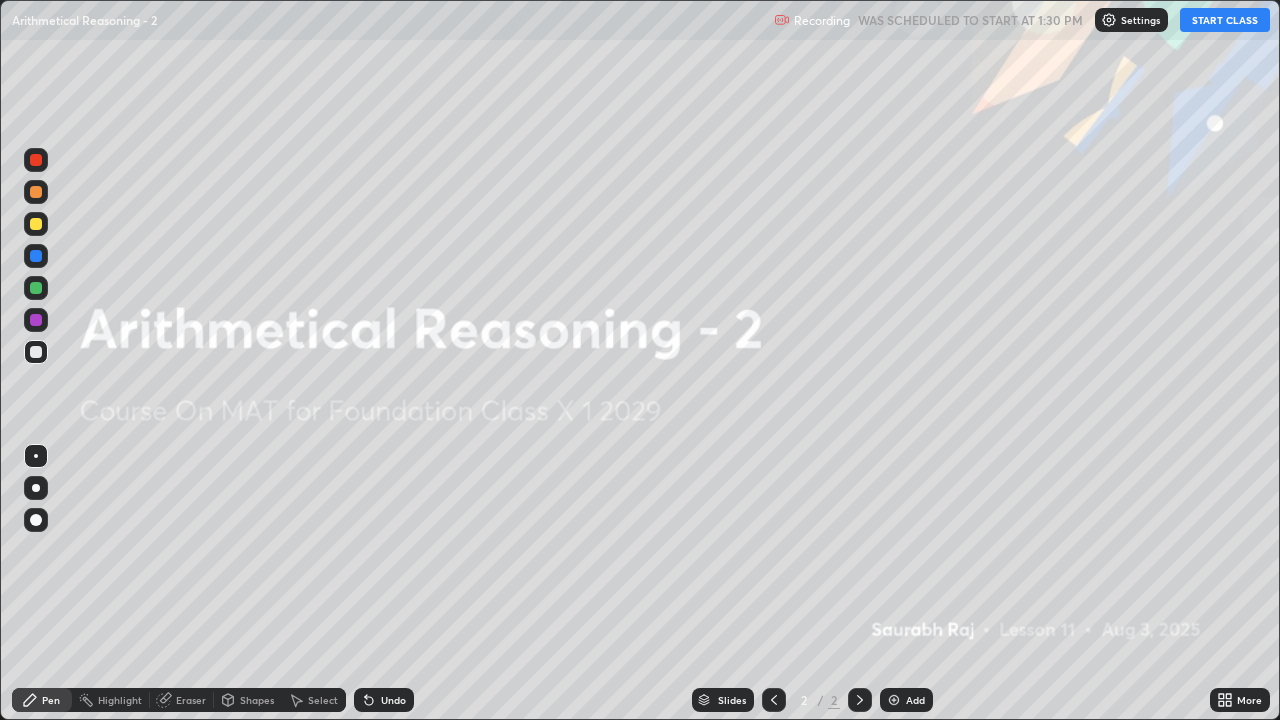 click on "START CLASS" at bounding box center [1225, 20] 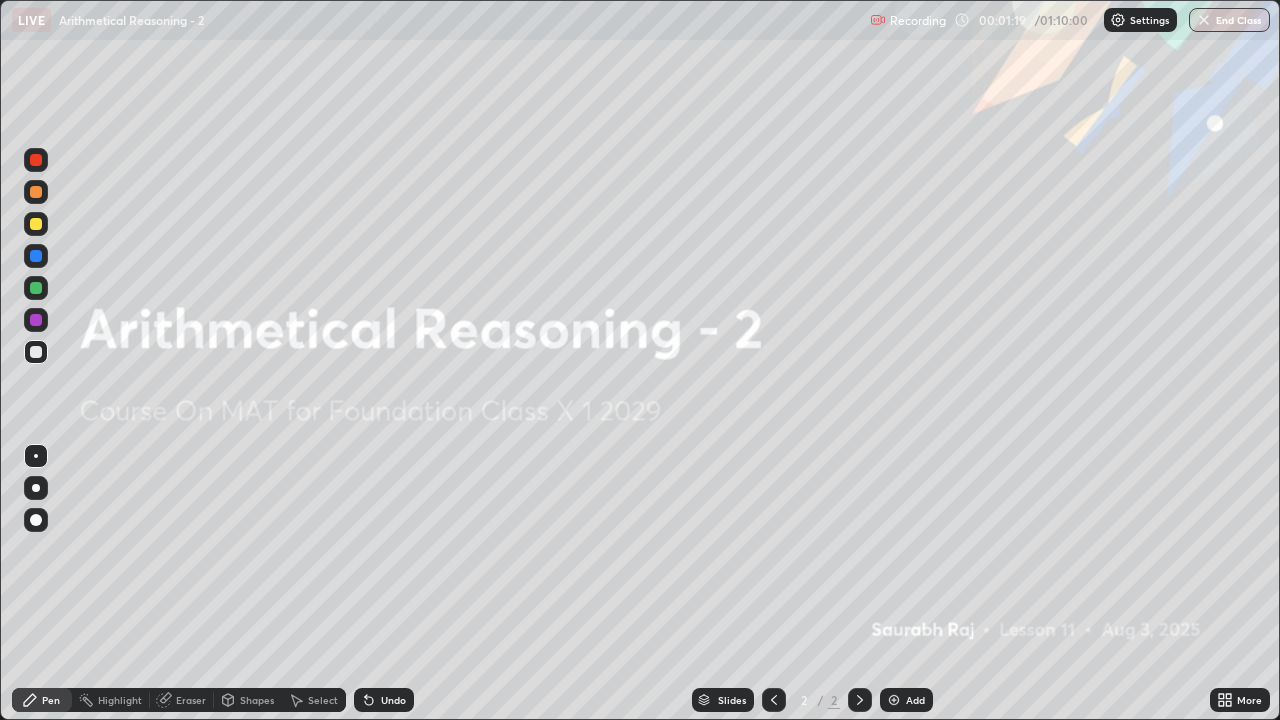 click at bounding box center [894, 700] 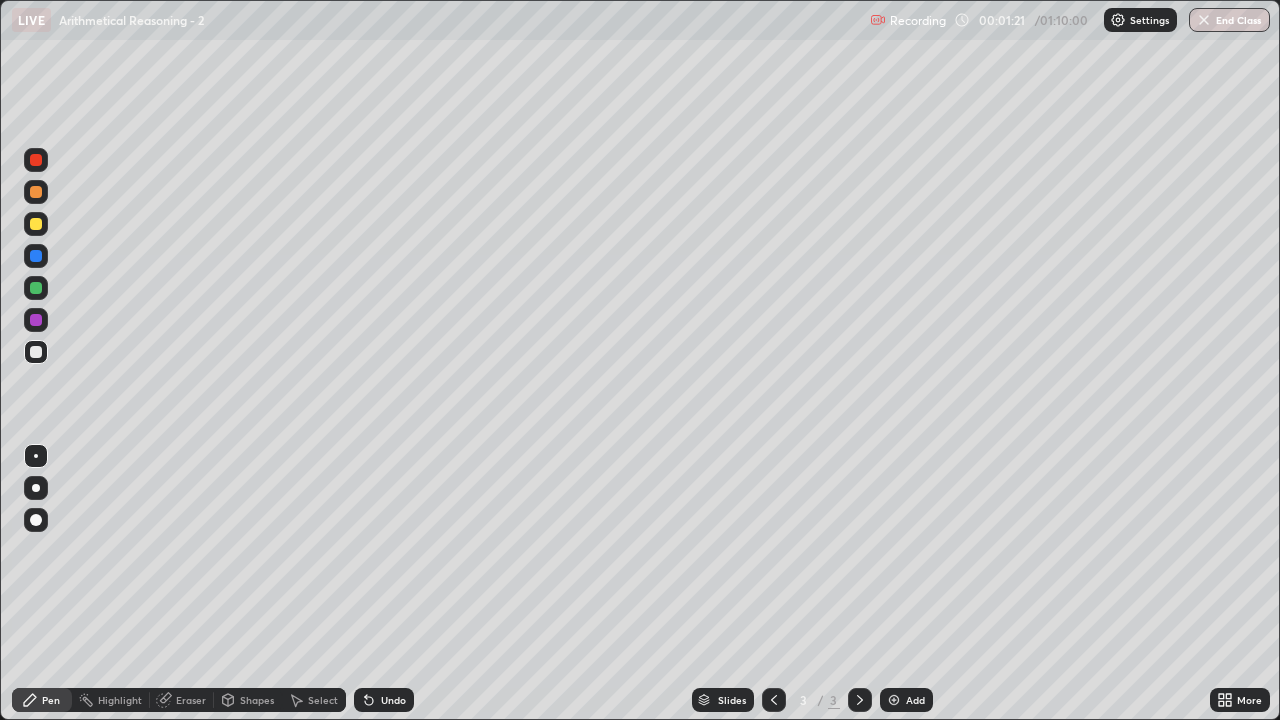 click at bounding box center [36, 224] 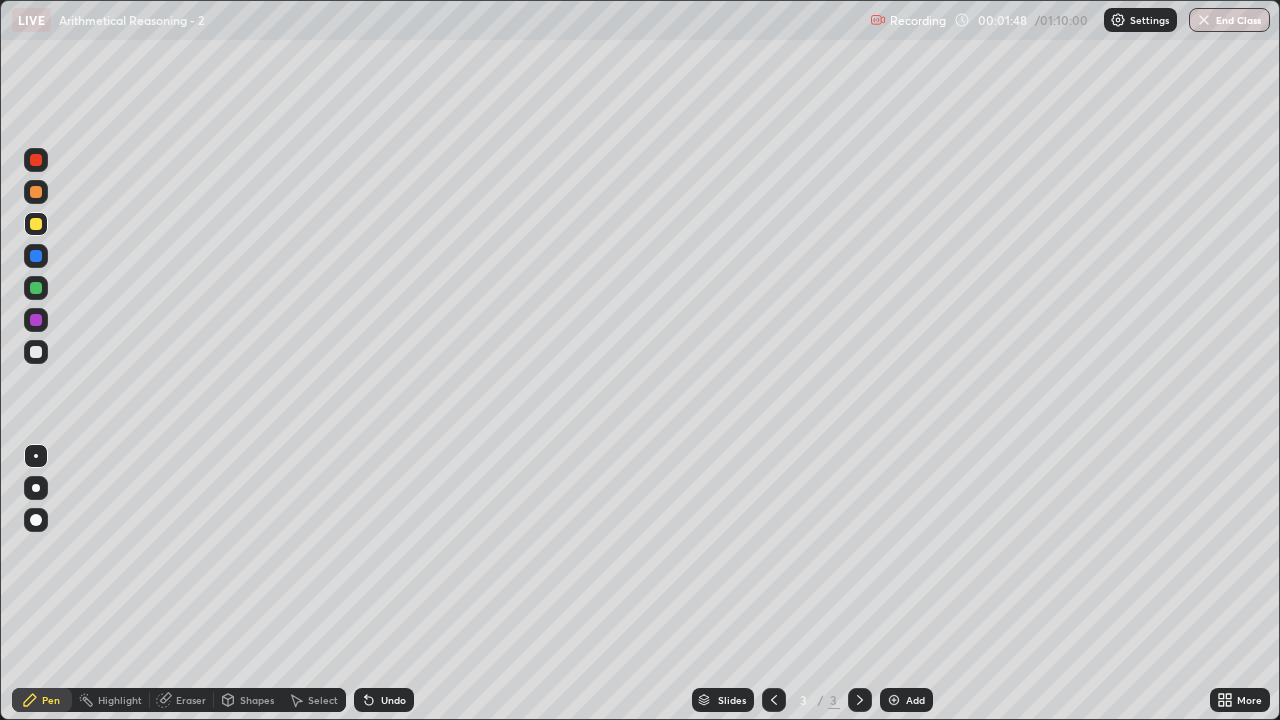 click on "Undo" at bounding box center (393, 700) 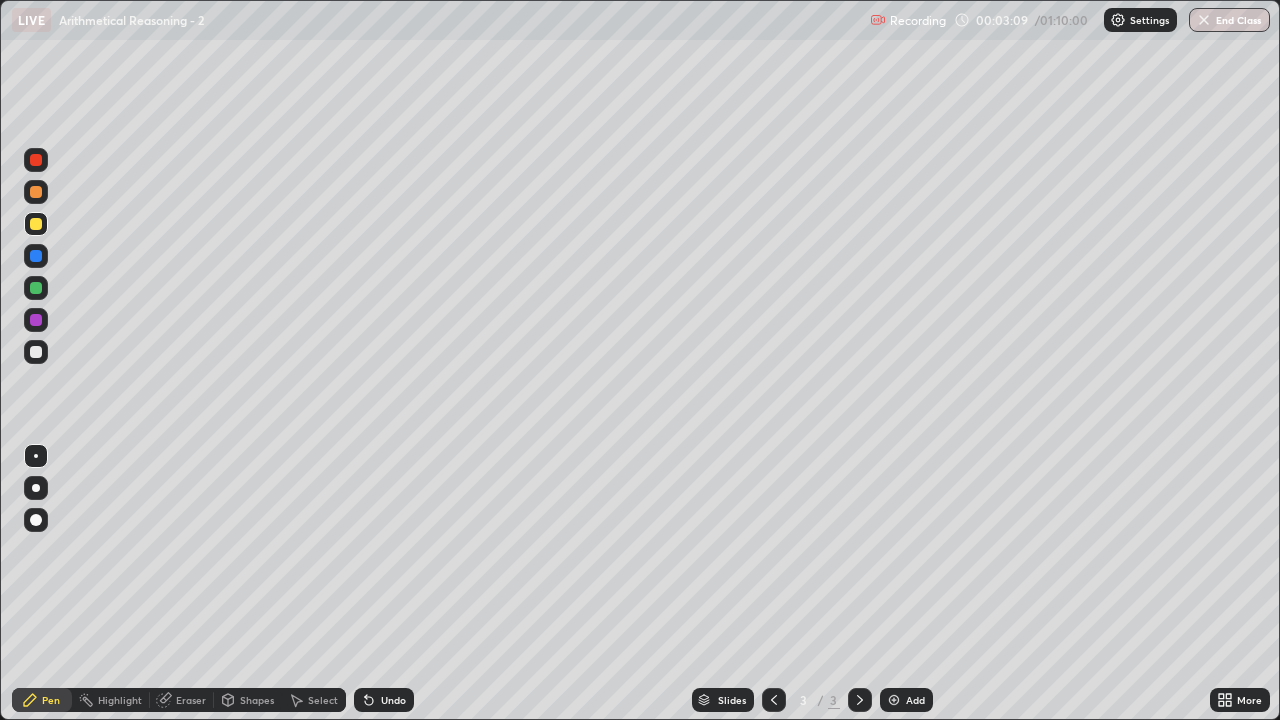click at bounding box center [36, 288] 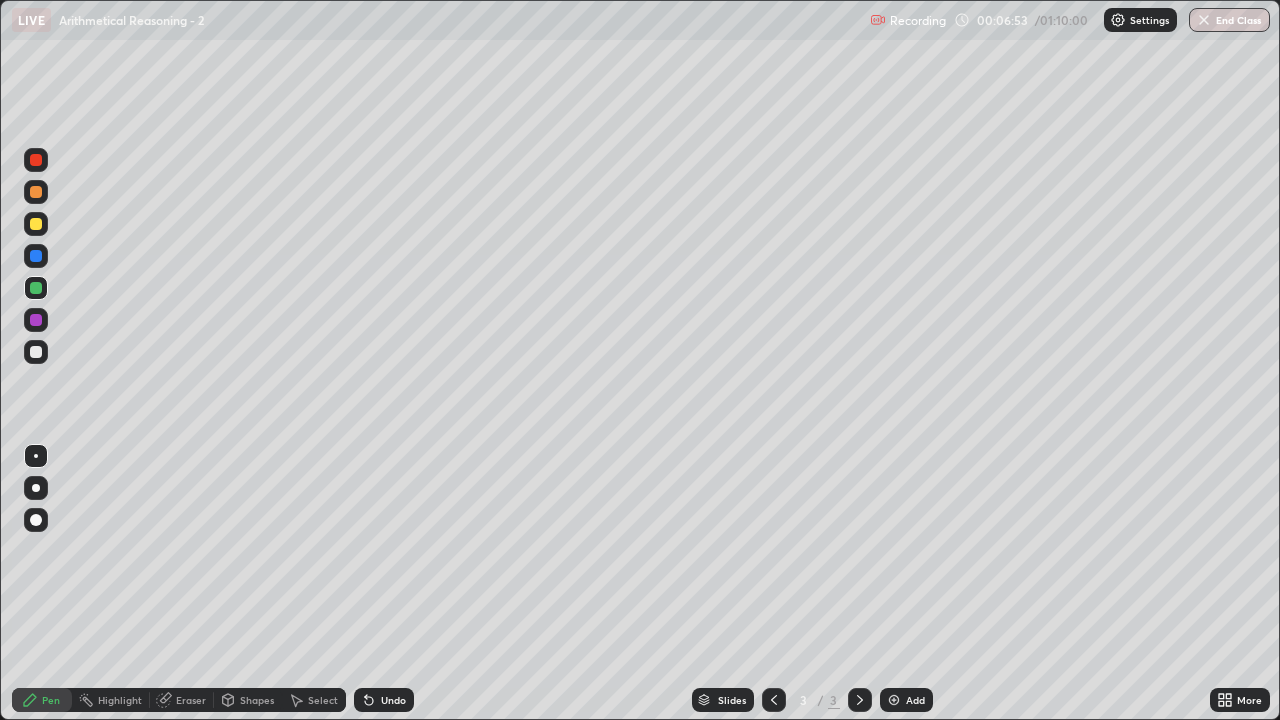 click at bounding box center [36, 352] 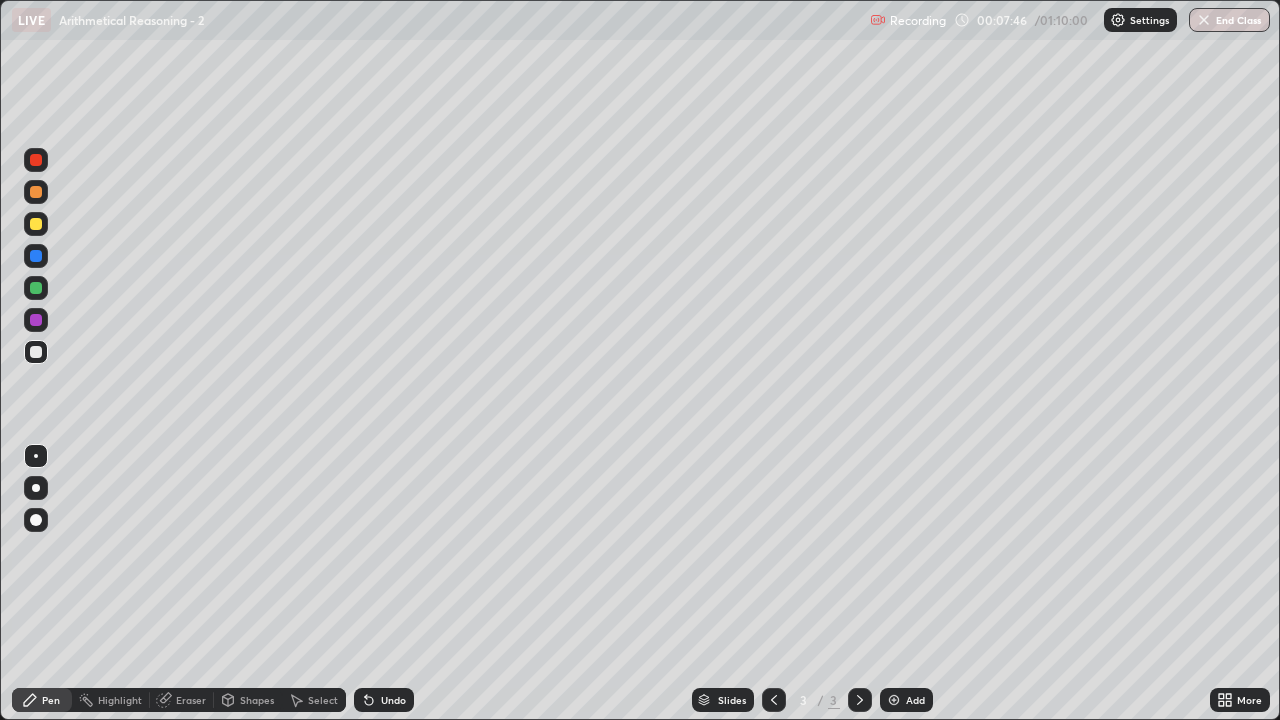 click at bounding box center [36, 352] 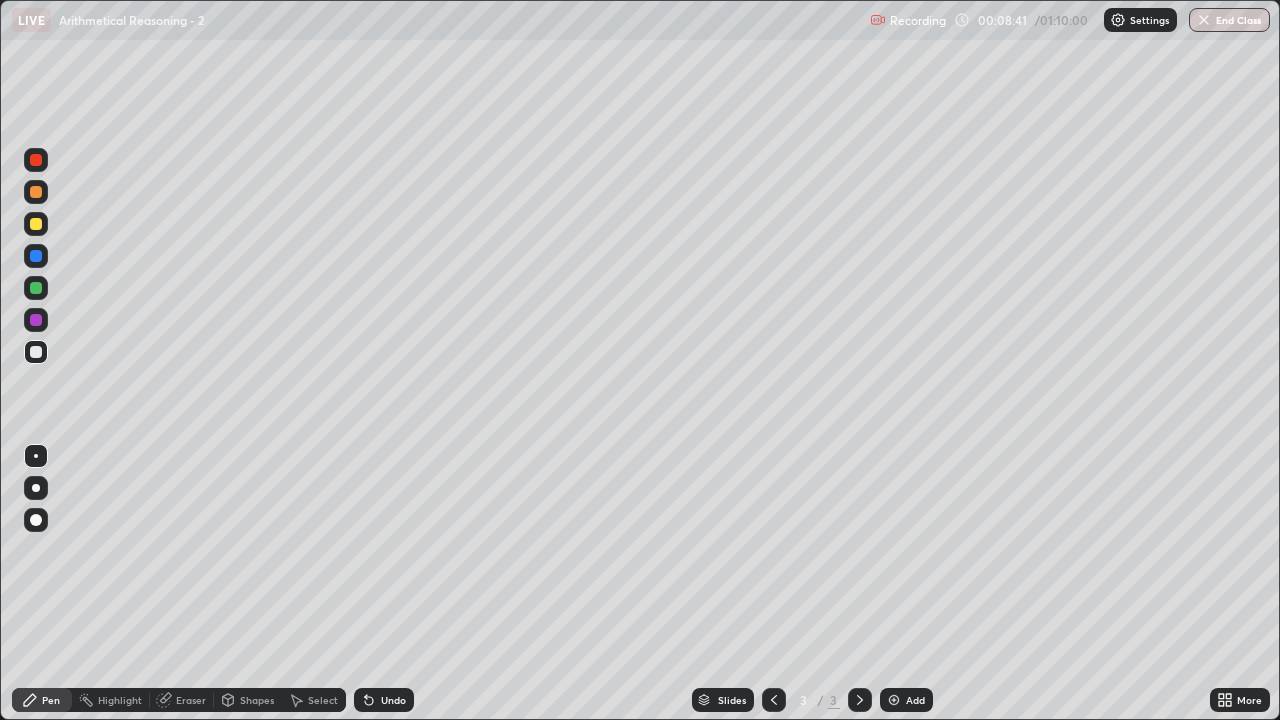 click on "Select" at bounding box center [323, 700] 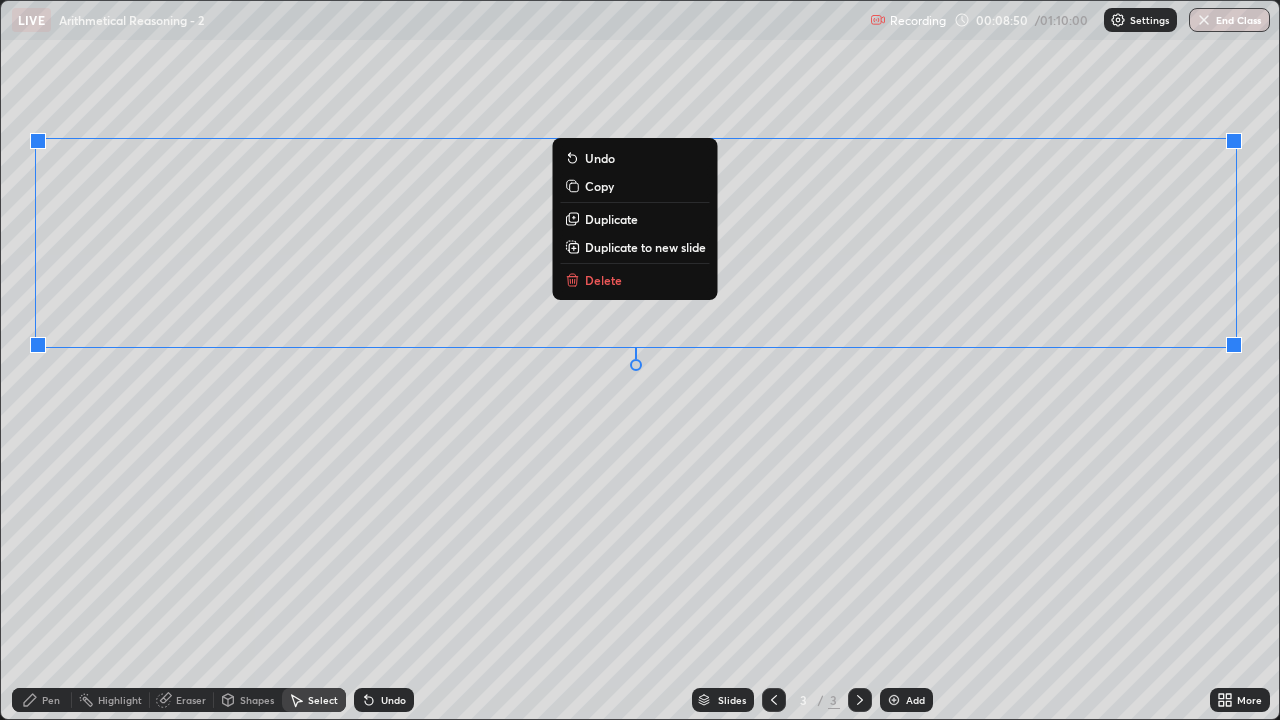 click on "0 ° Undo Copy Duplicate Duplicate to new slide Delete" at bounding box center (640, 360) 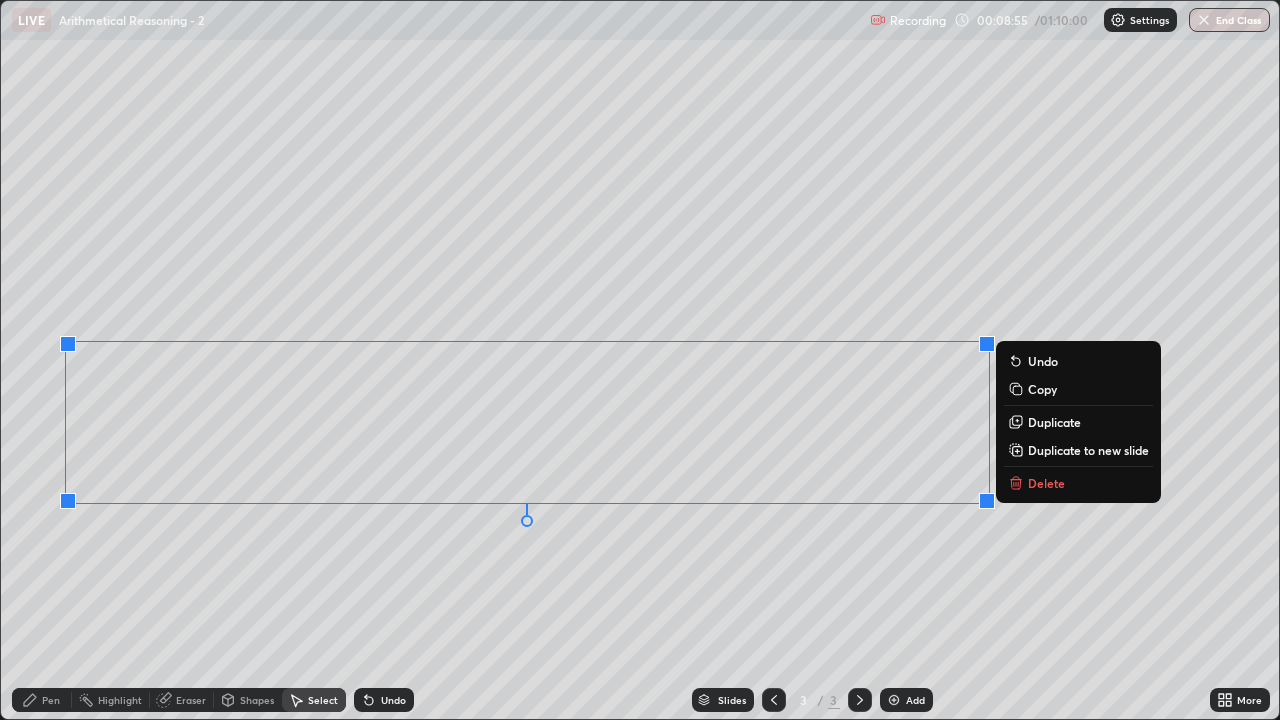 click on "0 ° Undo Copy Duplicate Duplicate to new slide Delete" at bounding box center (640, 360) 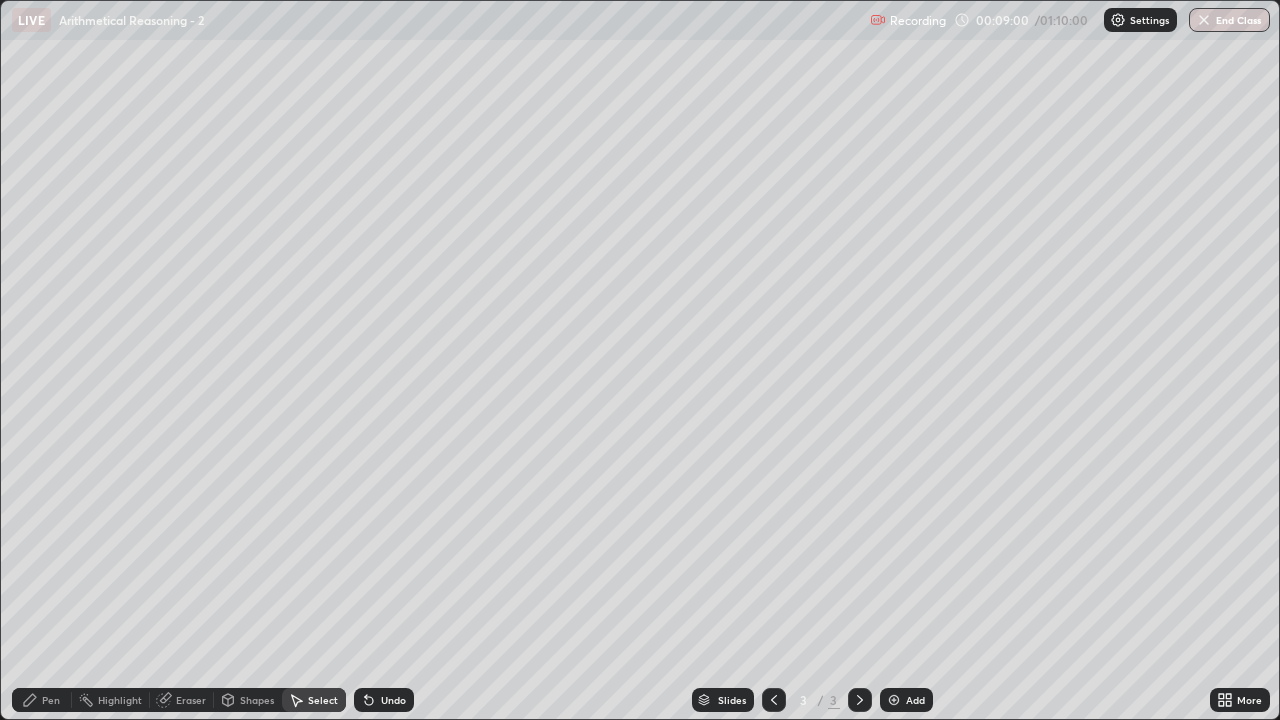 click on "Pen" at bounding box center [51, 700] 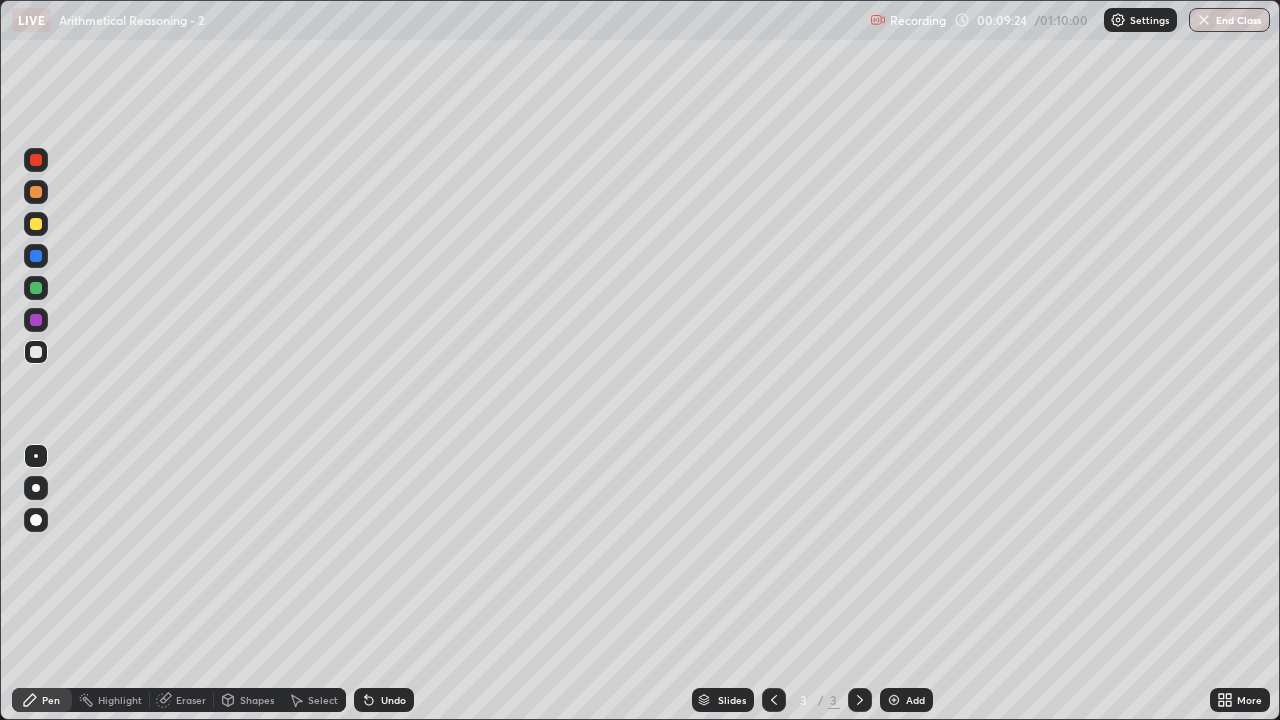 click on "Undo" at bounding box center [393, 700] 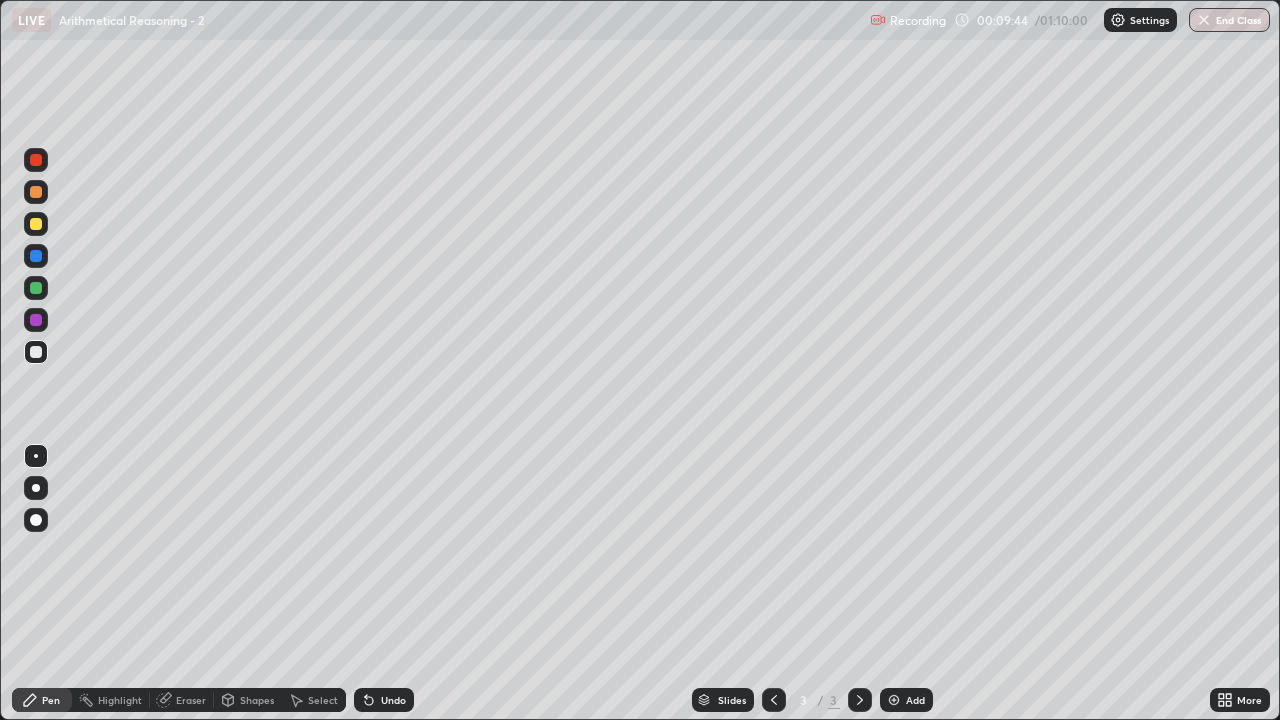 click on "Add" at bounding box center [915, 700] 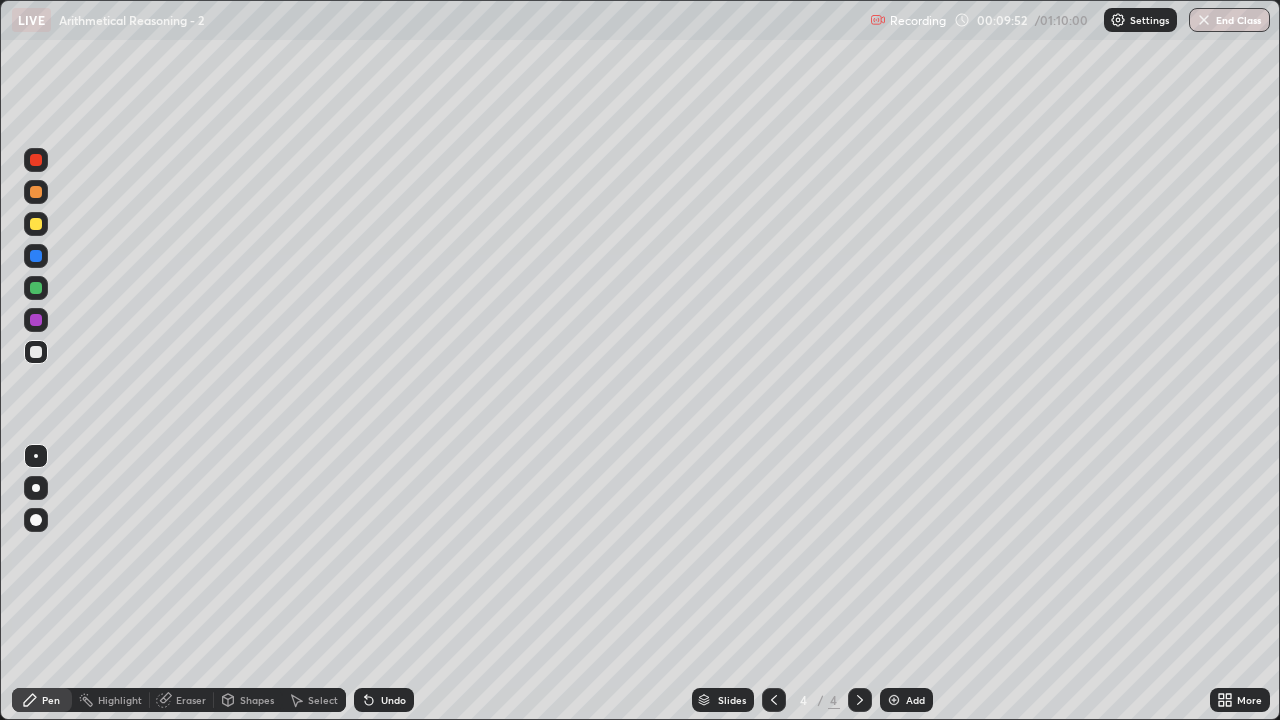 click on "Undo" at bounding box center [393, 700] 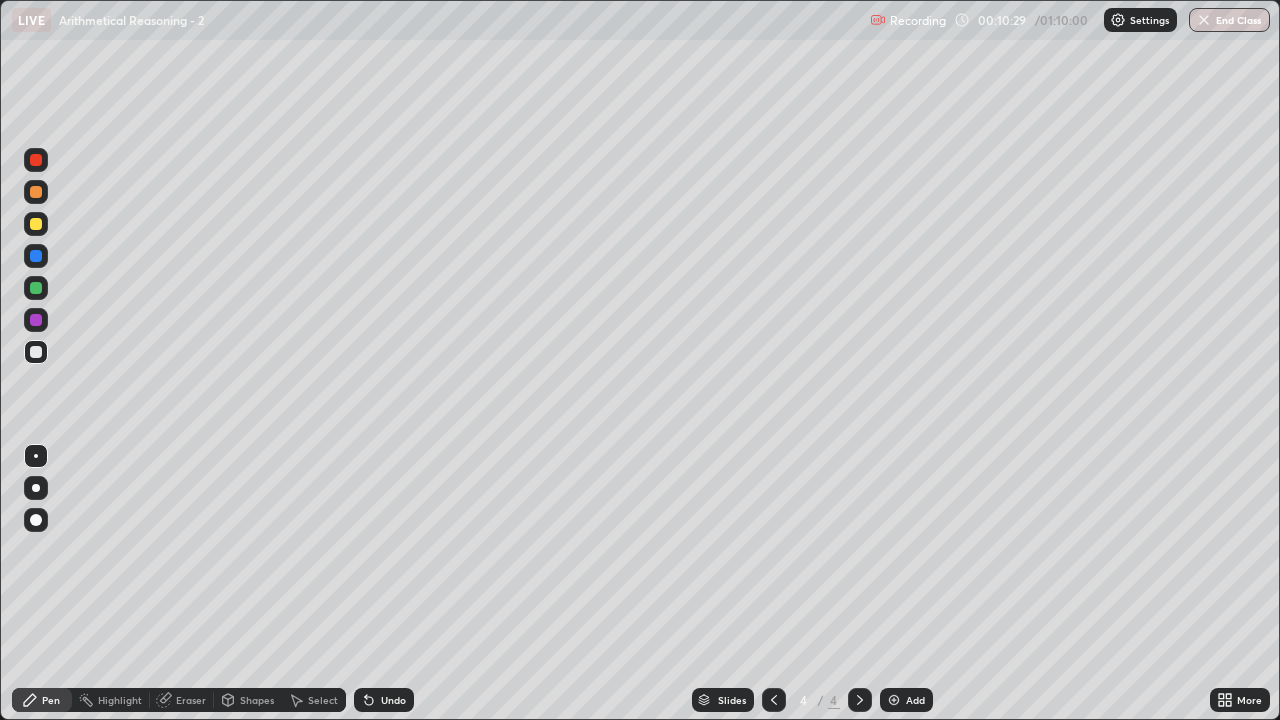 click on "Undo" at bounding box center (393, 700) 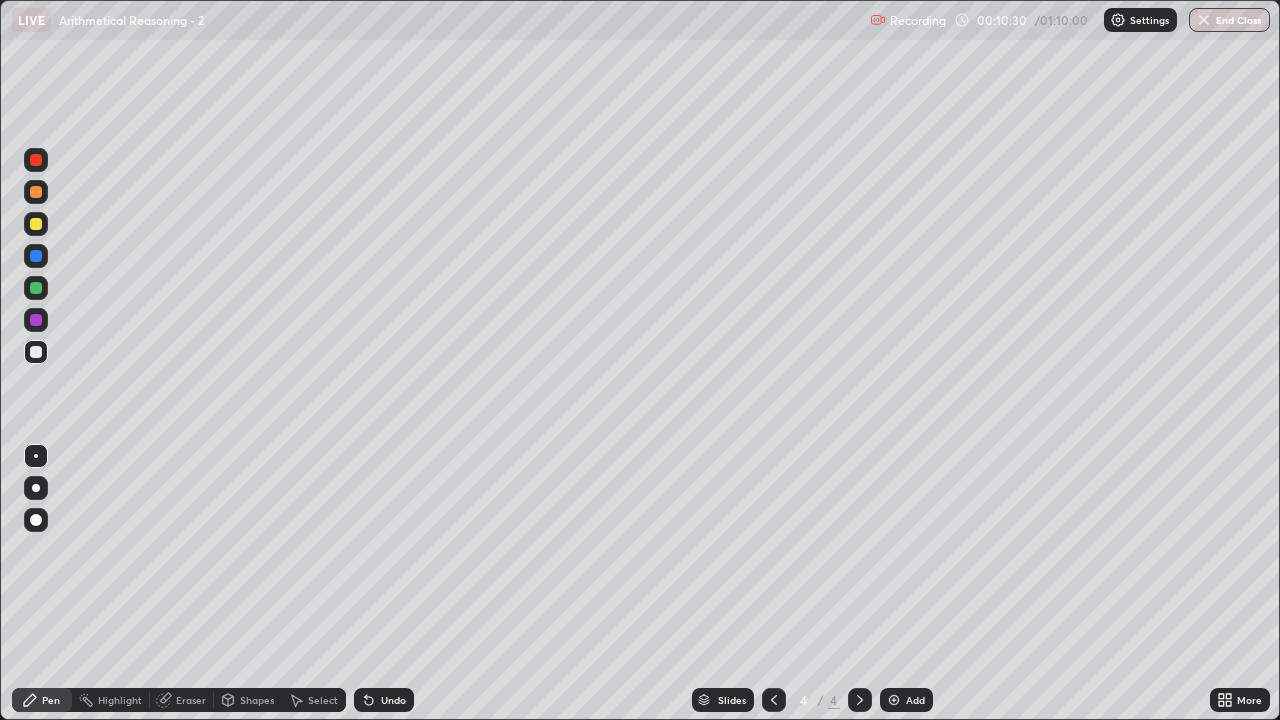 click on "Undo" at bounding box center [393, 700] 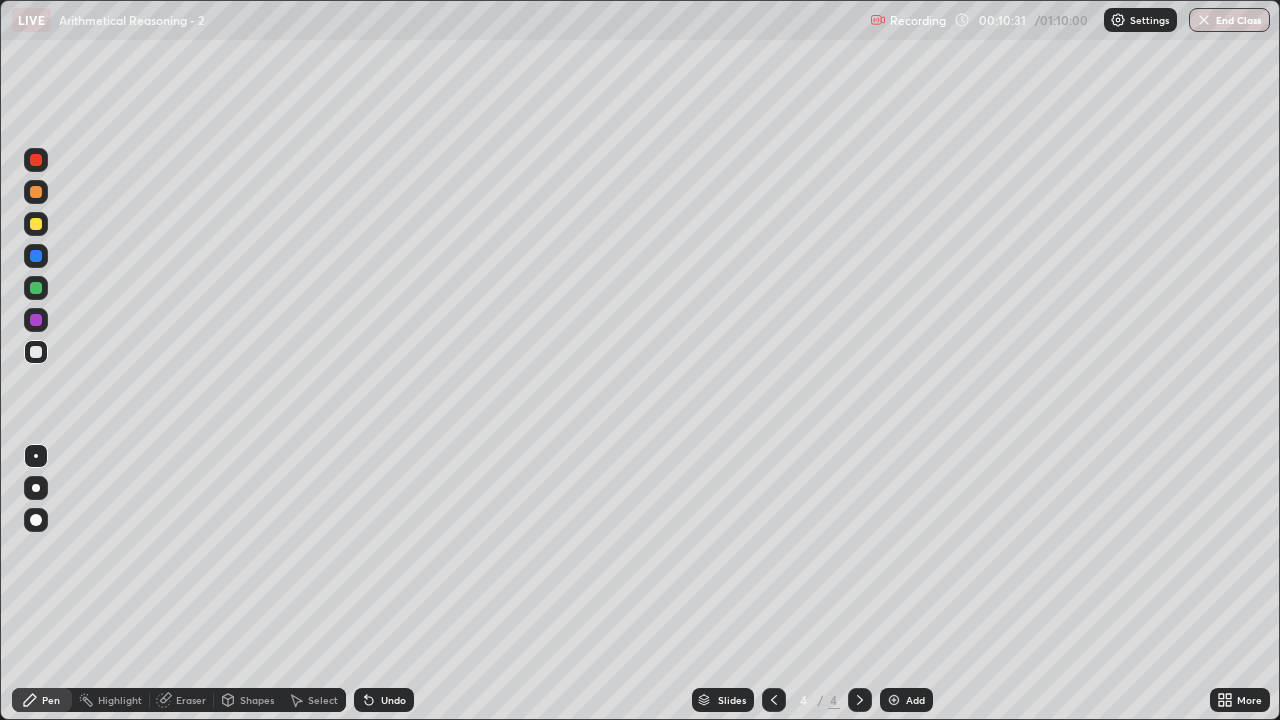 click on "Undo" at bounding box center (393, 700) 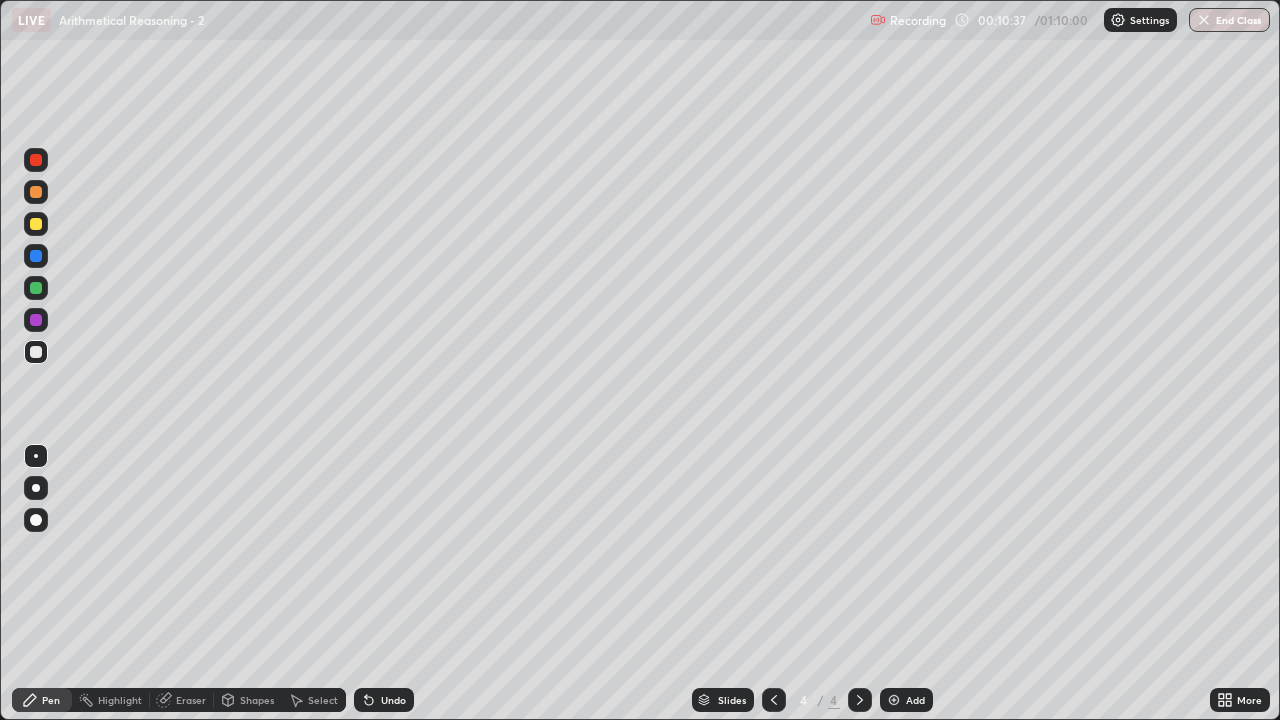 click on "Undo" at bounding box center [393, 700] 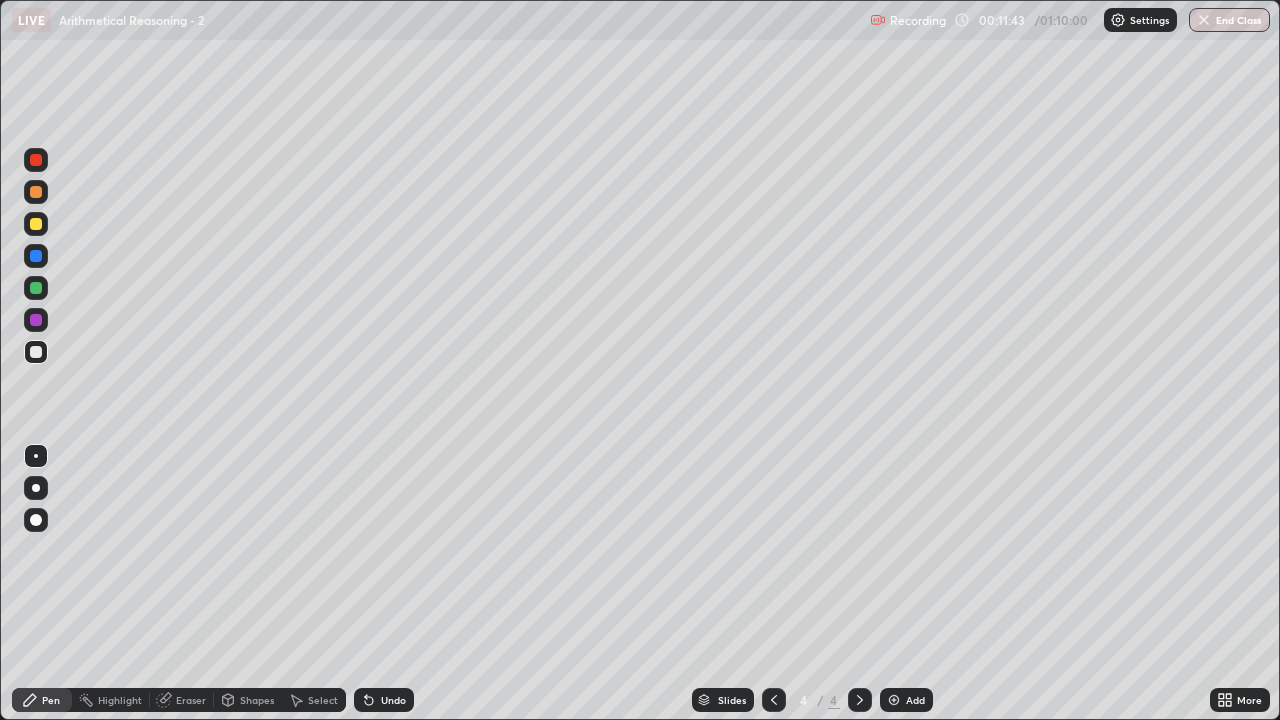 click 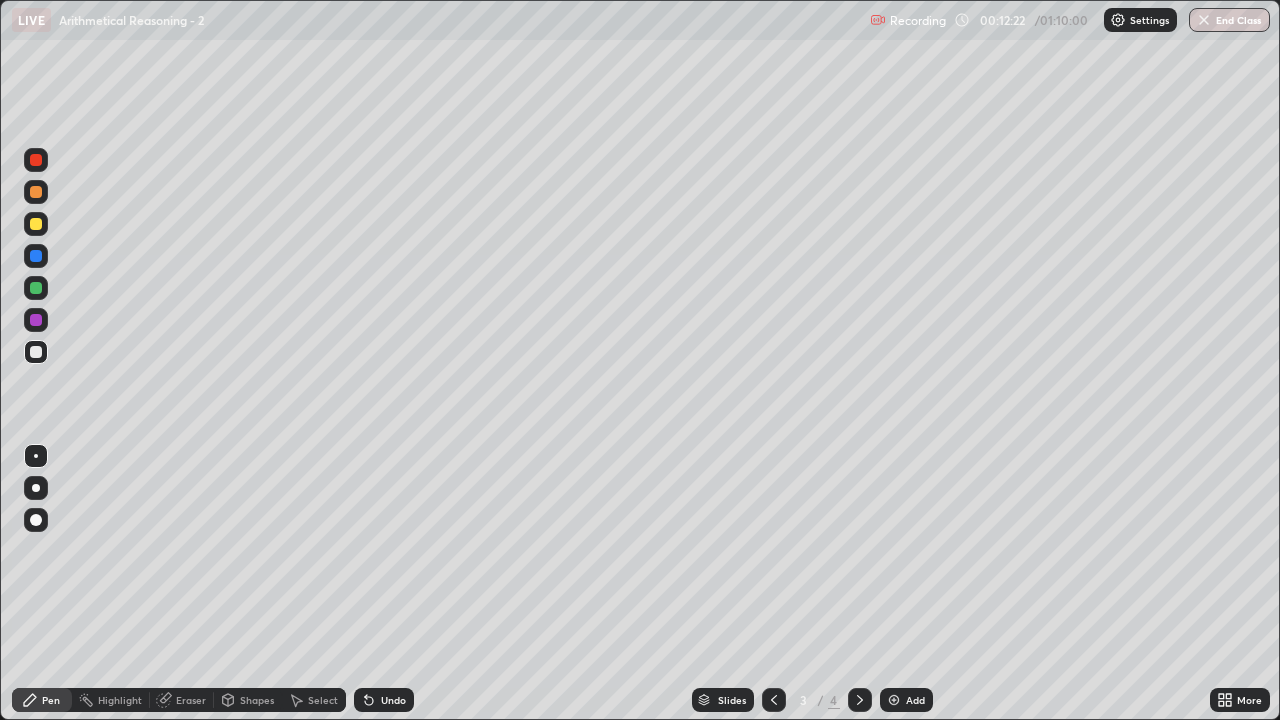 click 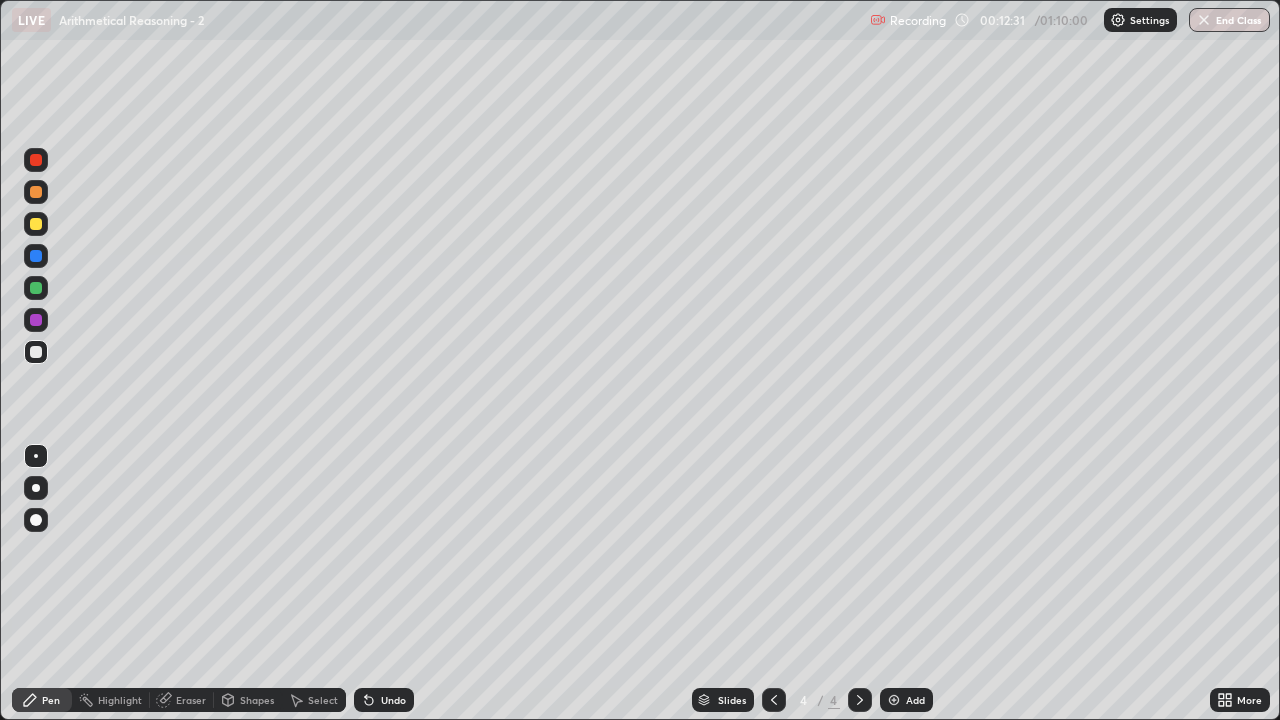 click at bounding box center [894, 700] 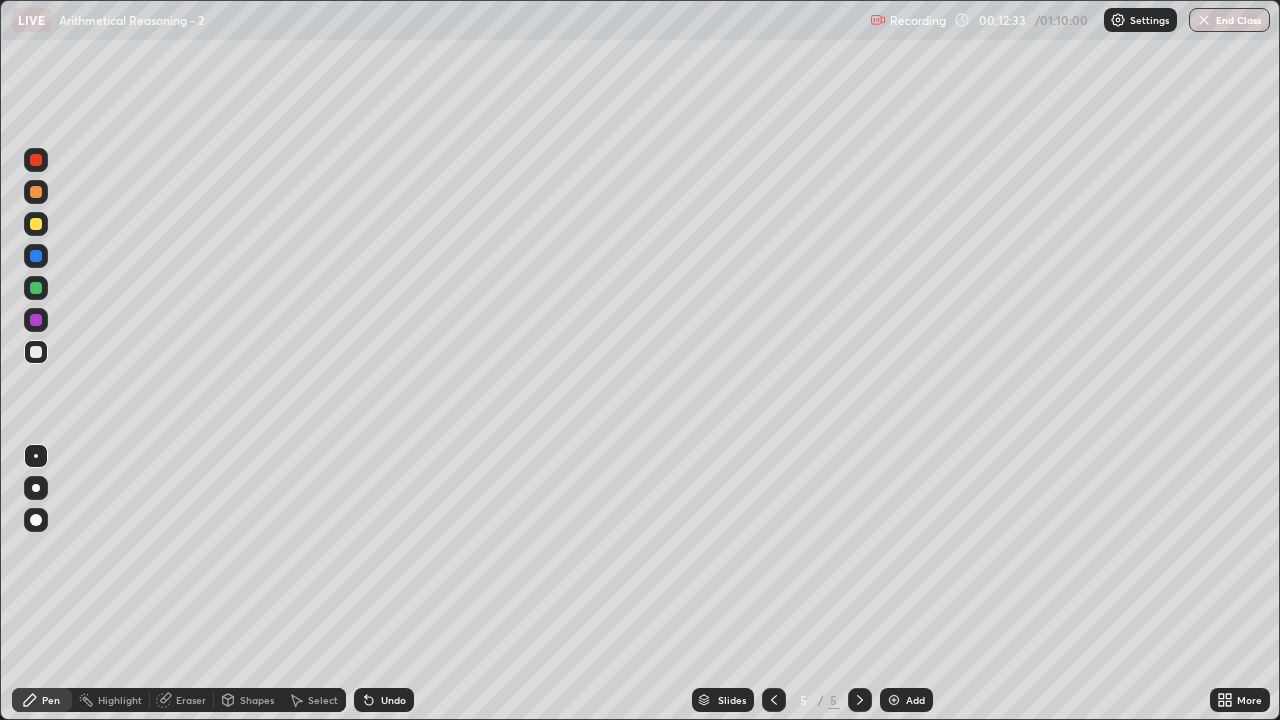 click at bounding box center (36, 288) 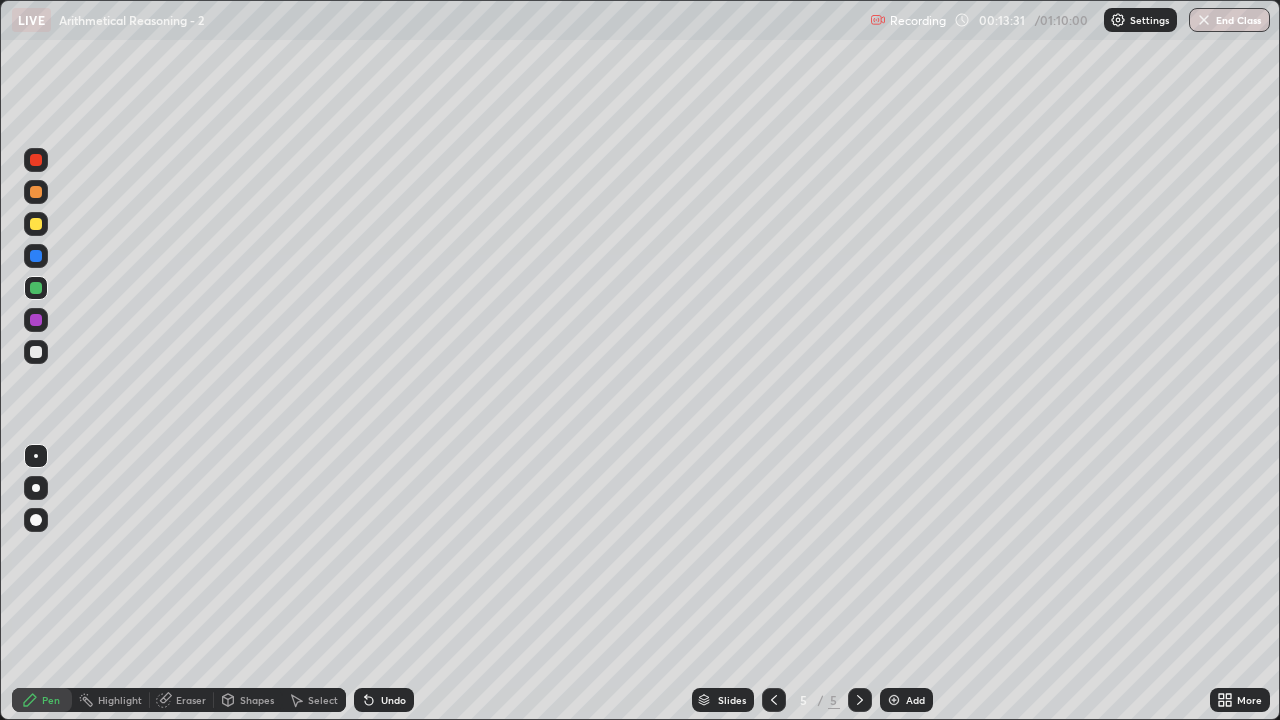 click 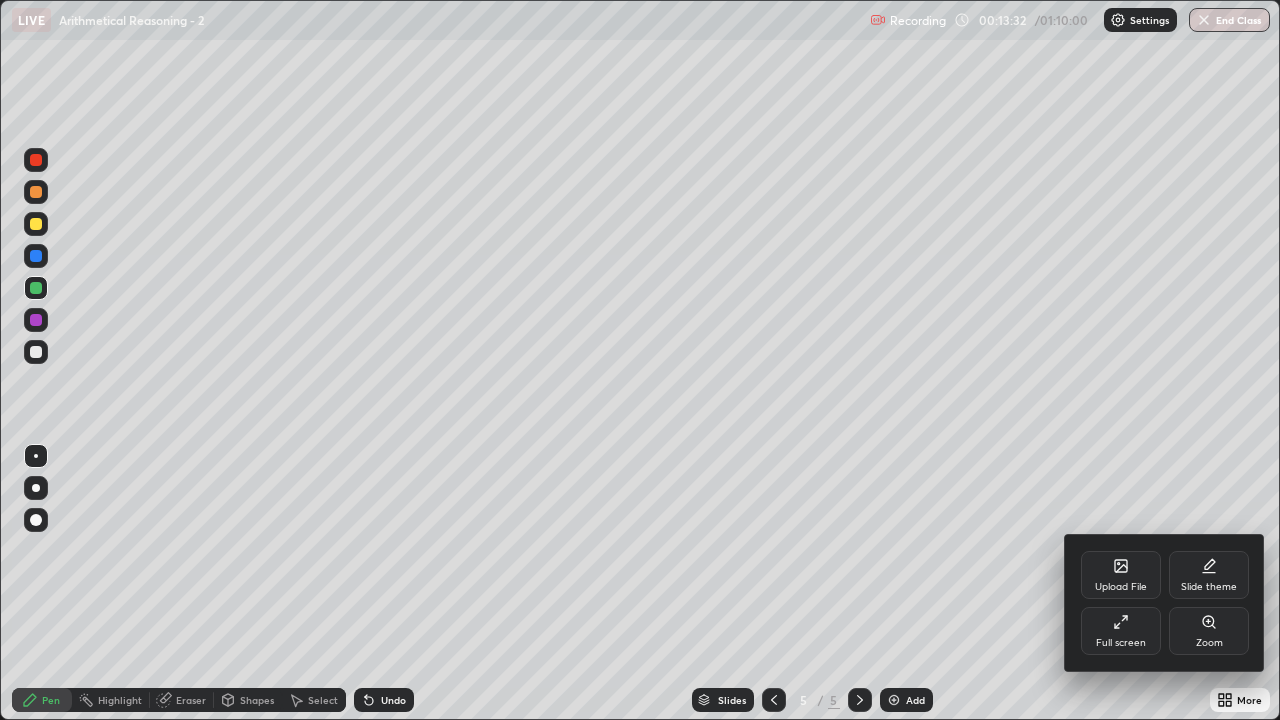 click on "Full screen" at bounding box center [1121, 643] 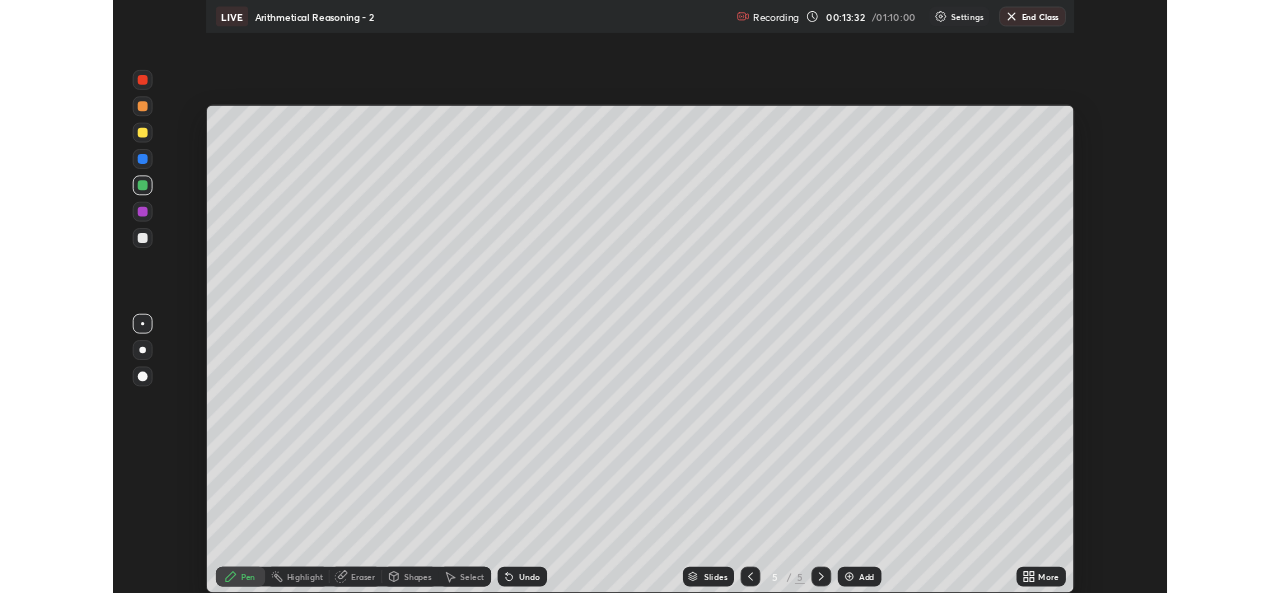 scroll, scrollTop: 593, scrollLeft: 1280, axis: both 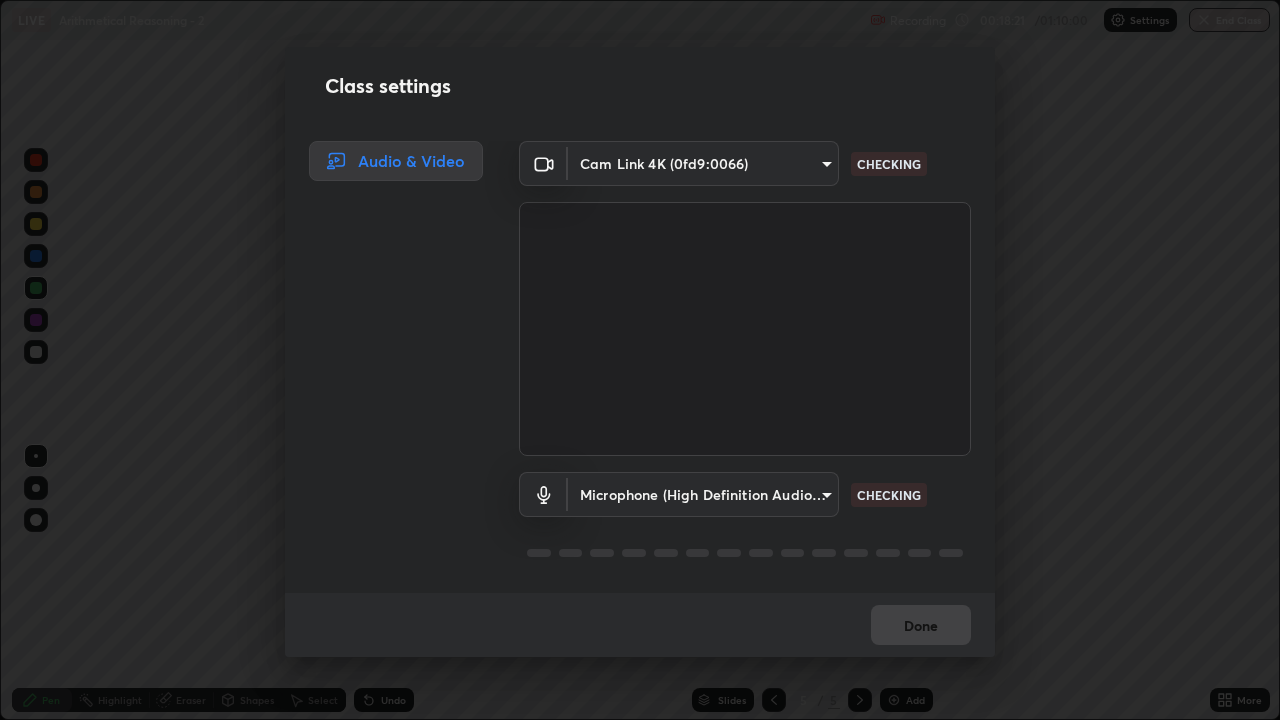 click on "Class settings Audio & Video Cam Link 4K ([HASH]) a83bb134842fd6c46cae91b6313aa5efba961fee809e7364c6ef7c36ed00ea69 CHECKING Microphone (High Definition Audio Device) 1096ec1564036cbcf0e9abd5aaef12808ae7e2dc0601459cd77712751889dd54 CHECKING Done" at bounding box center (640, 360) 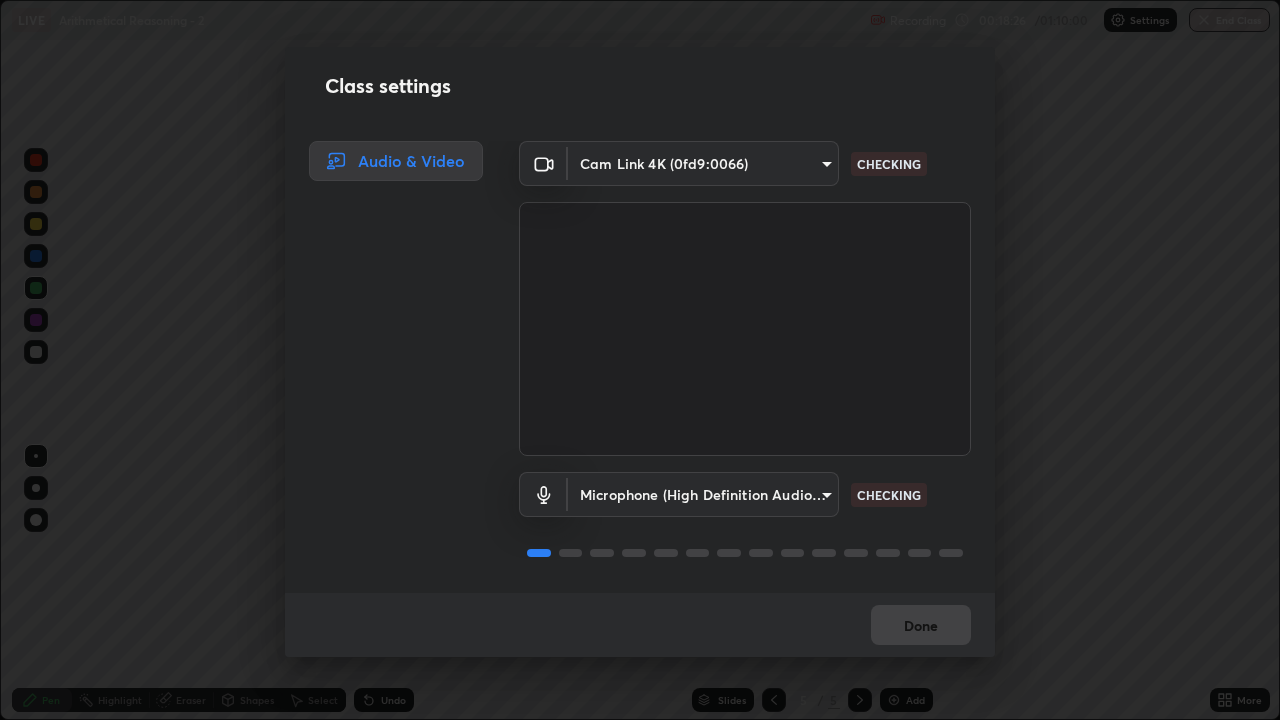 scroll, scrollTop: 0, scrollLeft: 0, axis: both 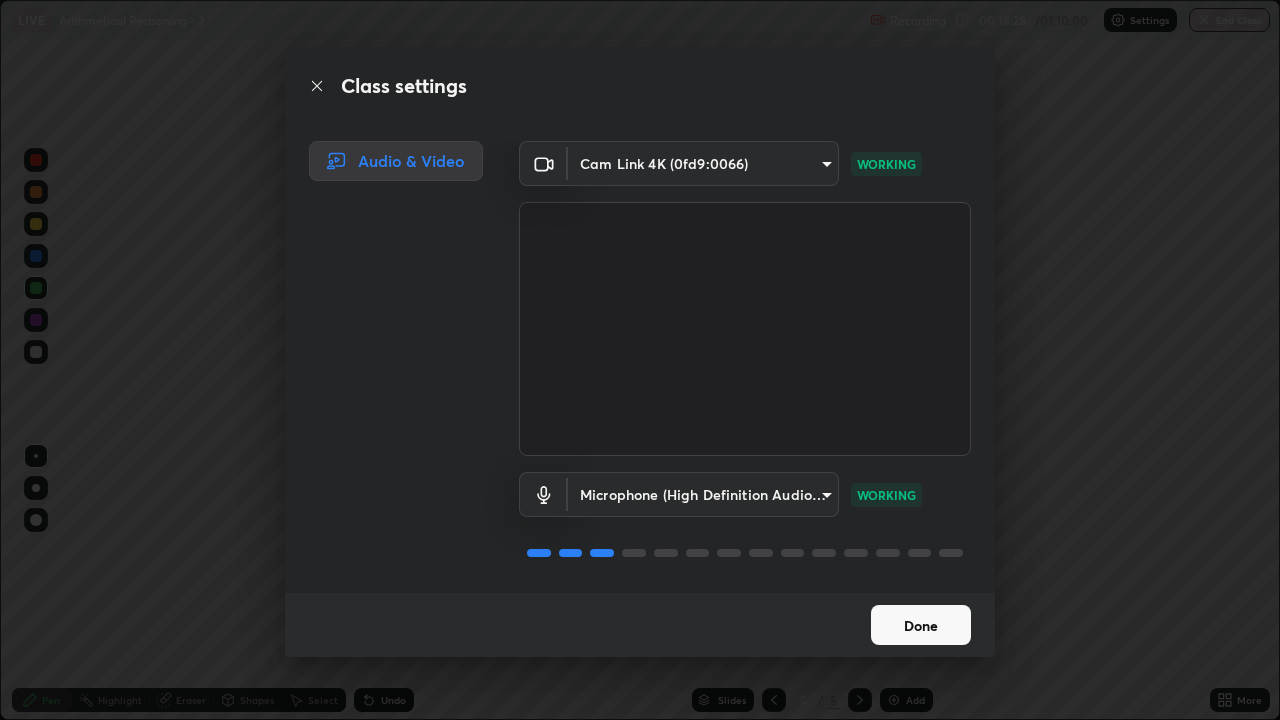 click on "Done" at bounding box center [921, 625] 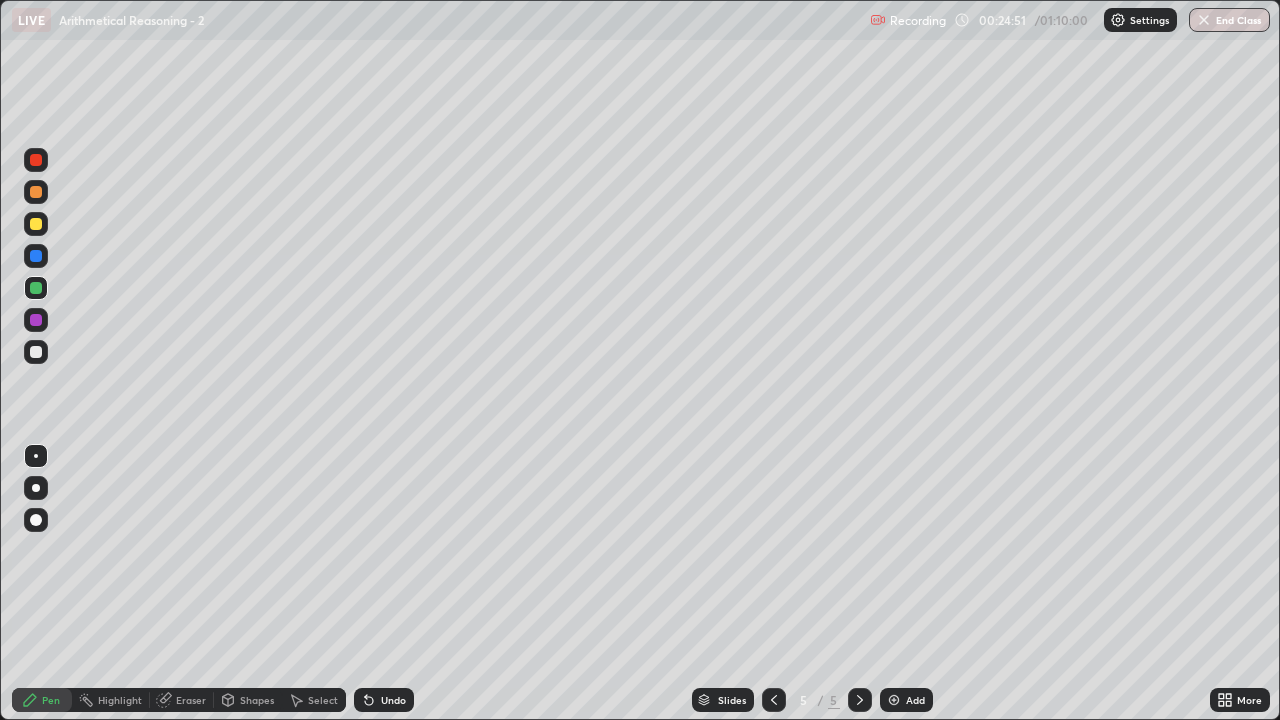 click on "Add" at bounding box center [906, 700] 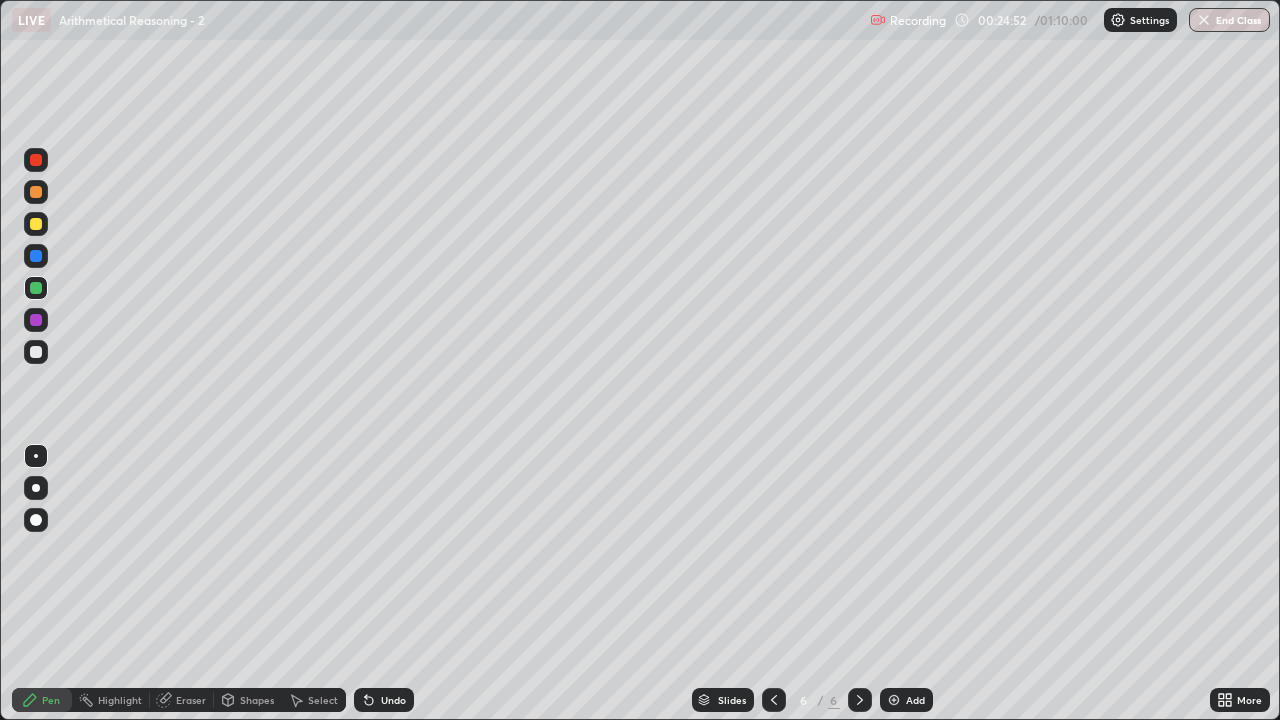 click at bounding box center (36, 352) 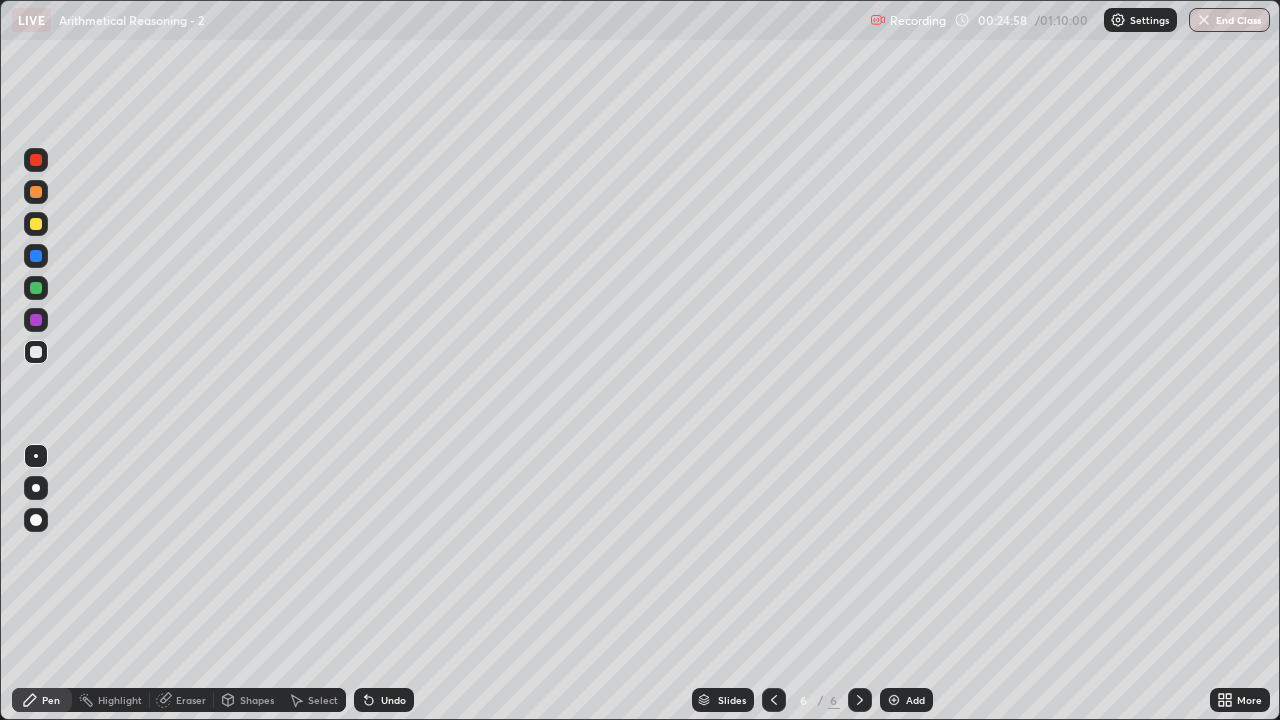 click 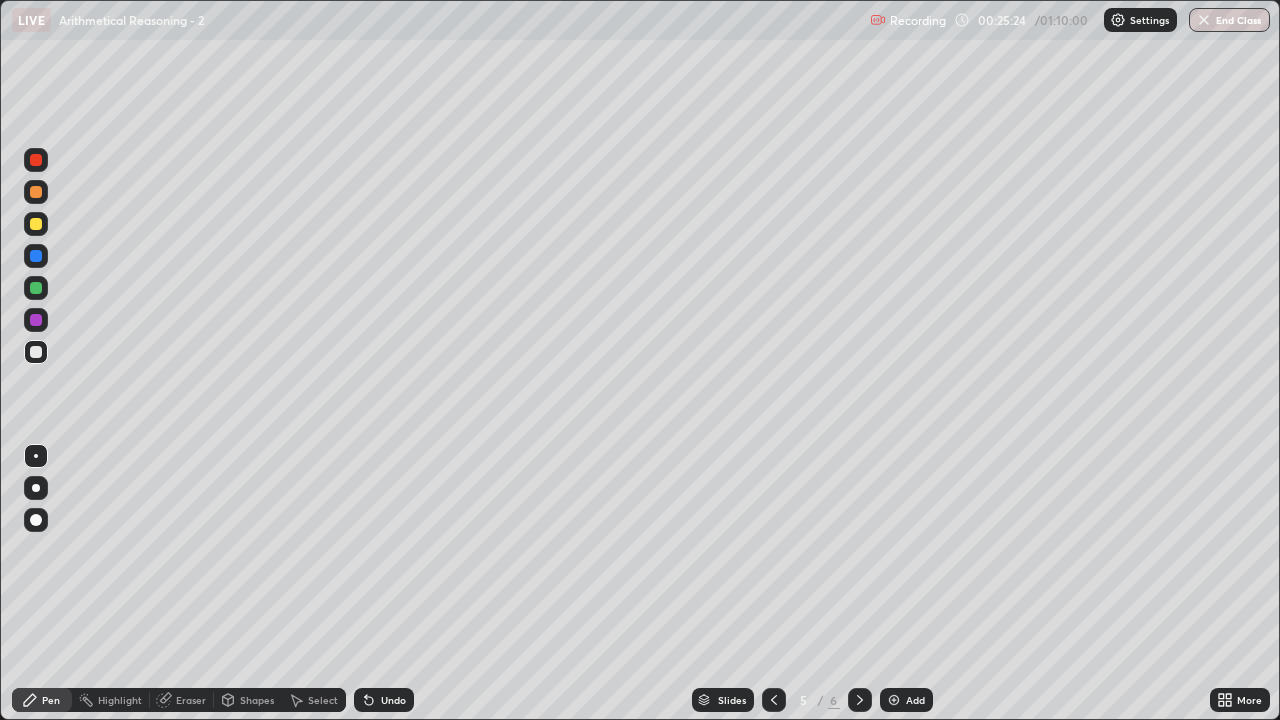 click 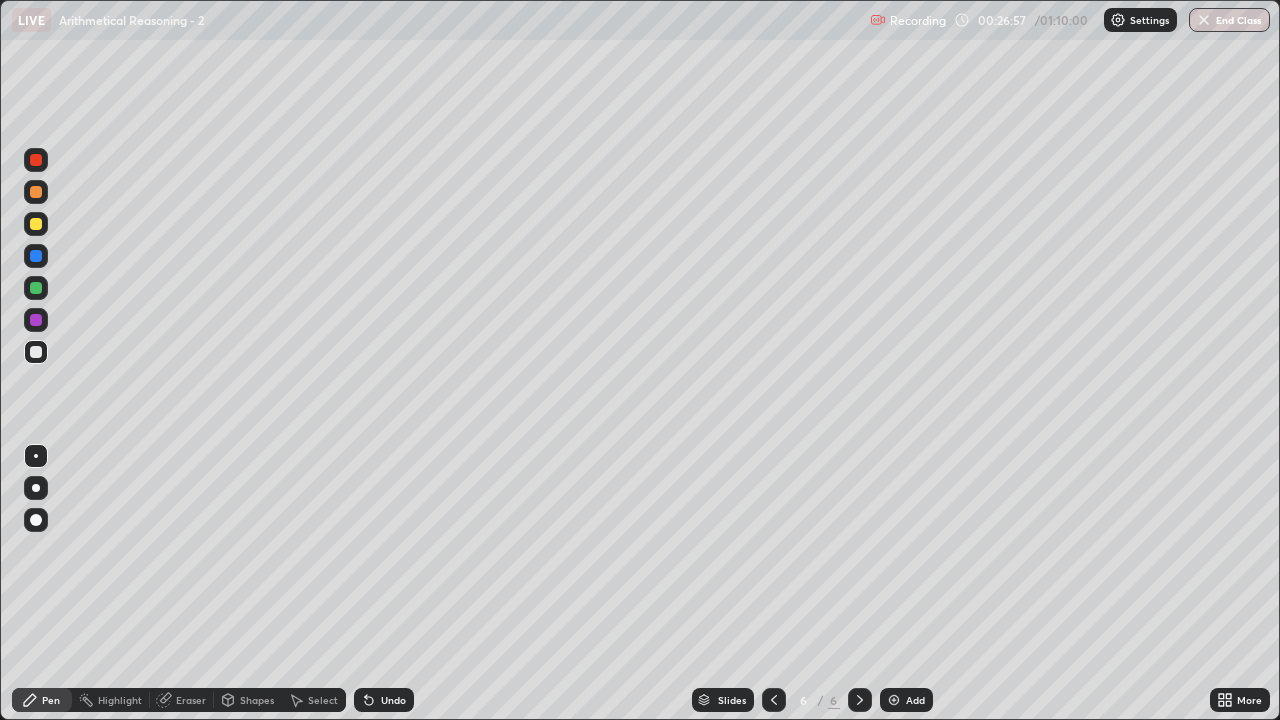 click on "Select" at bounding box center [323, 700] 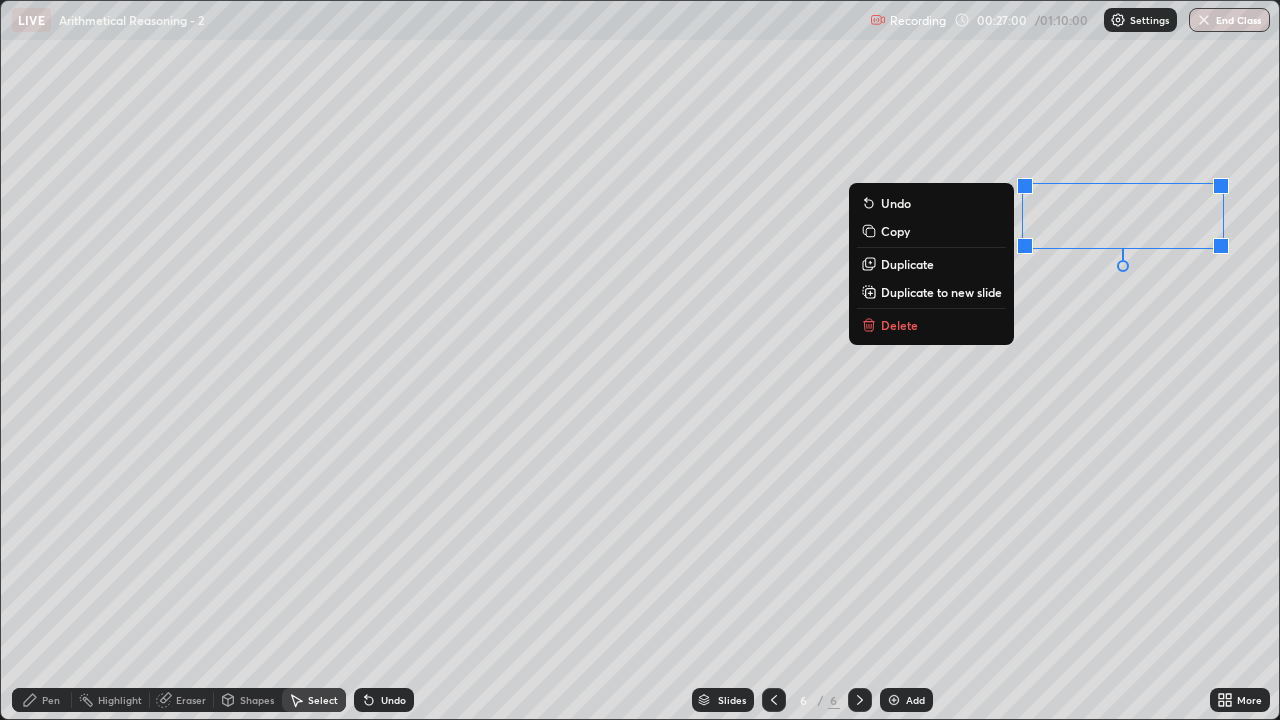 click on "0 ° Undo Copy Duplicate Duplicate to new slide Delete" at bounding box center (640, 360) 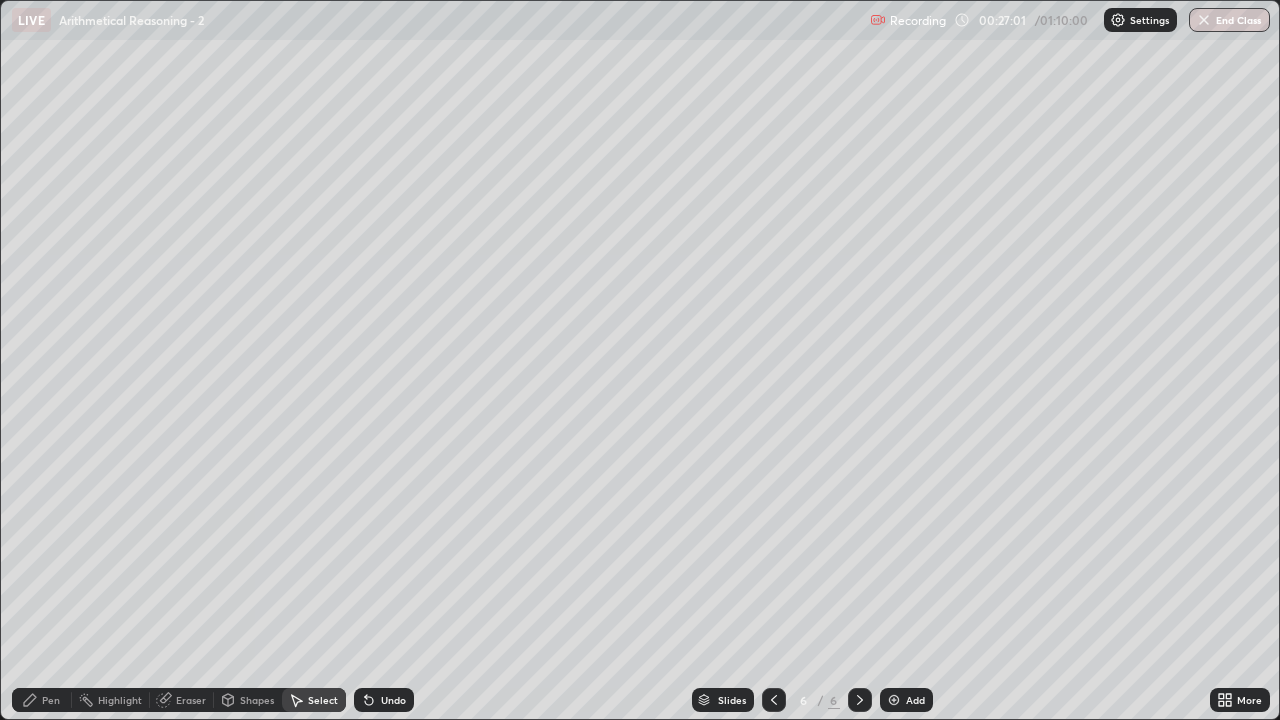 click on "Pen" at bounding box center [51, 700] 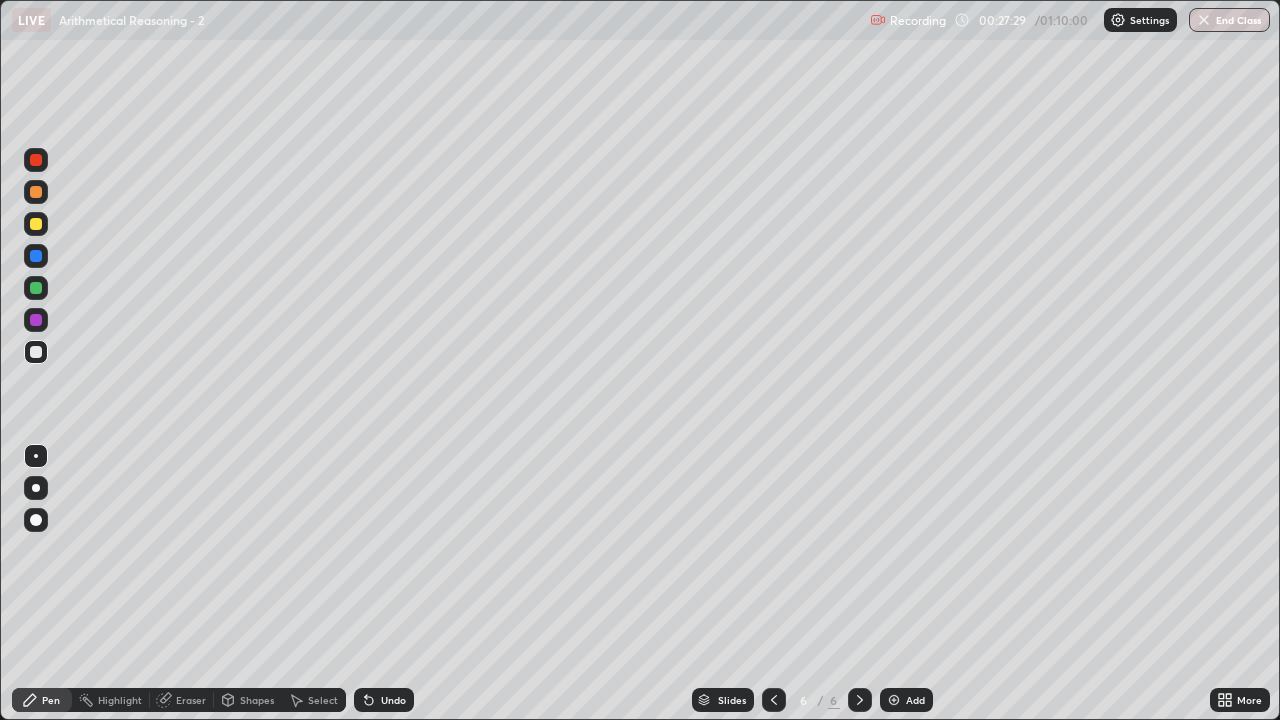 click on "Shapes" at bounding box center [257, 700] 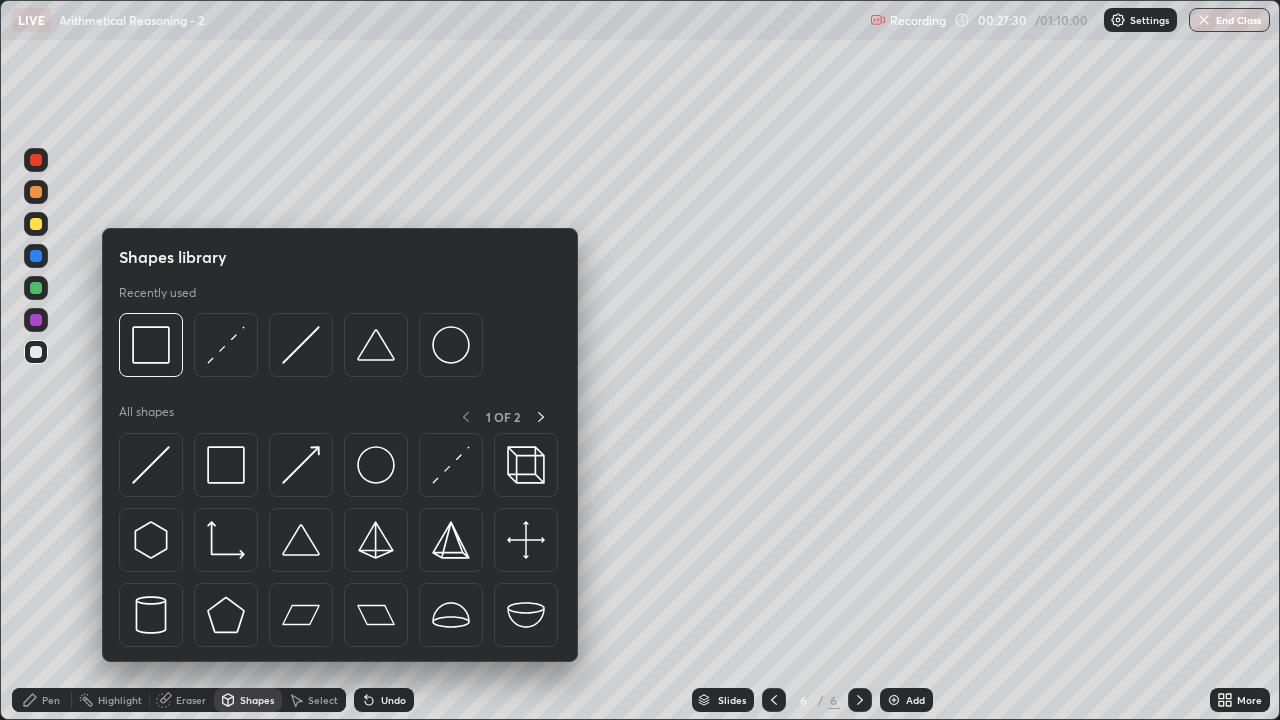 click on "Eraser" at bounding box center [191, 700] 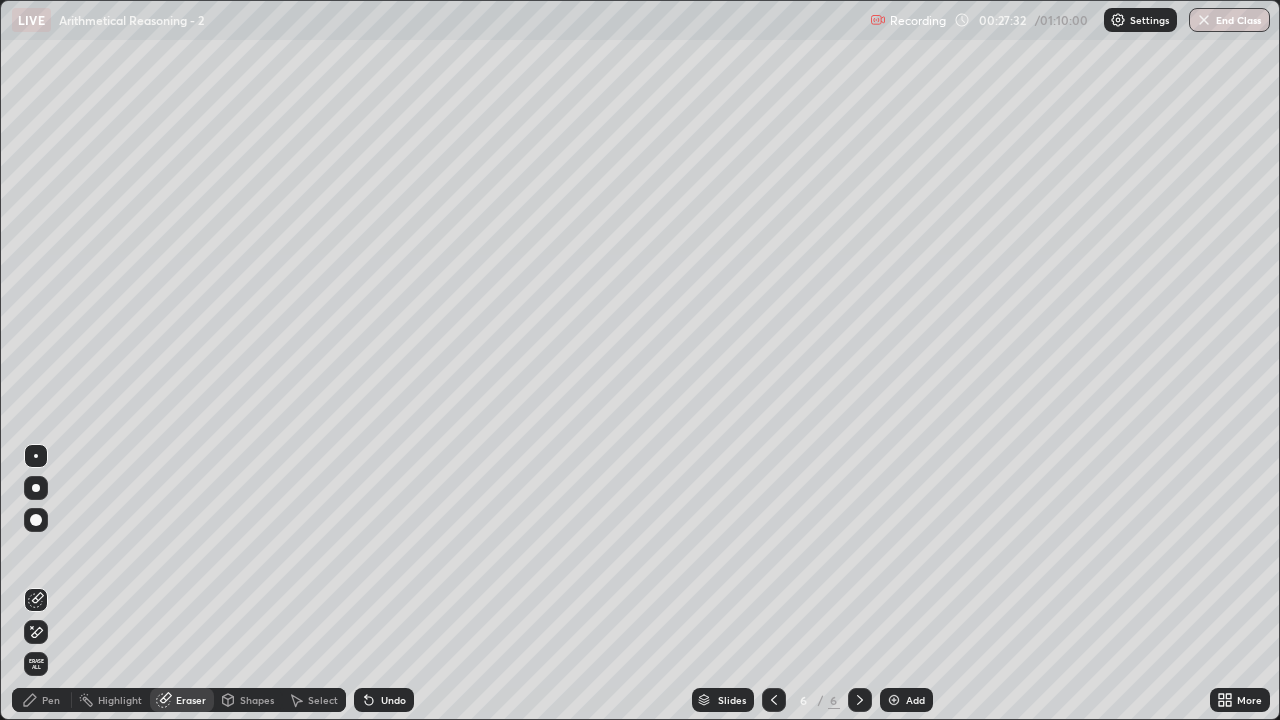 click on "Pen" at bounding box center [51, 700] 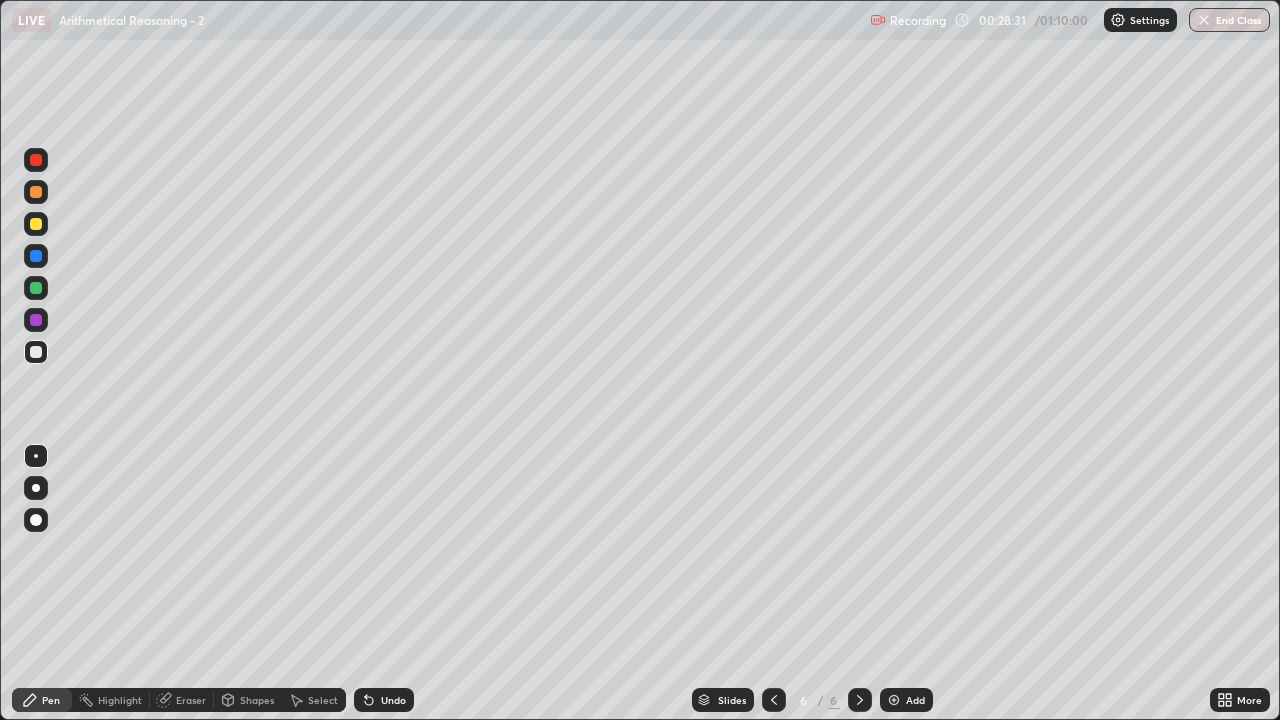 click on "Add" at bounding box center (906, 700) 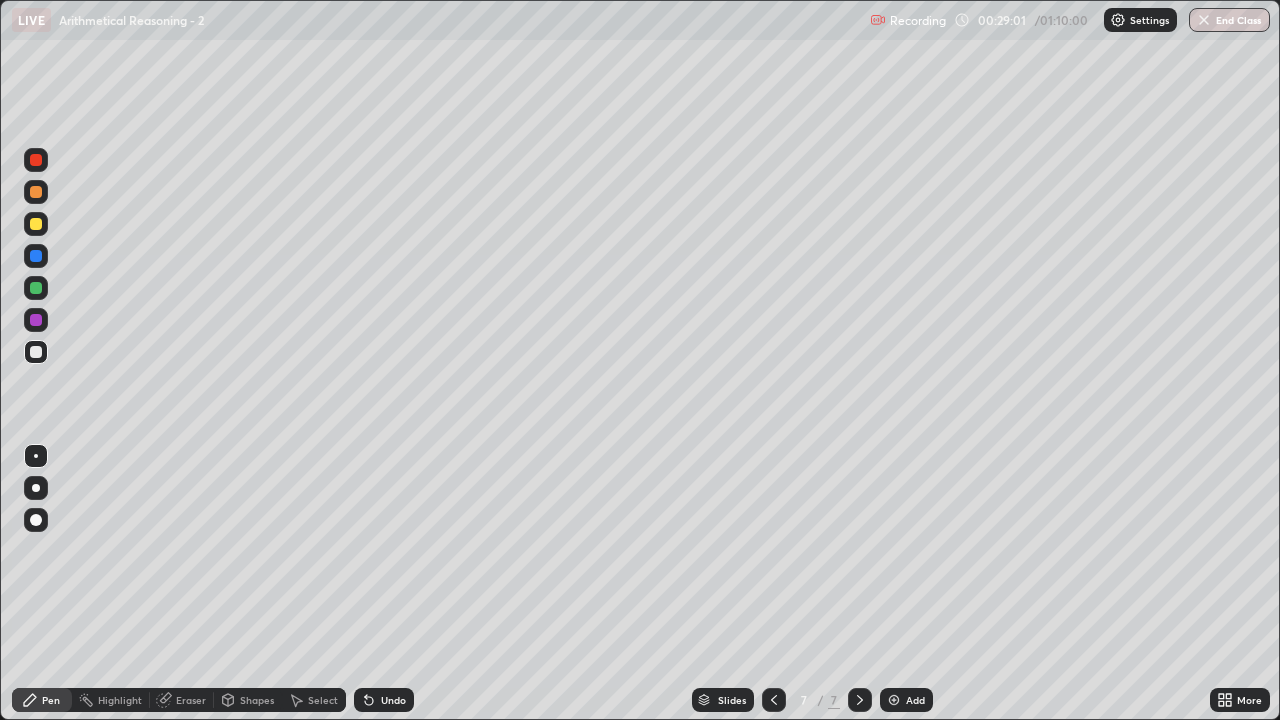 click at bounding box center [774, 700] 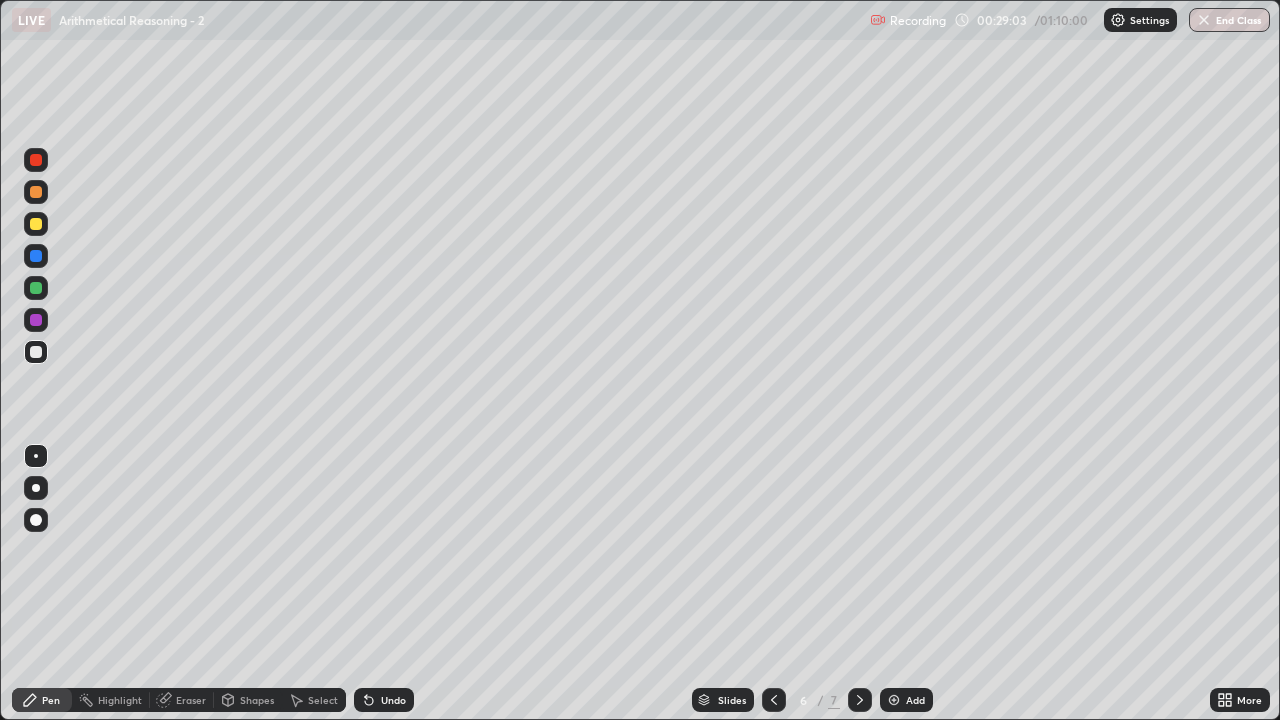click 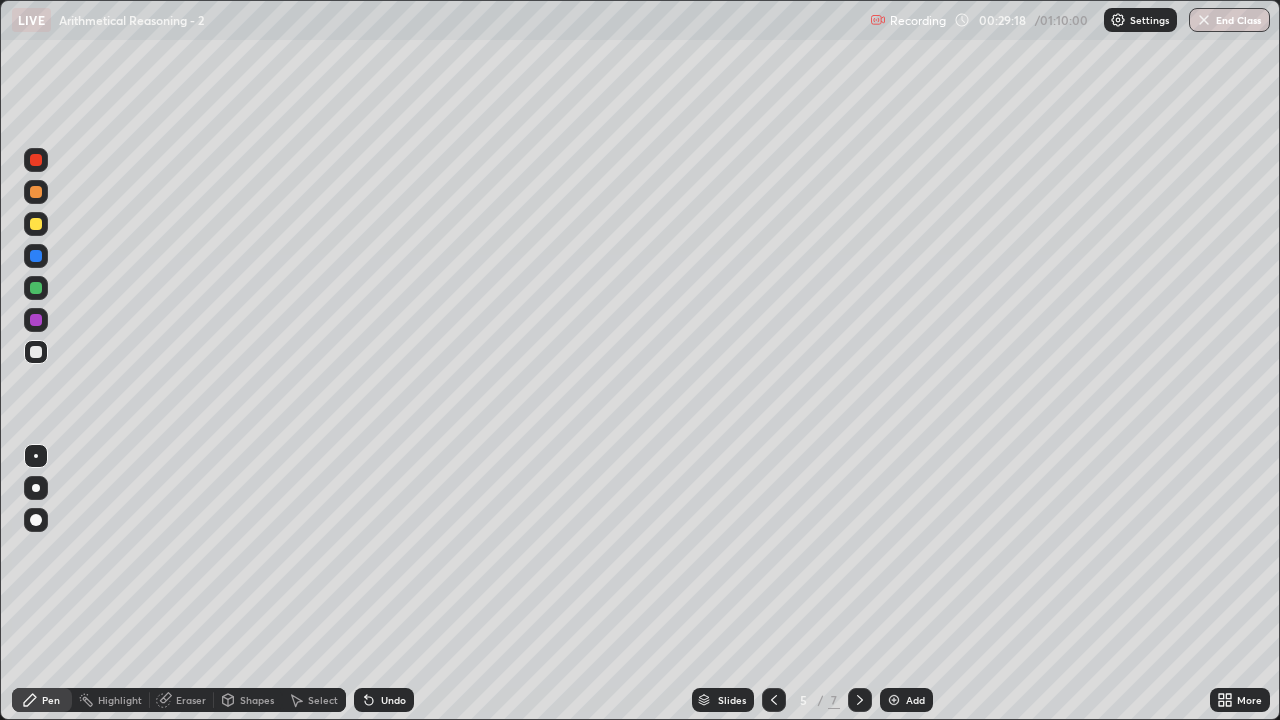 click 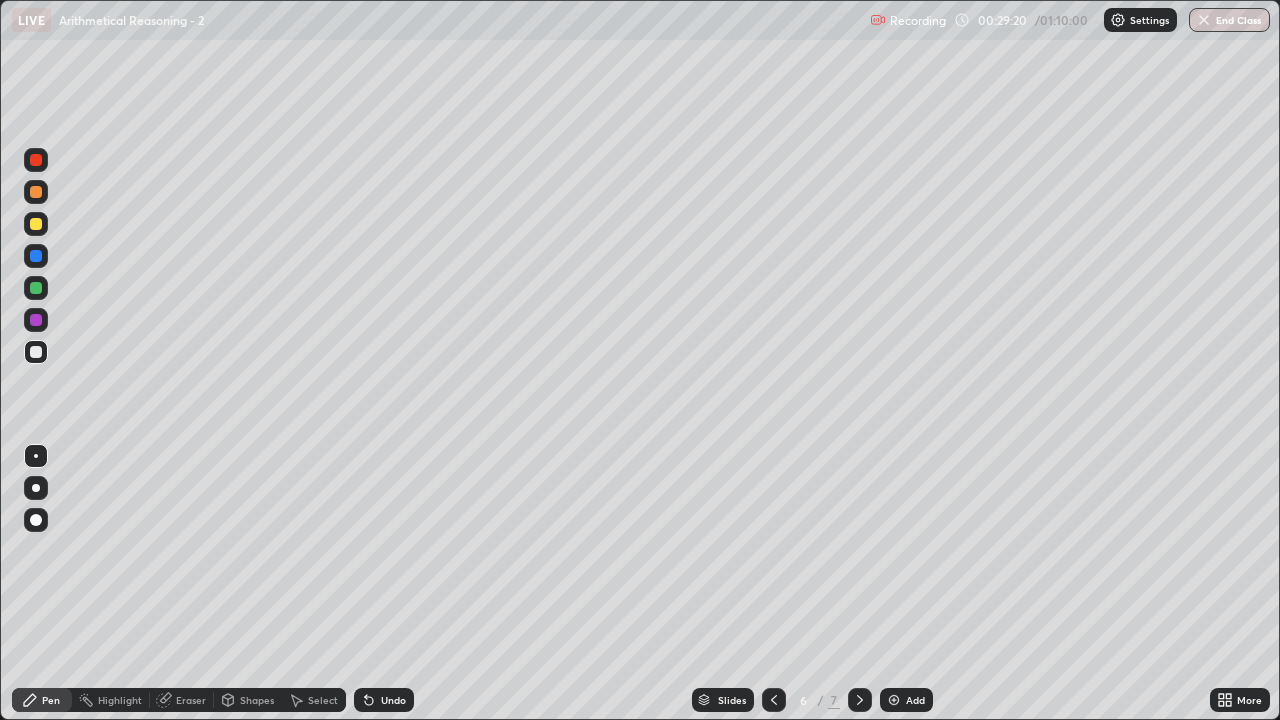 click at bounding box center [774, 700] 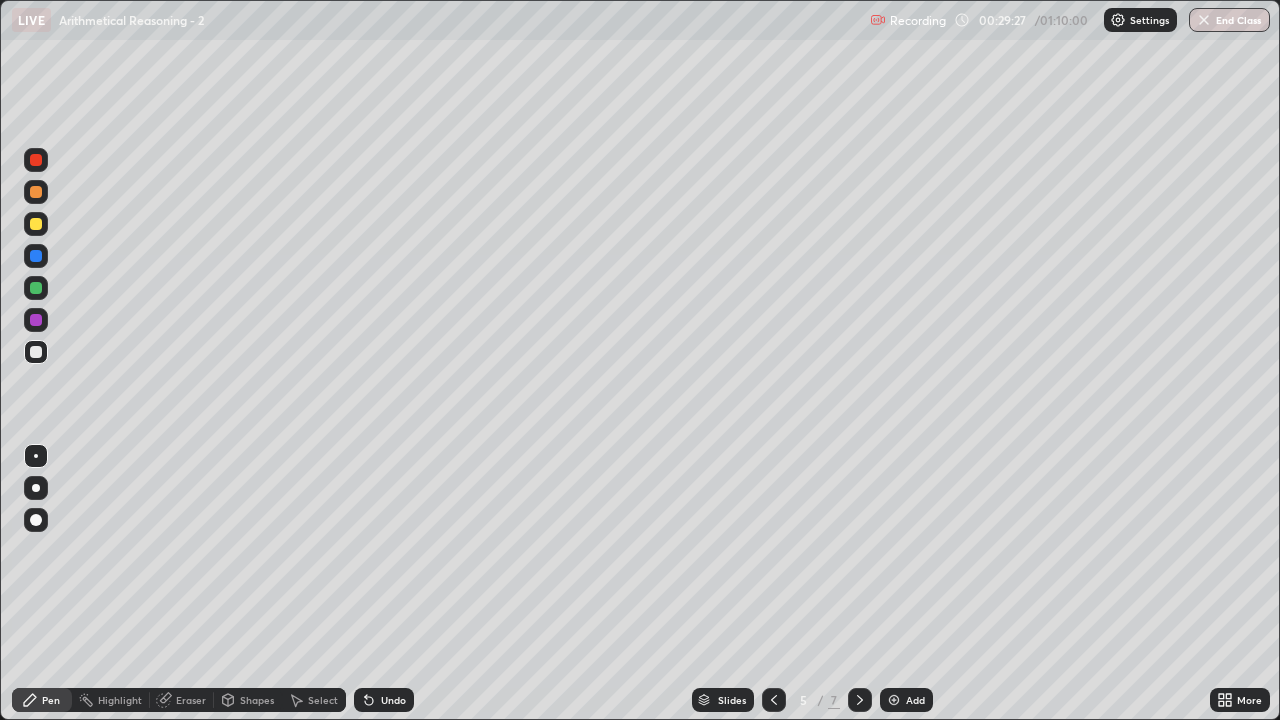 click 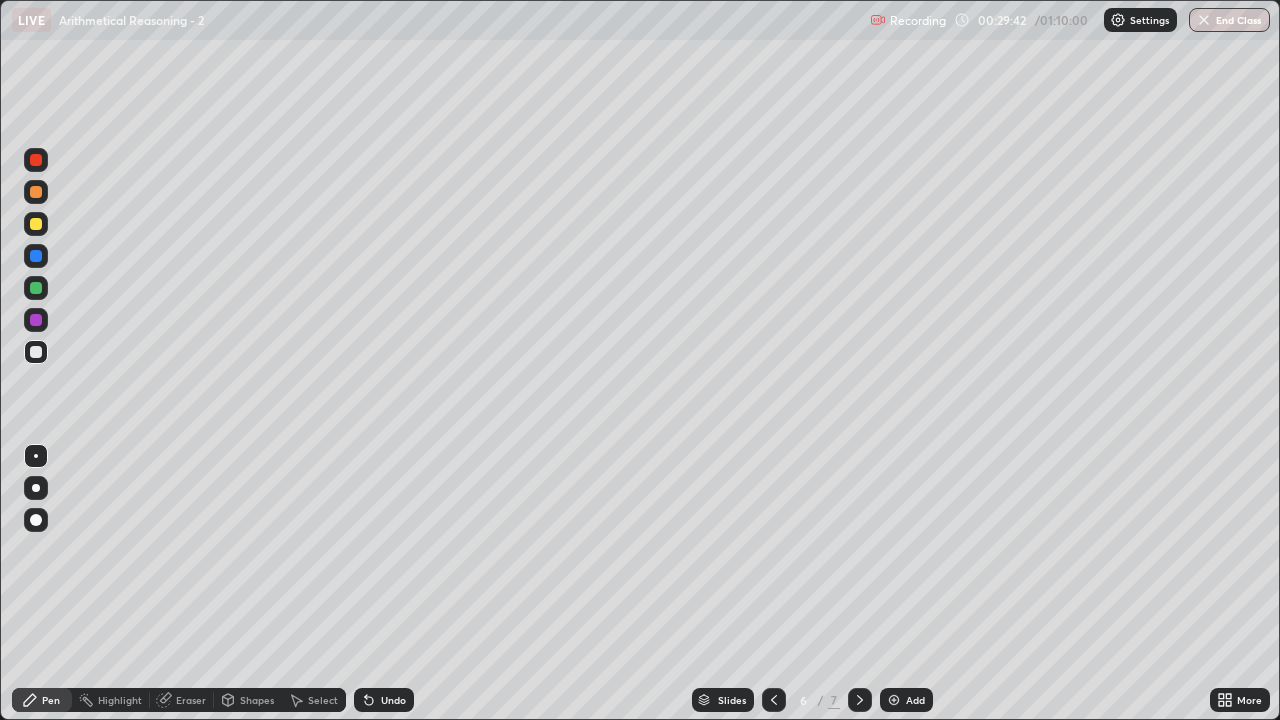 click on "Undo" at bounding box center [393, 700] 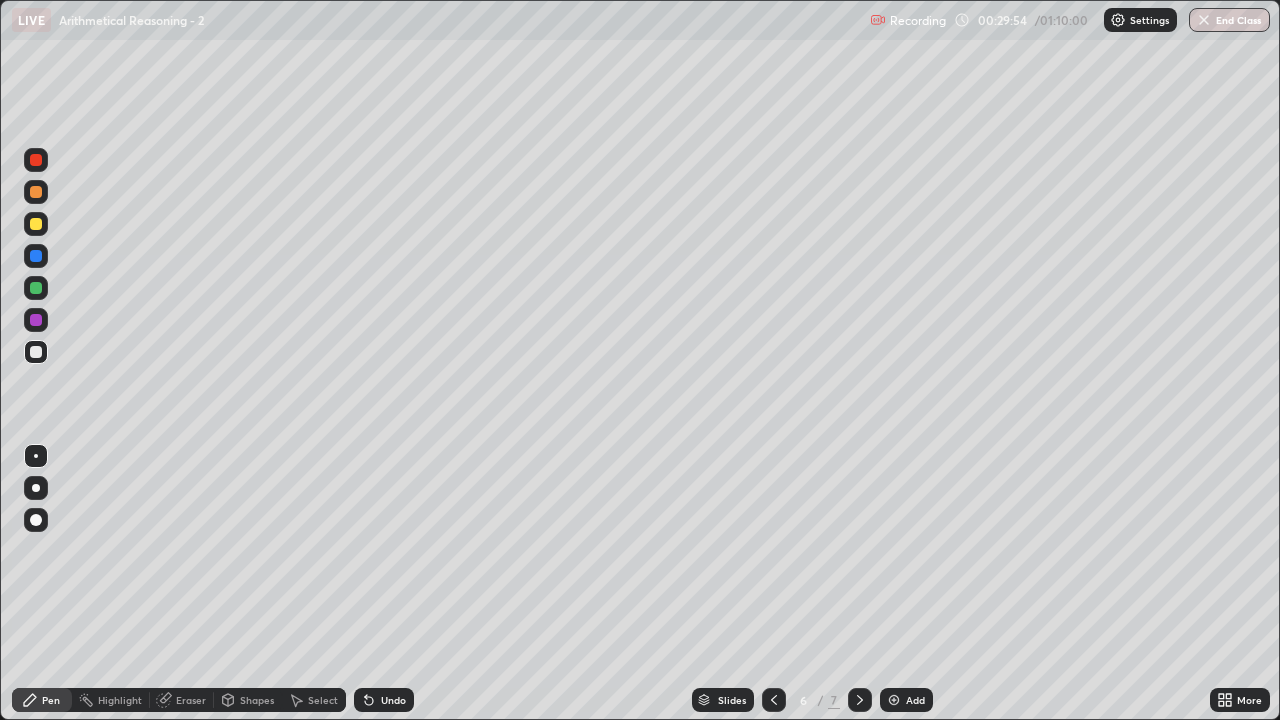 click 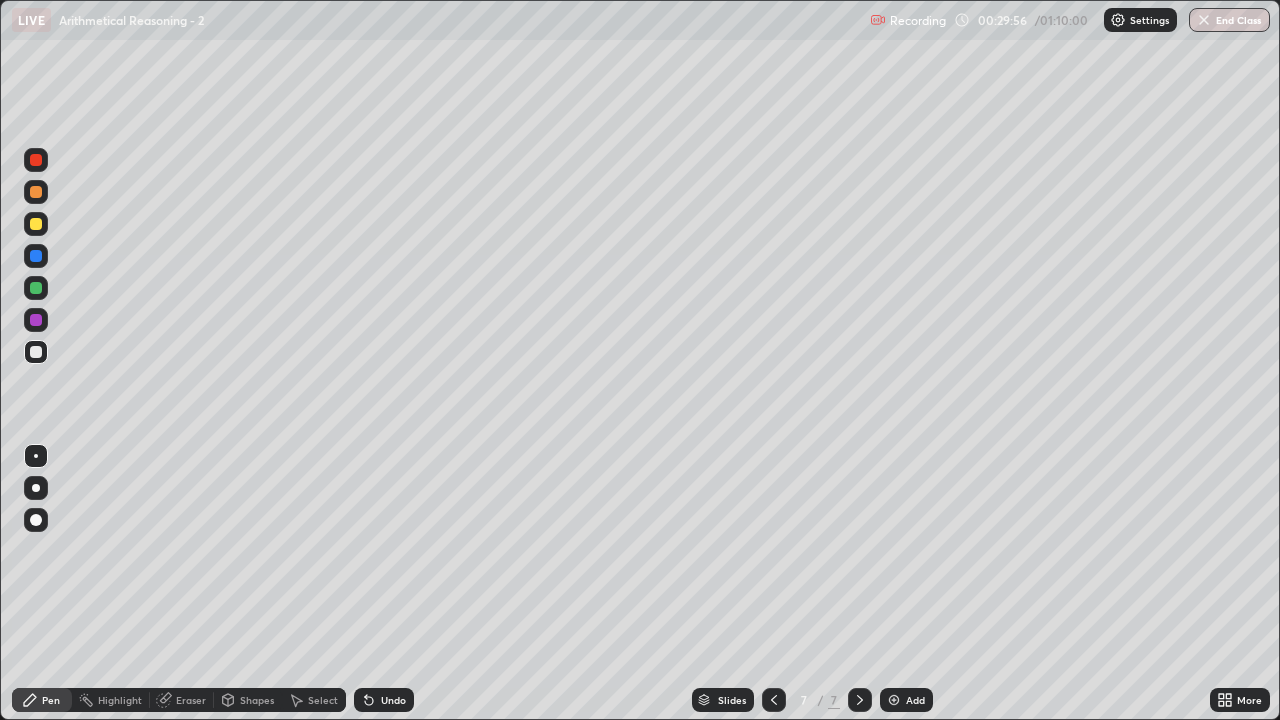 click 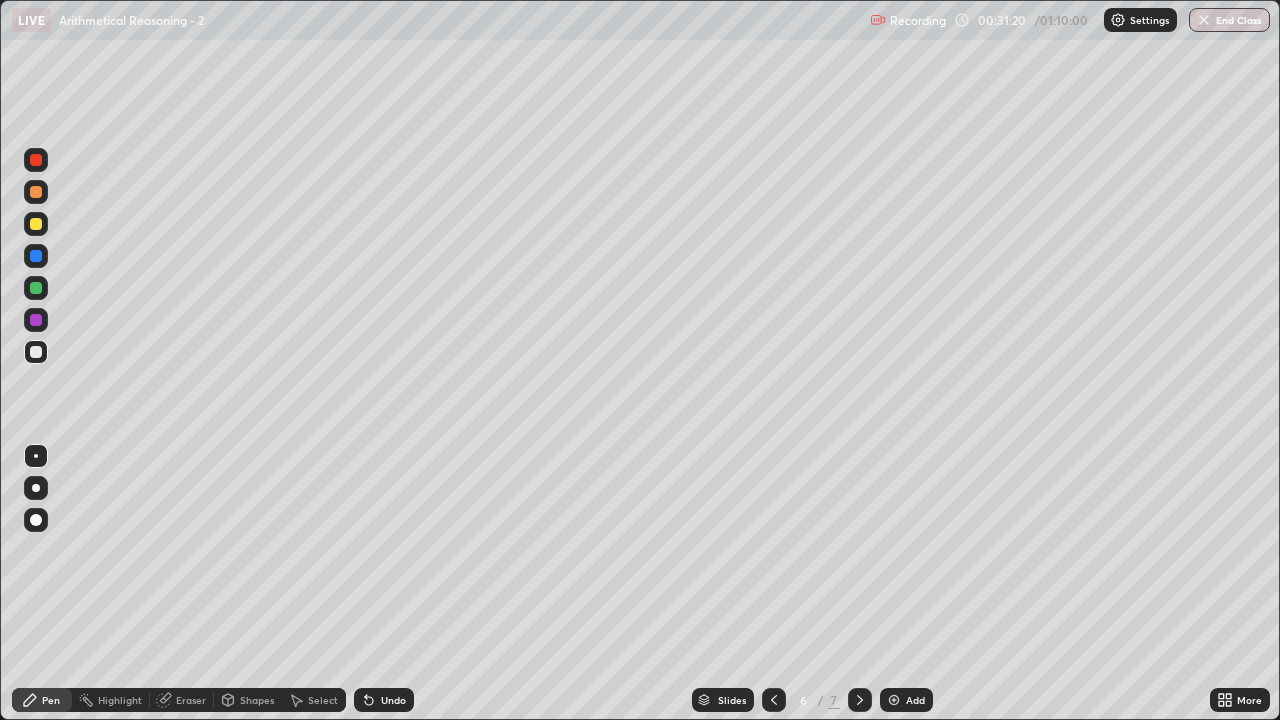click 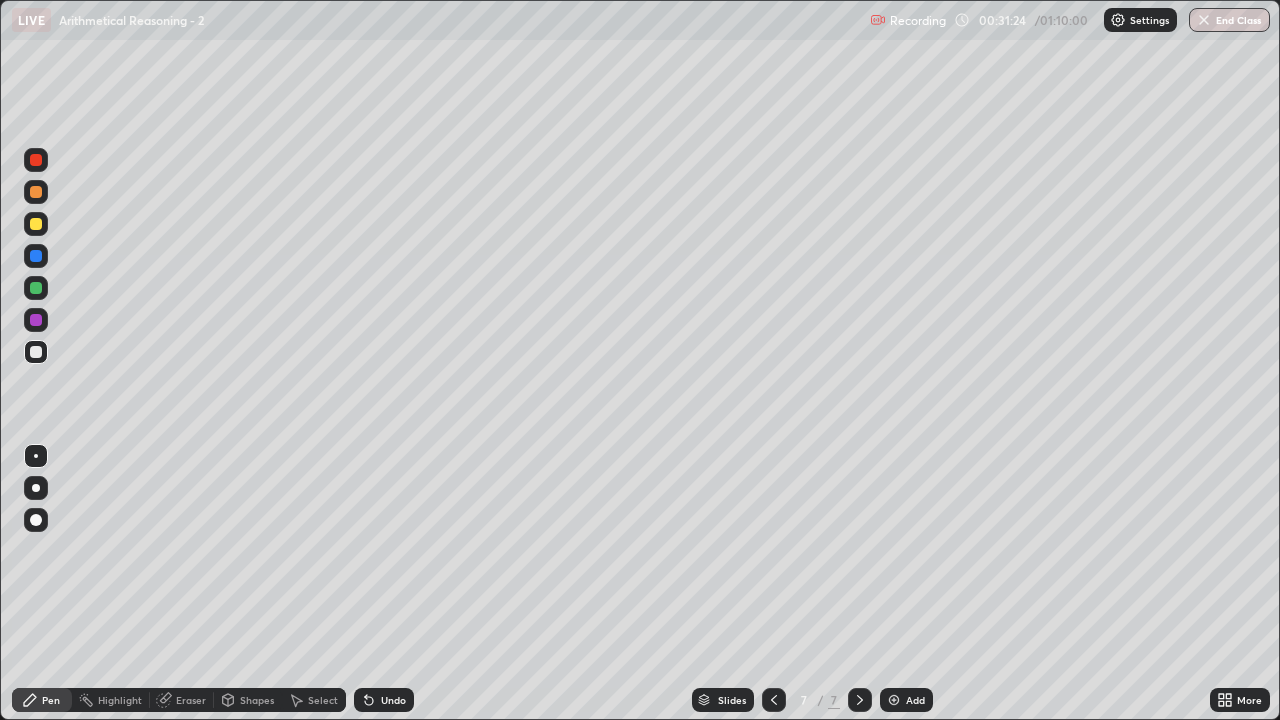 click at bounding box center [36, 288] 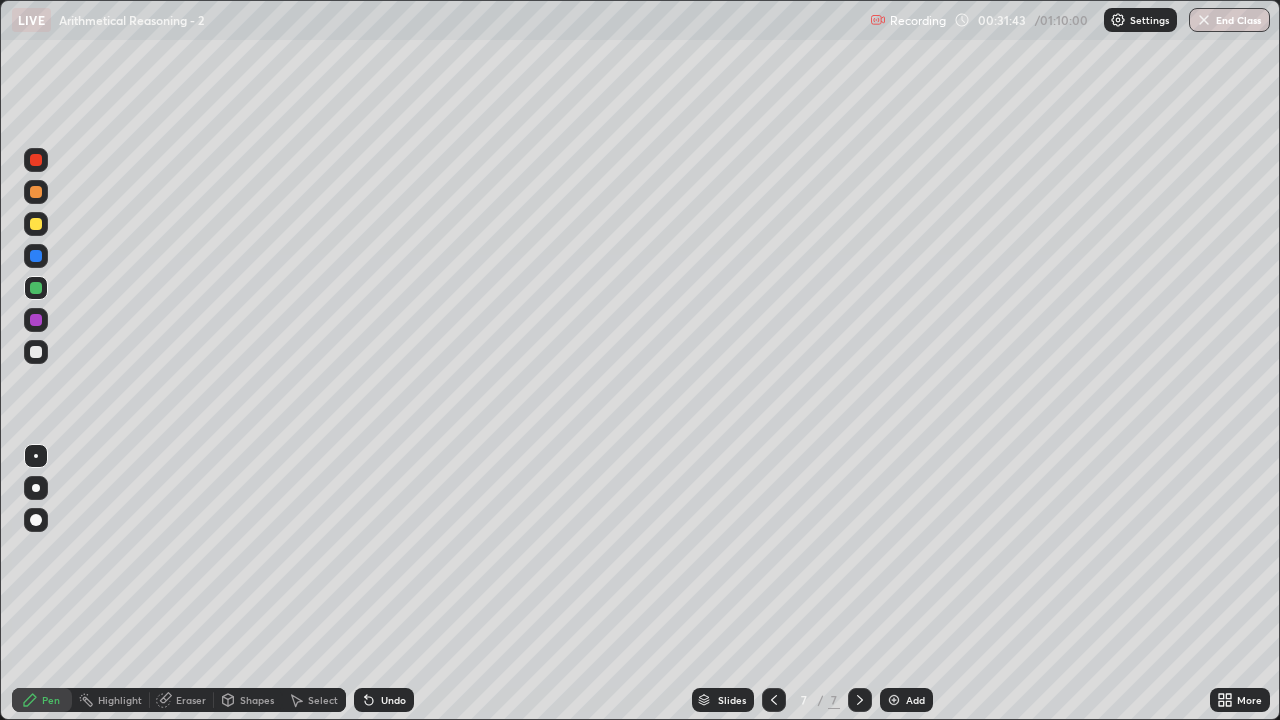 click on "Undo" at bounding box center [393, 700] 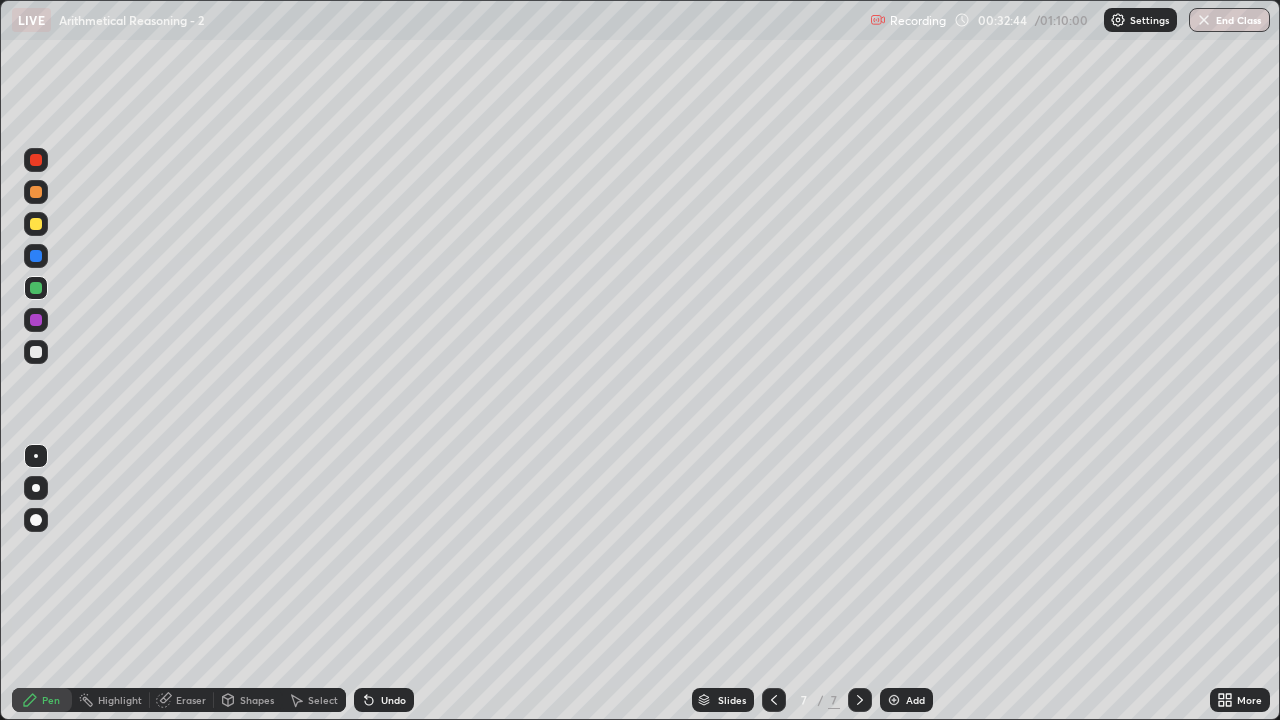 click on "Undo" at bounding box center [393, 700] 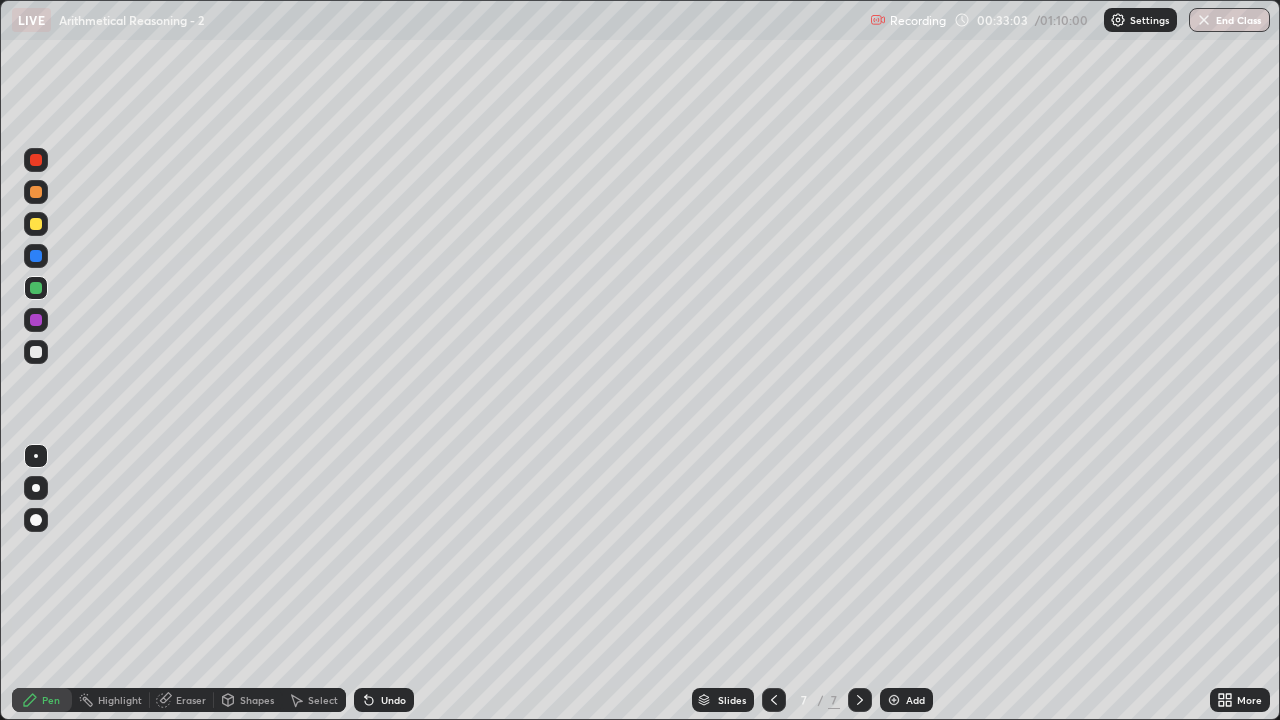 click on "Eraser" at bounding box center (191, 700) 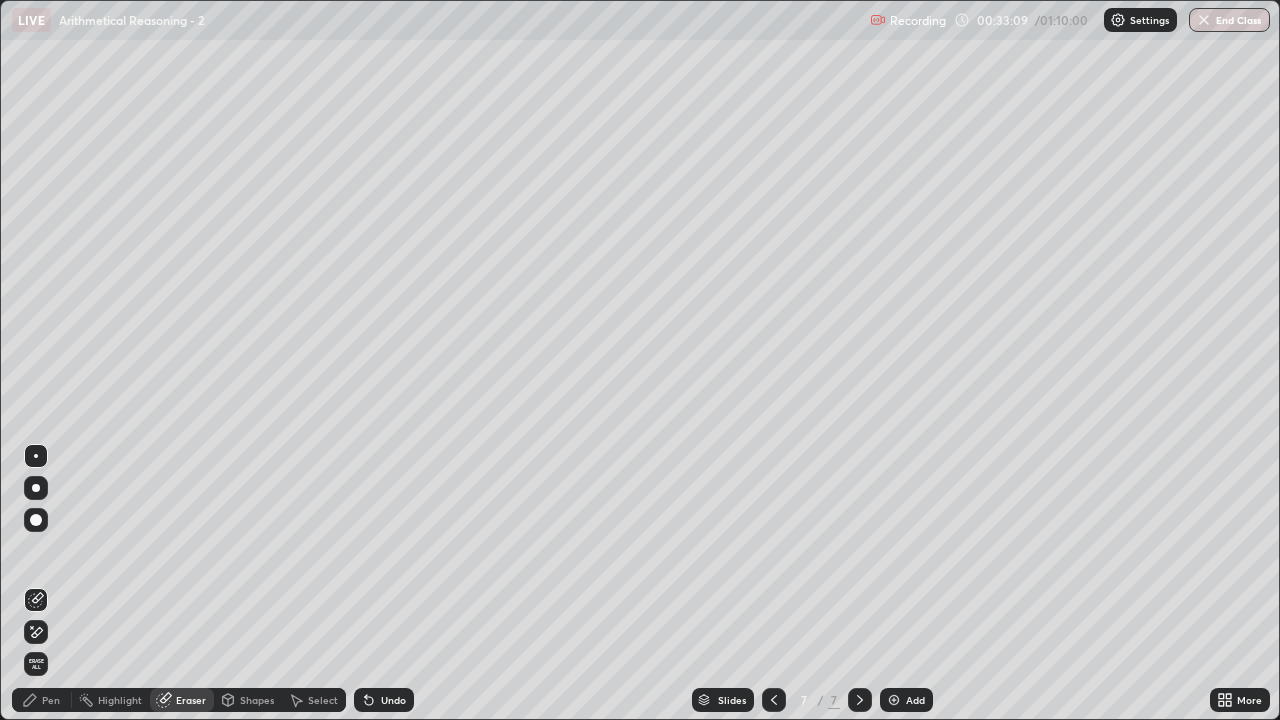 click on "Pen" at bounding box center (51, 700) 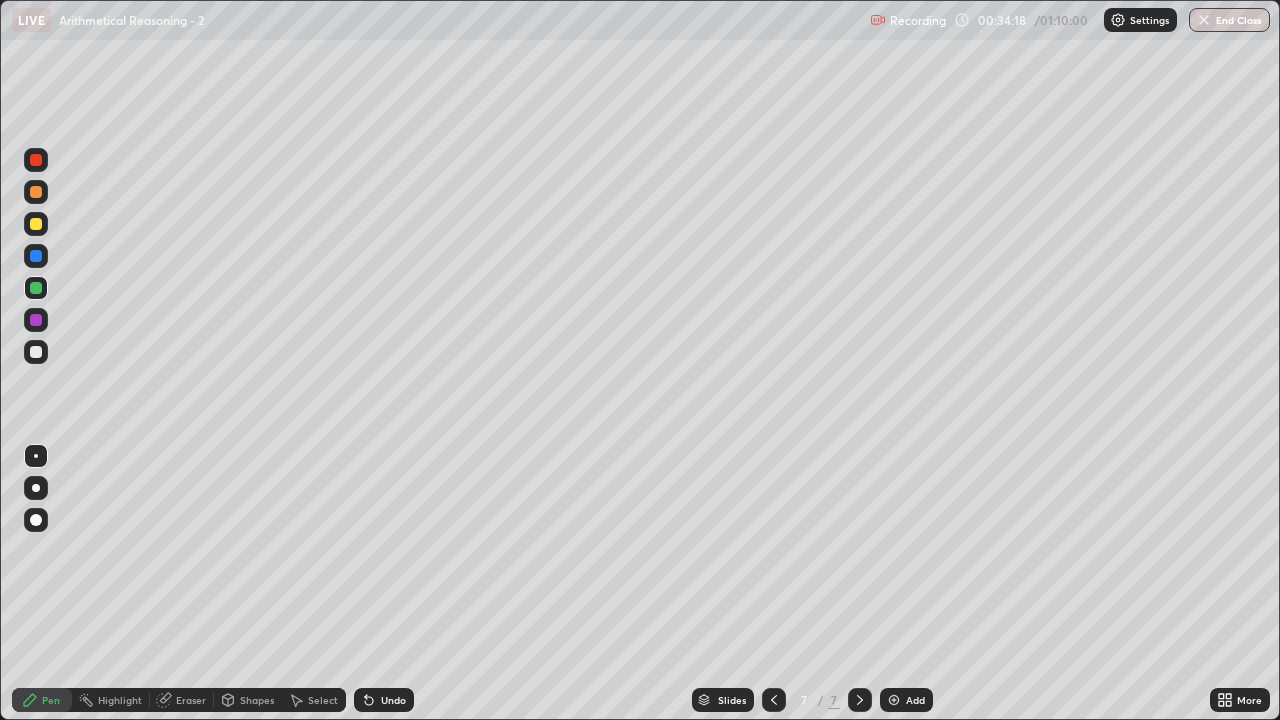 click on "Select" at bounding box center (323, 700) 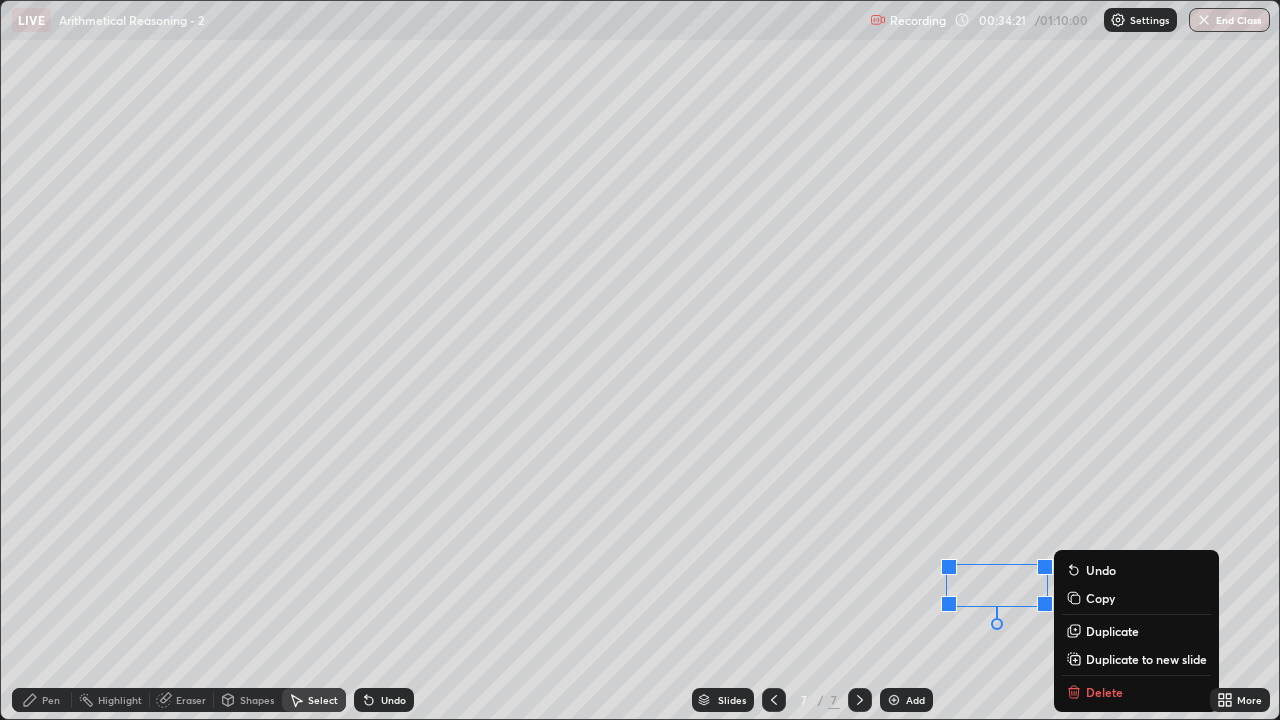 click on "0 ° Undo Copy Duplicate Duplicate to new slide Delete" at bounding box center [640, 360] 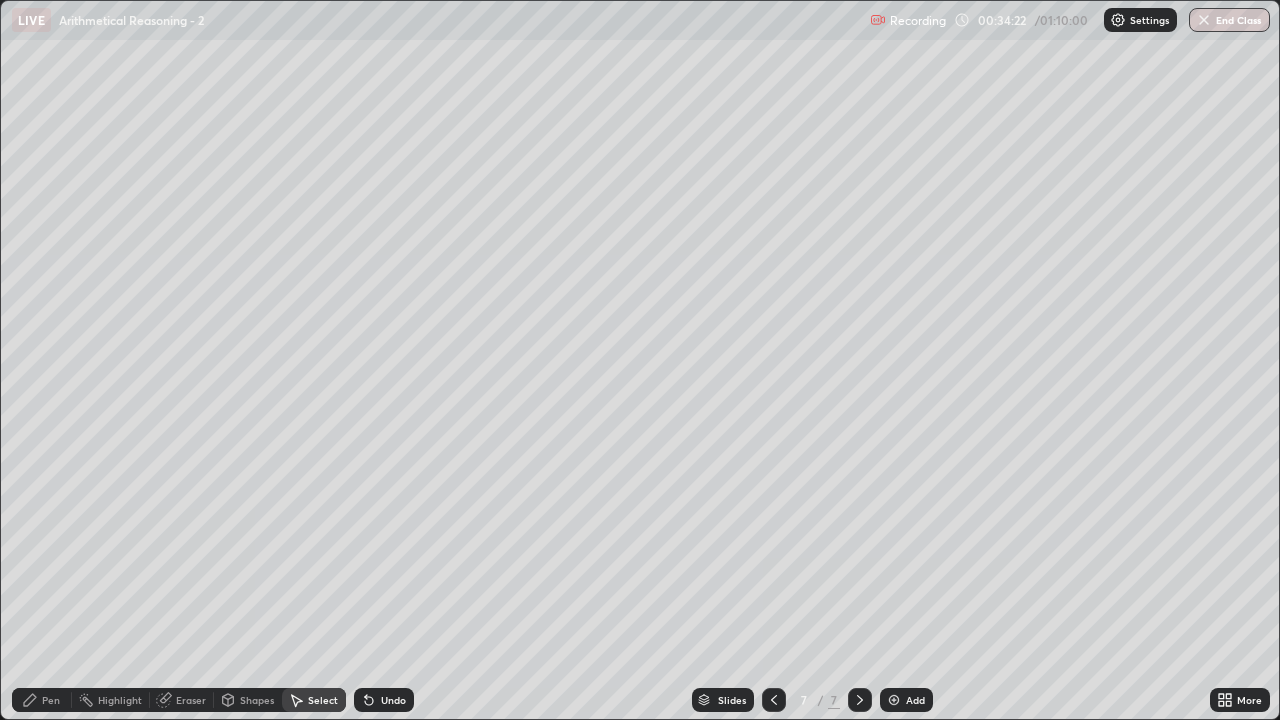 click on "Pen" at bounding box center [42, 700] 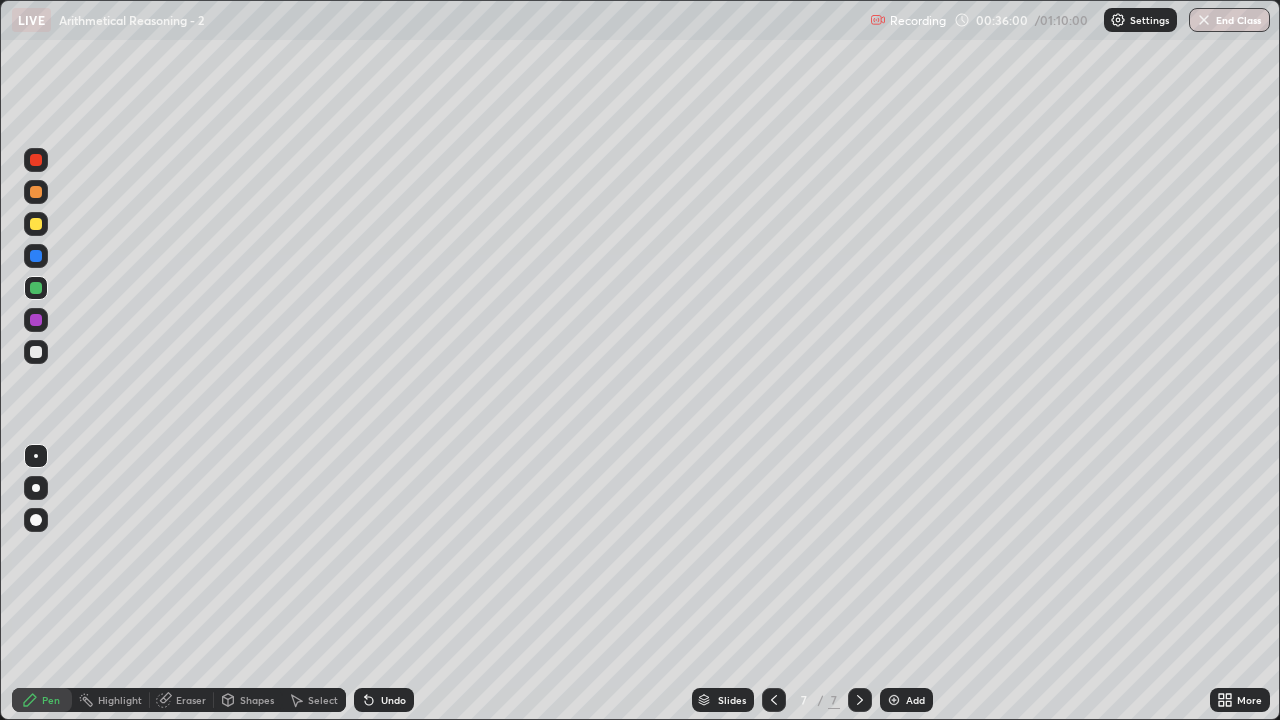 click on "Add" at bounding box center [915, 700] 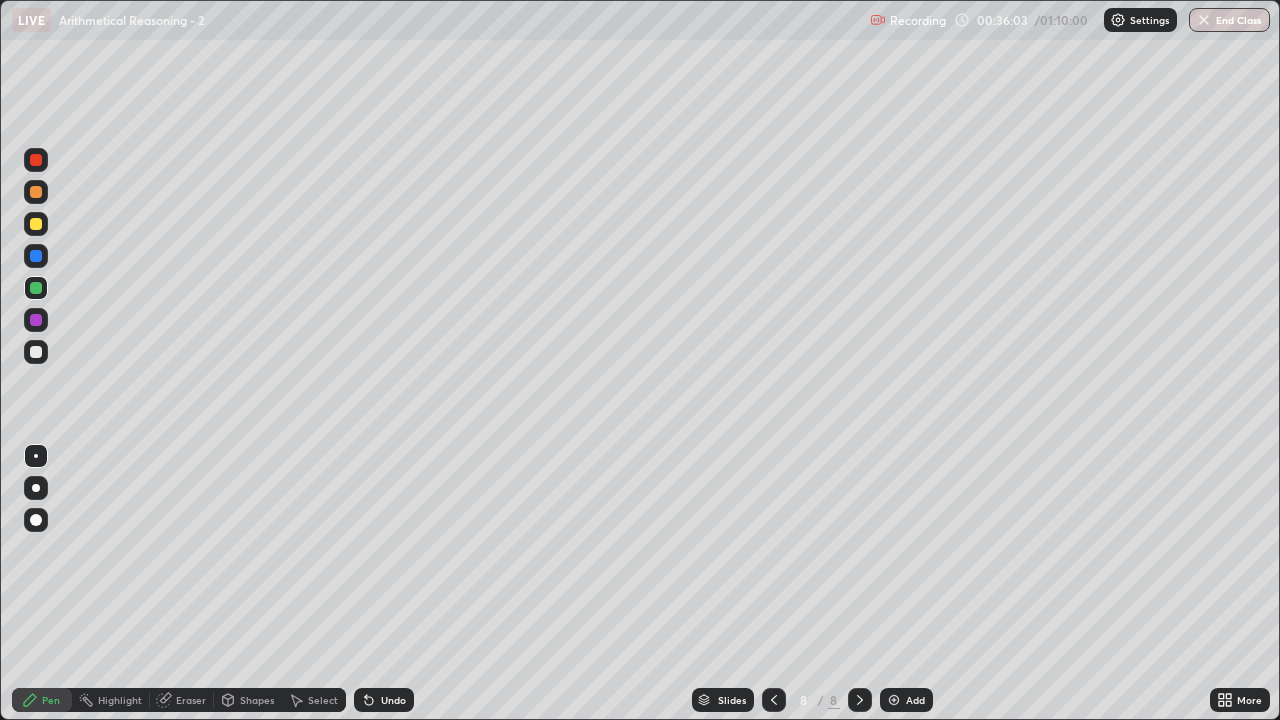 click on "Undo" at bounding box center [384, 700] 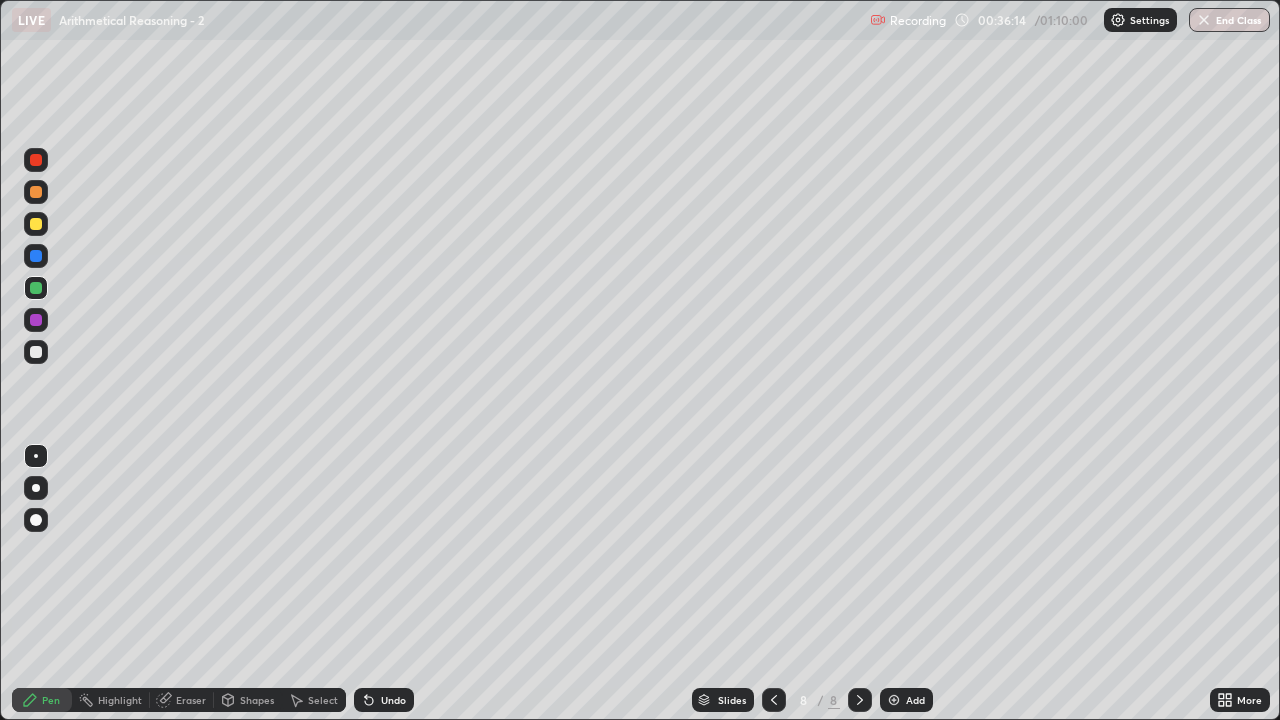 click on "Undo" at bounding box center (393, 700) 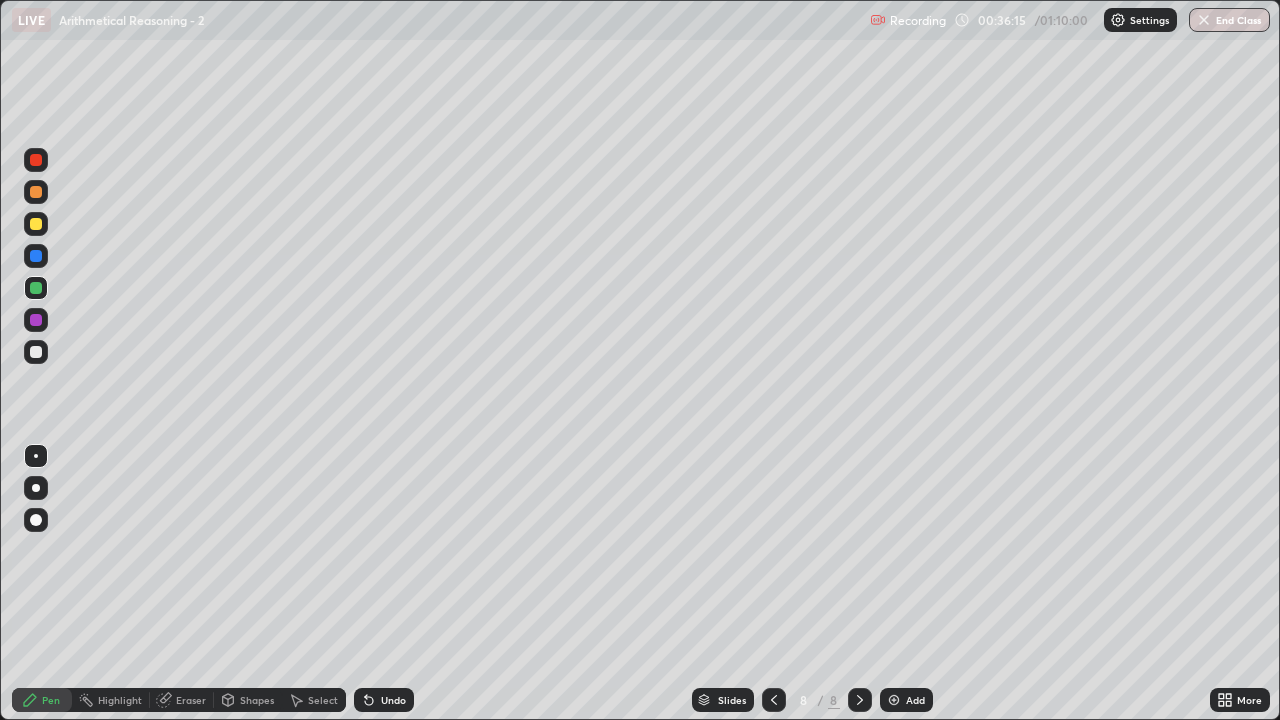 click on "Undo" at bounding box center (393, 700) 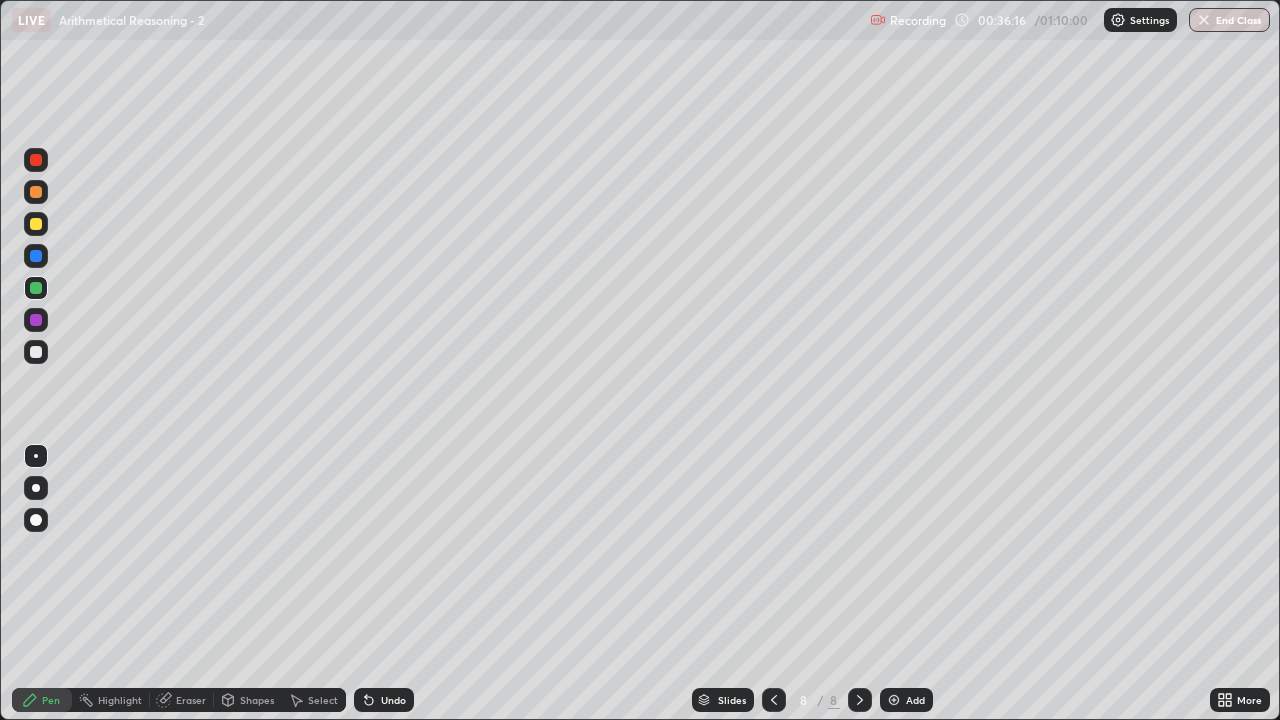click on "Undo" at bounding box center (384, 700) 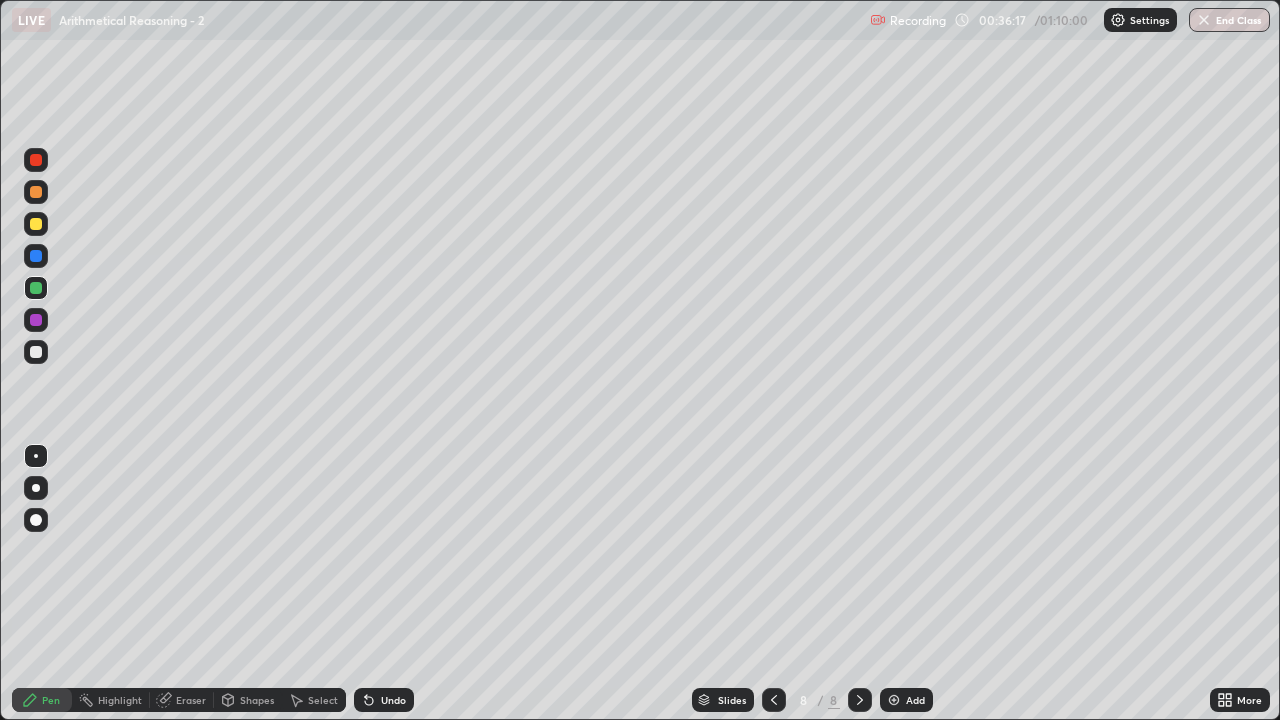 click on "Undo" at bounding box center (384, 700) 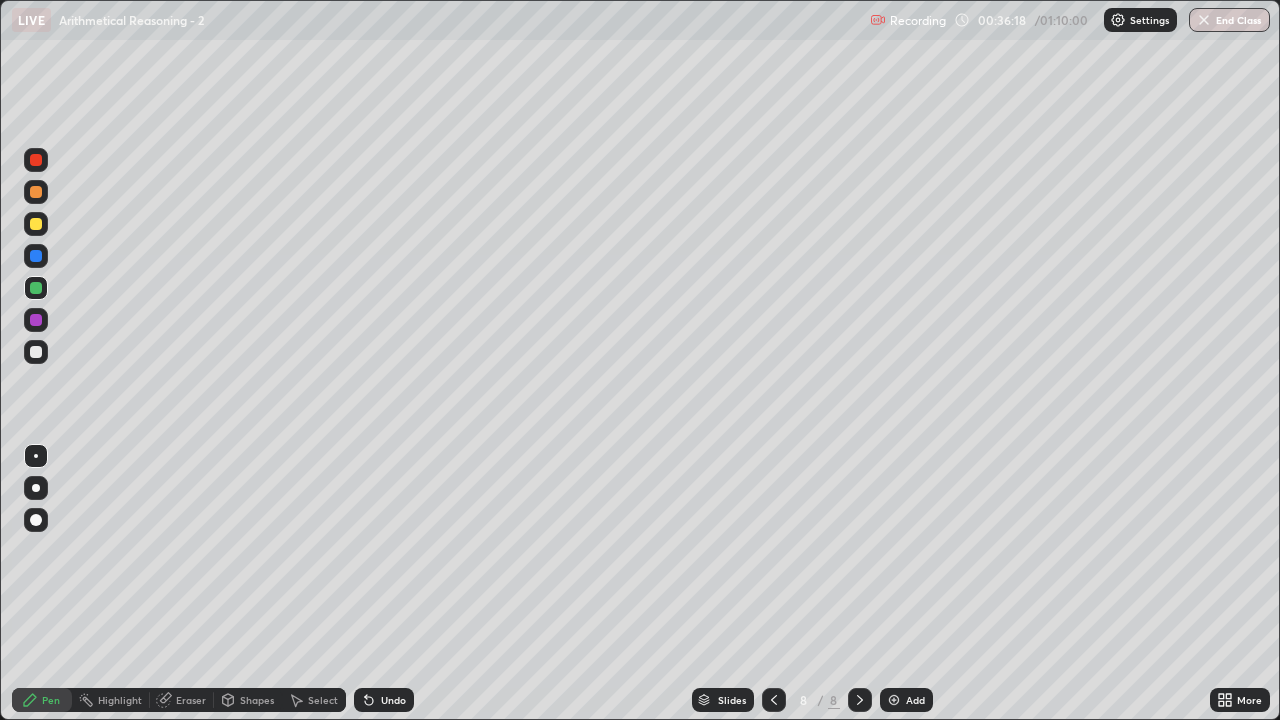 click on "Undo" at bounding box center [384, 700] 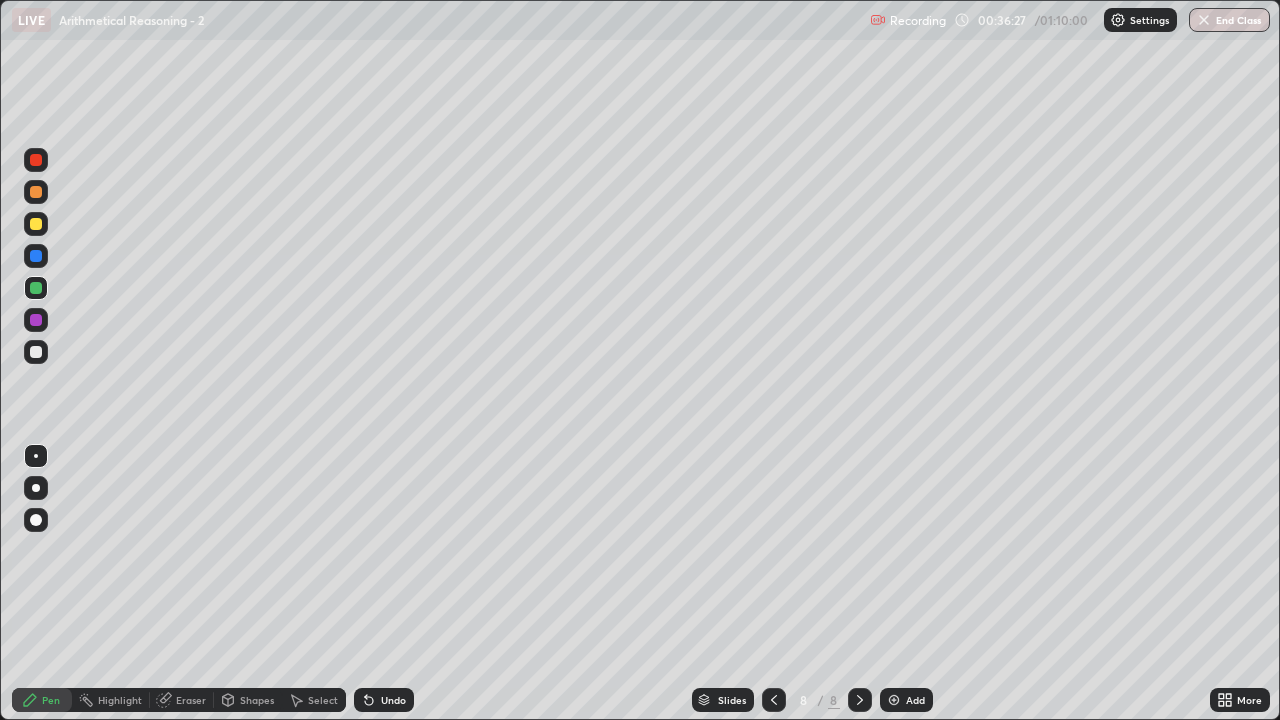 click on "Undo" at bounding box center [393, 700] 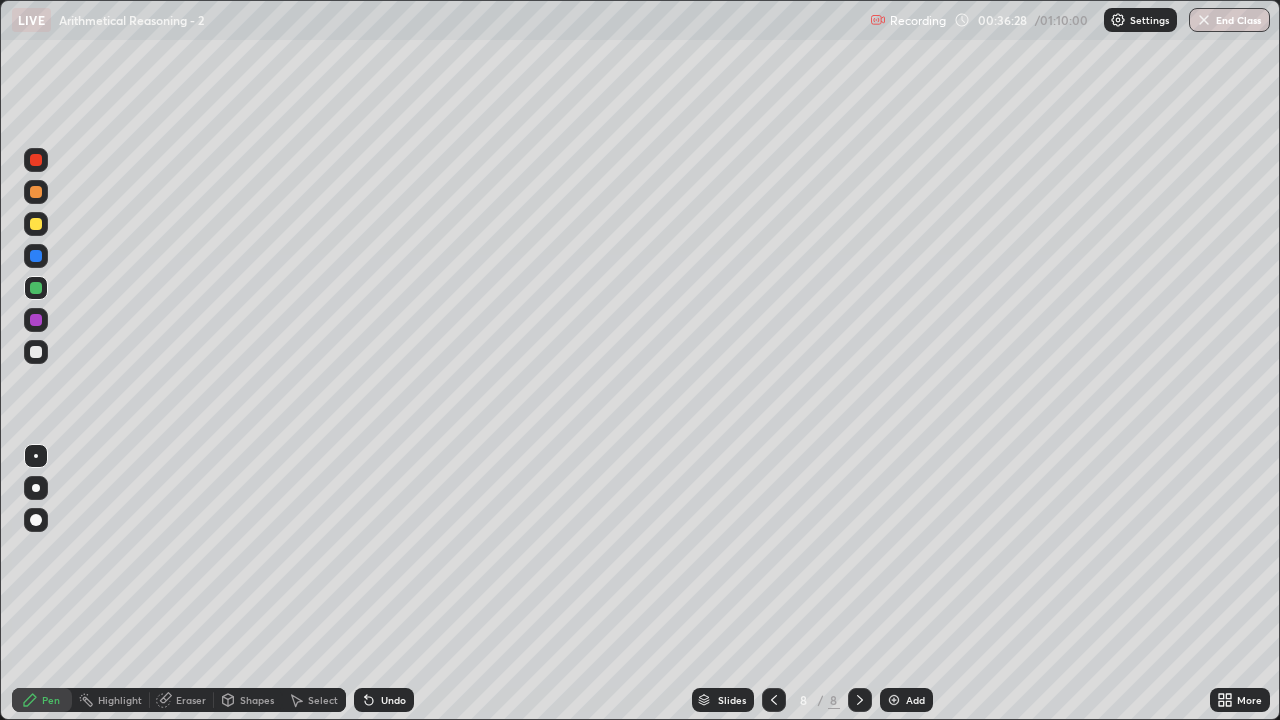 click on "Undo" at bounding box center (384, 700) 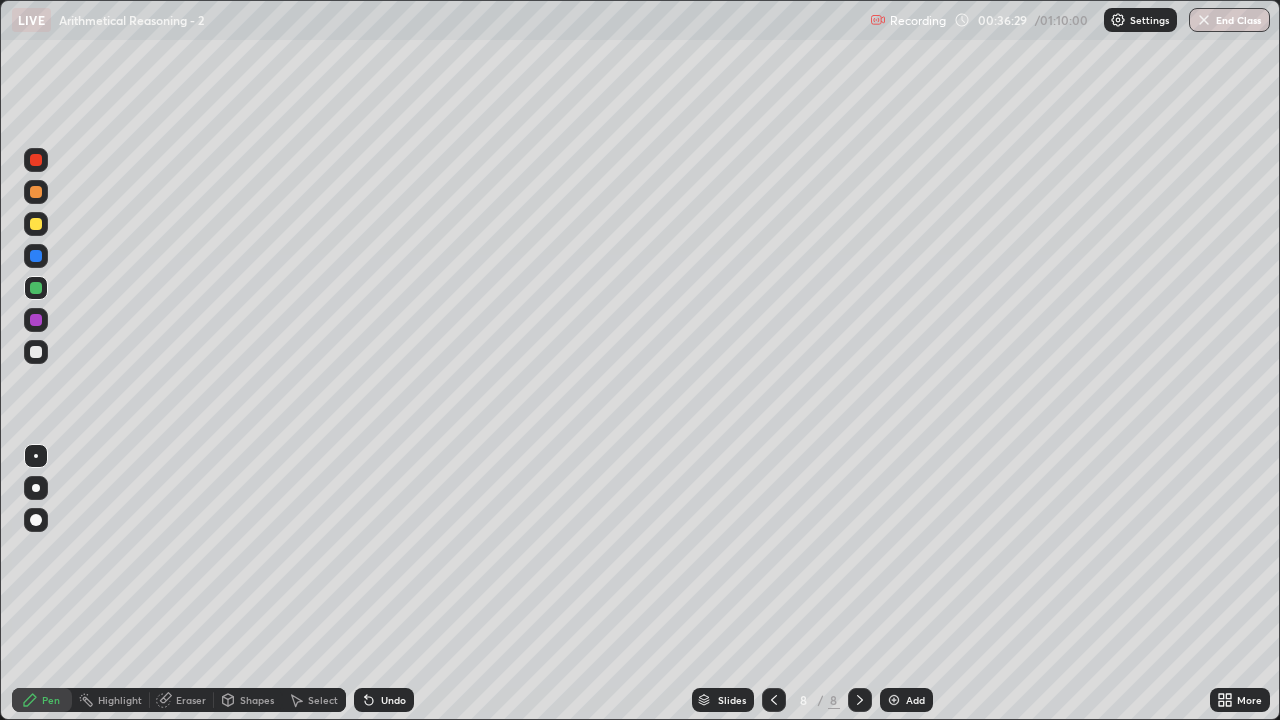 click on "Undo" at bounding box center (384, 700) 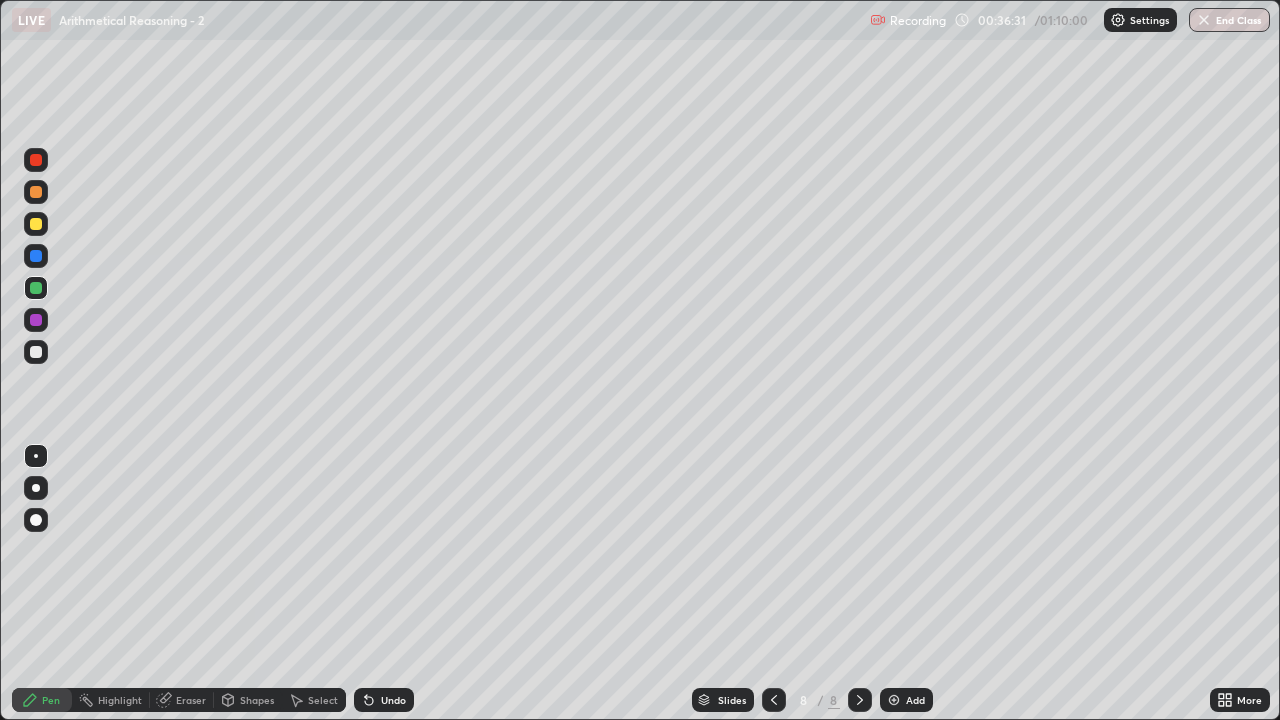 click on "Undo" at bounding box center (393, 700) 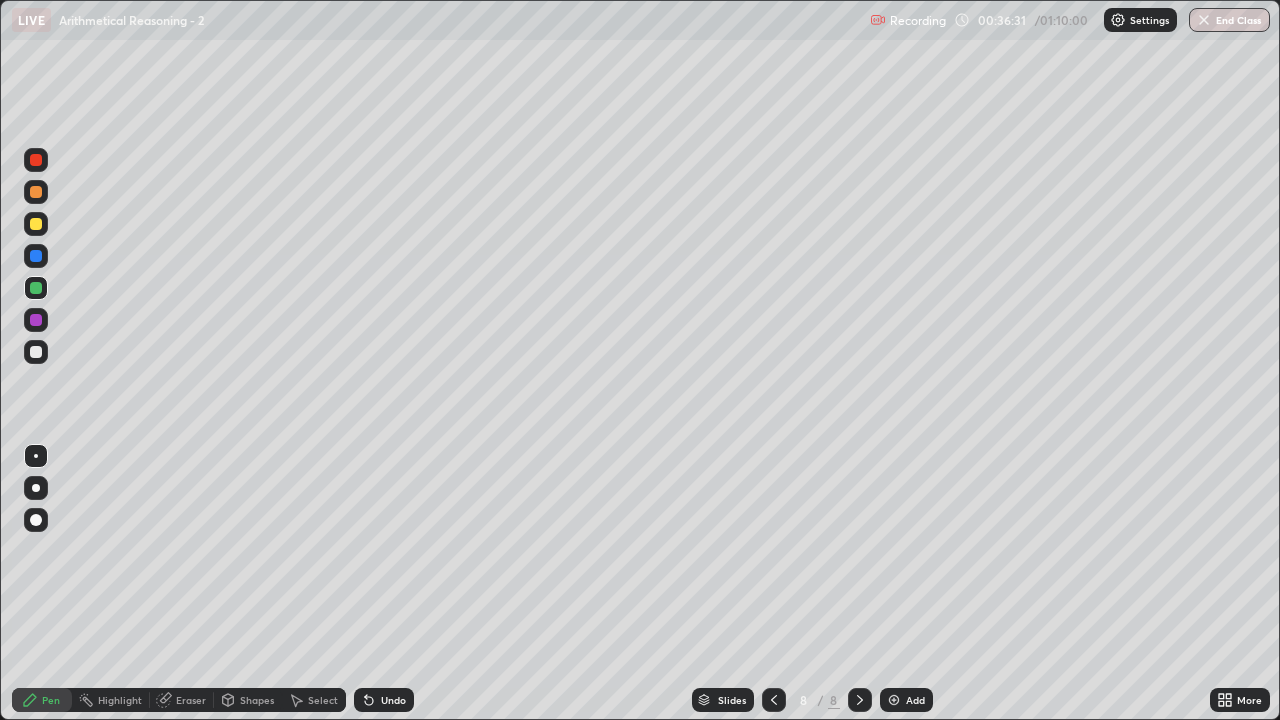 click on "Undo" at bounding box center [393, 700] 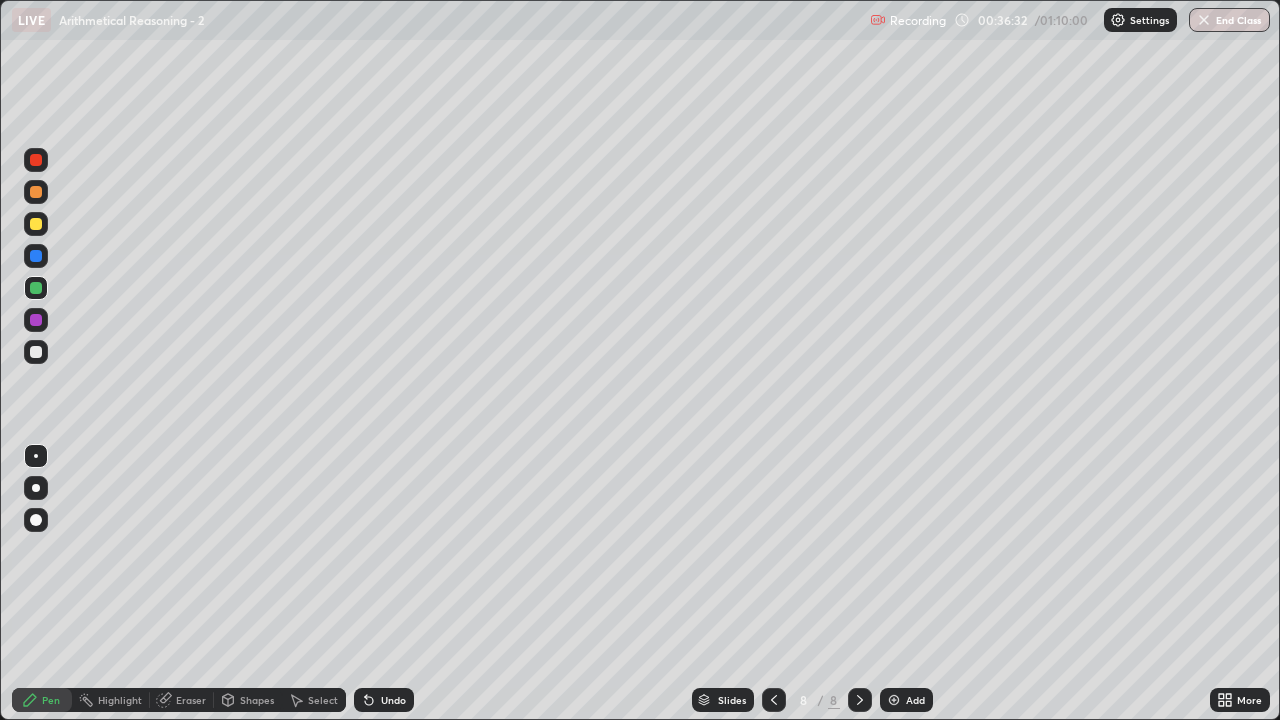 click 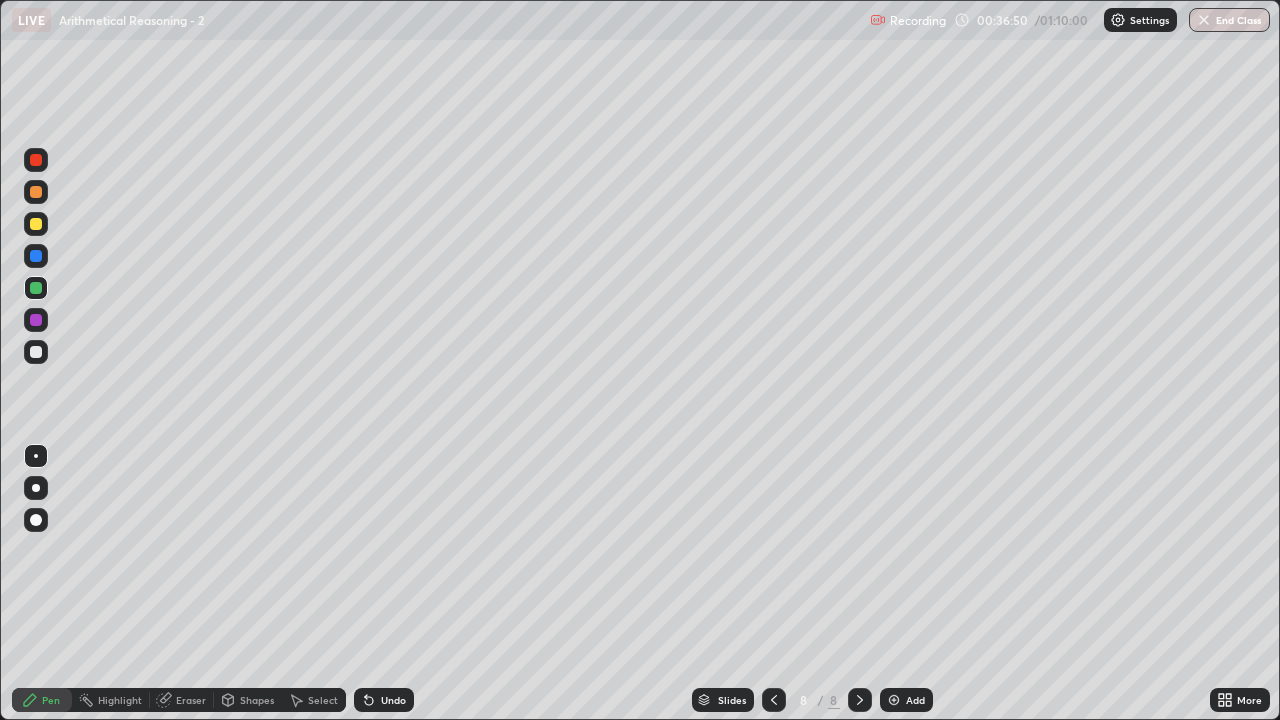 click on "Eraser" at bounding box center [191, 700] 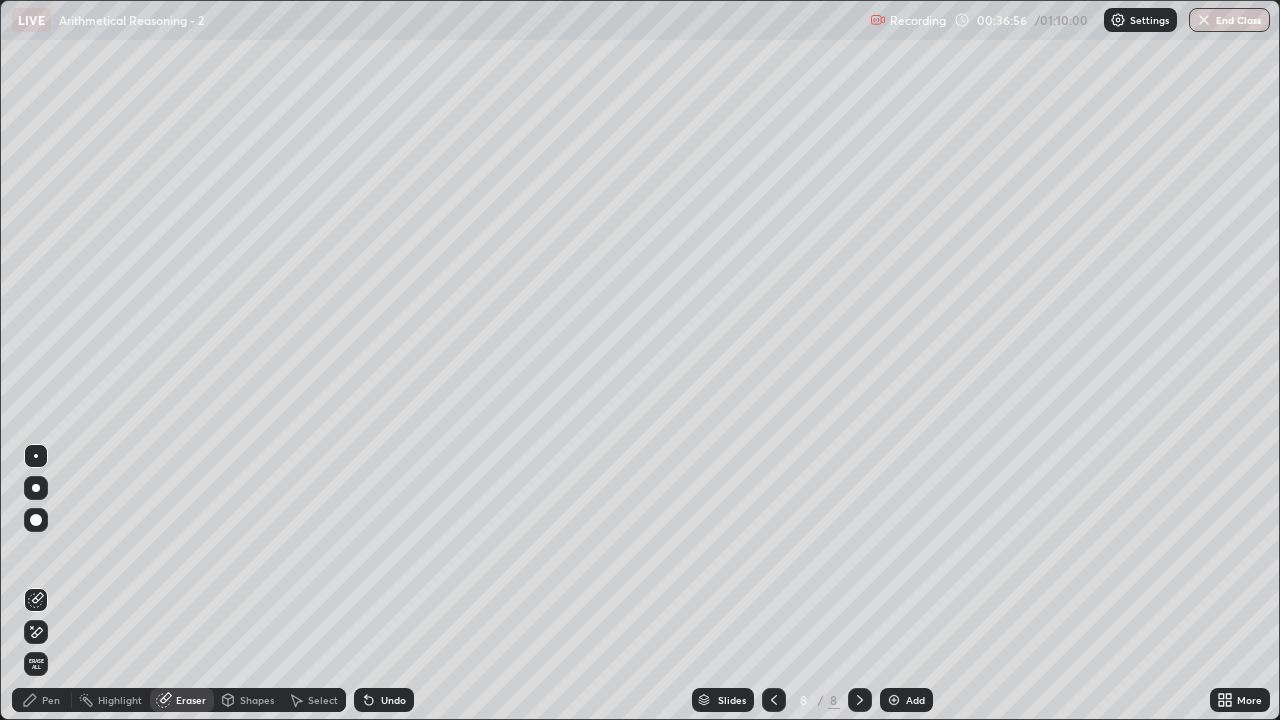 click on "Select" at bounding box center [323, 700] 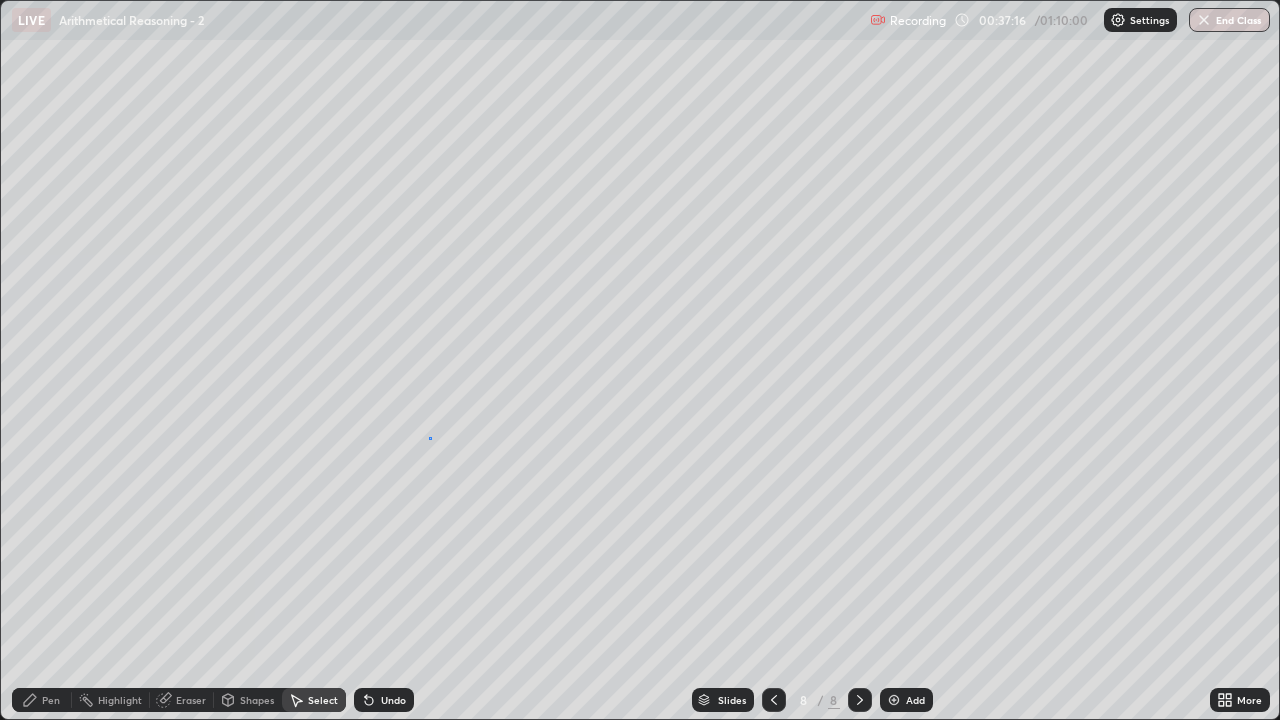 click on "0 ° Undo Copy Duplicate Duplicate to new slide Delete" at bounding box center [640, 360] 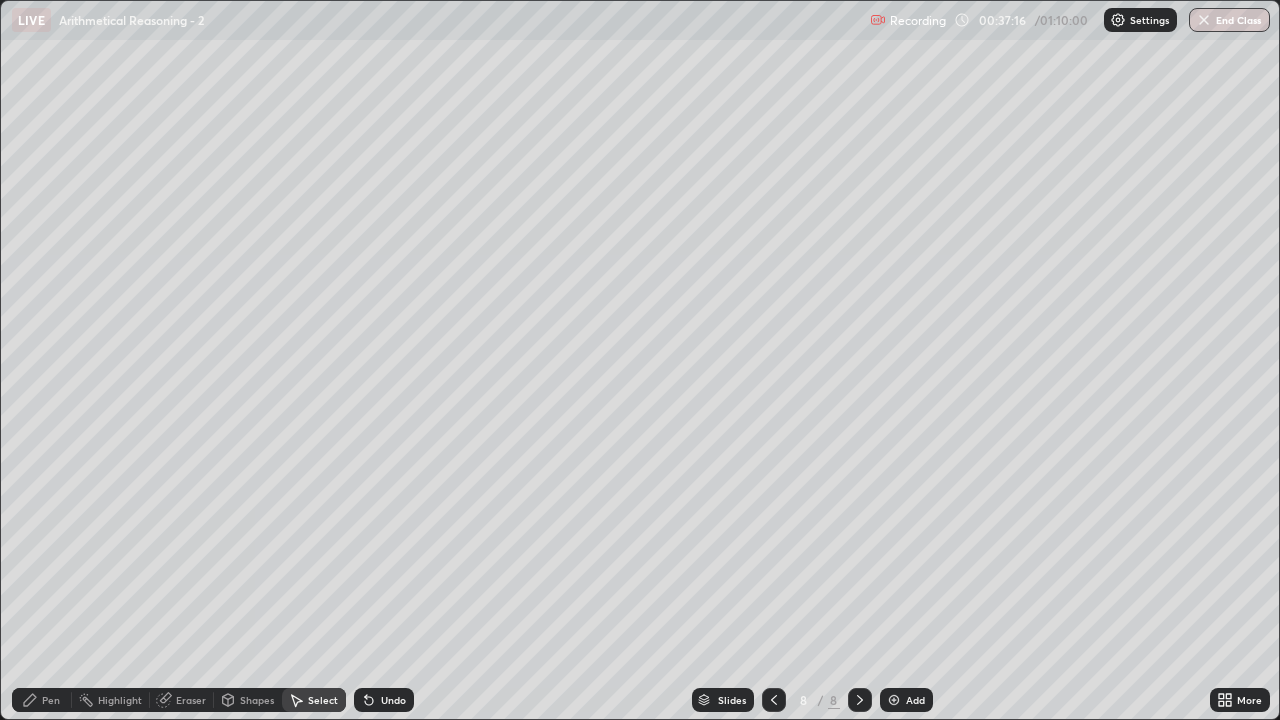 click on "Pen" at bounding box center (42, 700) 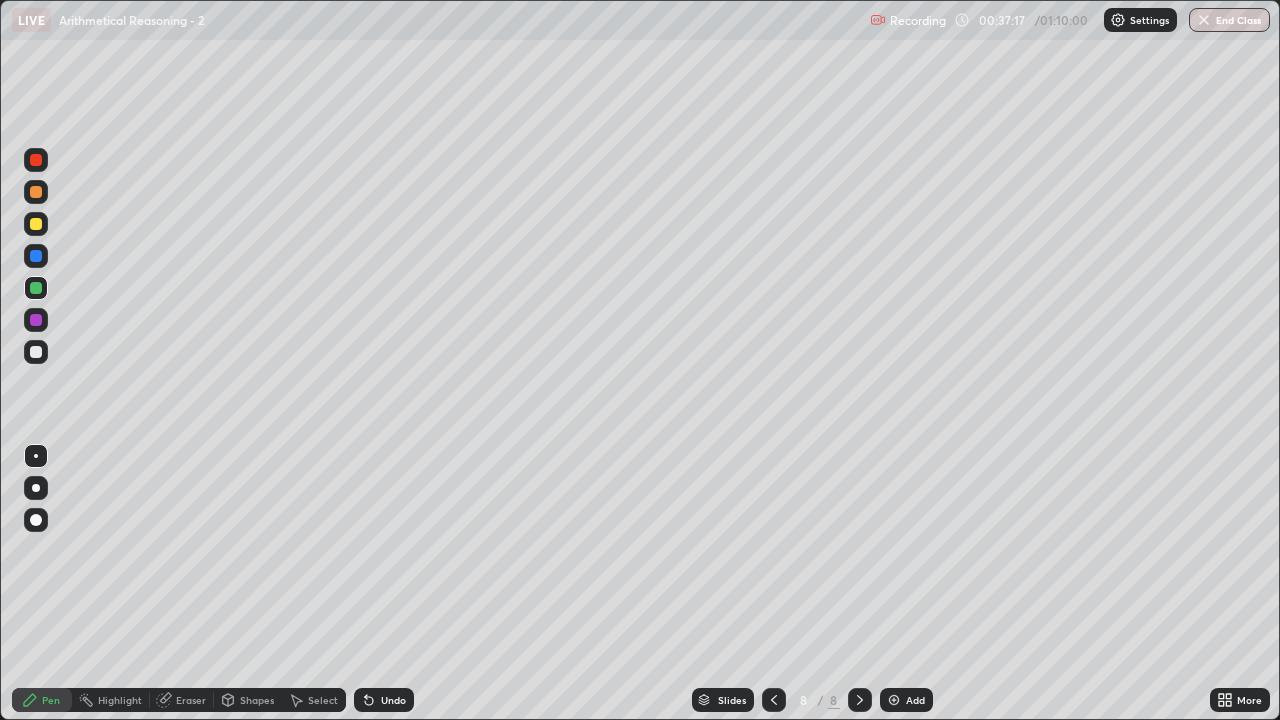 click at bounding box center [36, 352] 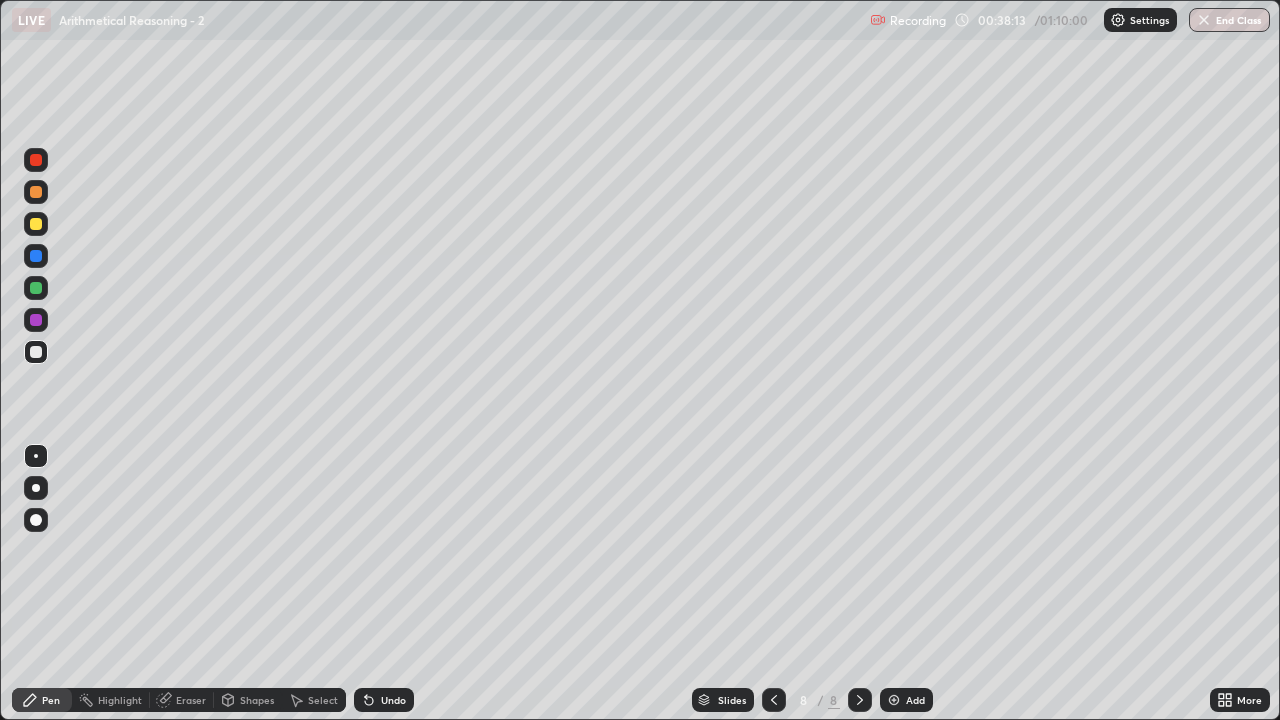 click at bounding box center [774, 700] 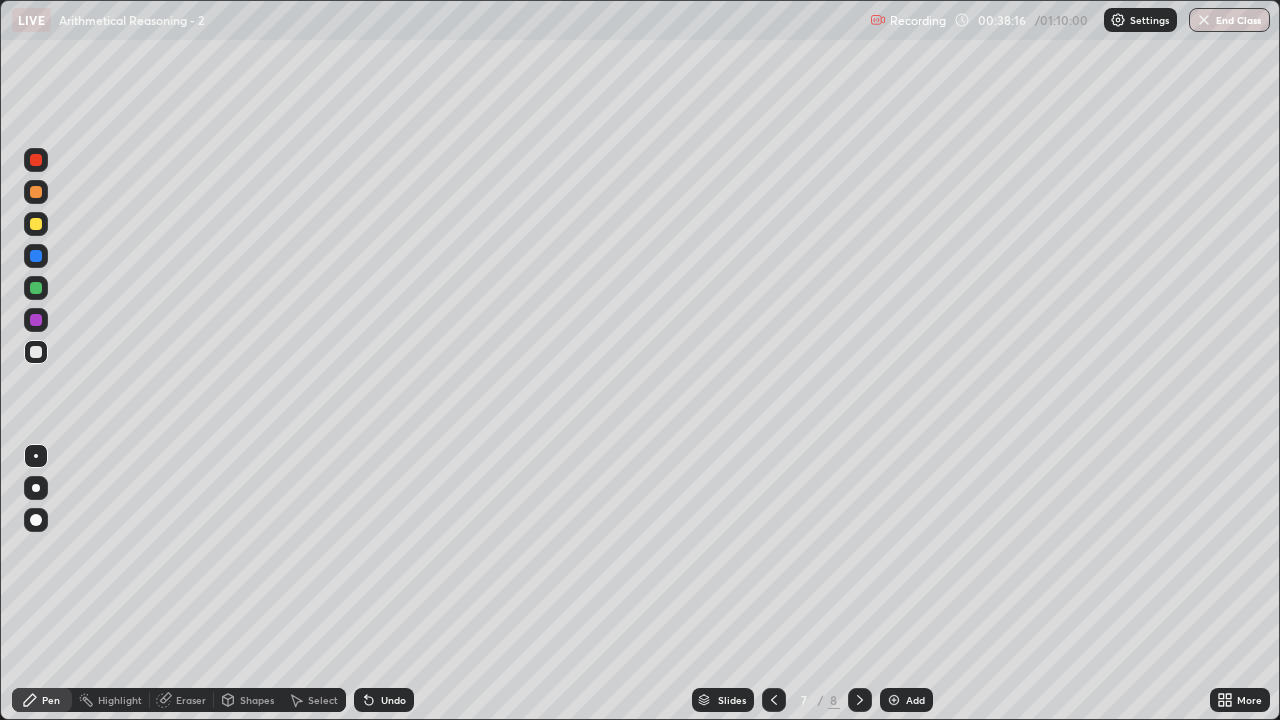 click at bounding box center [860, 700] 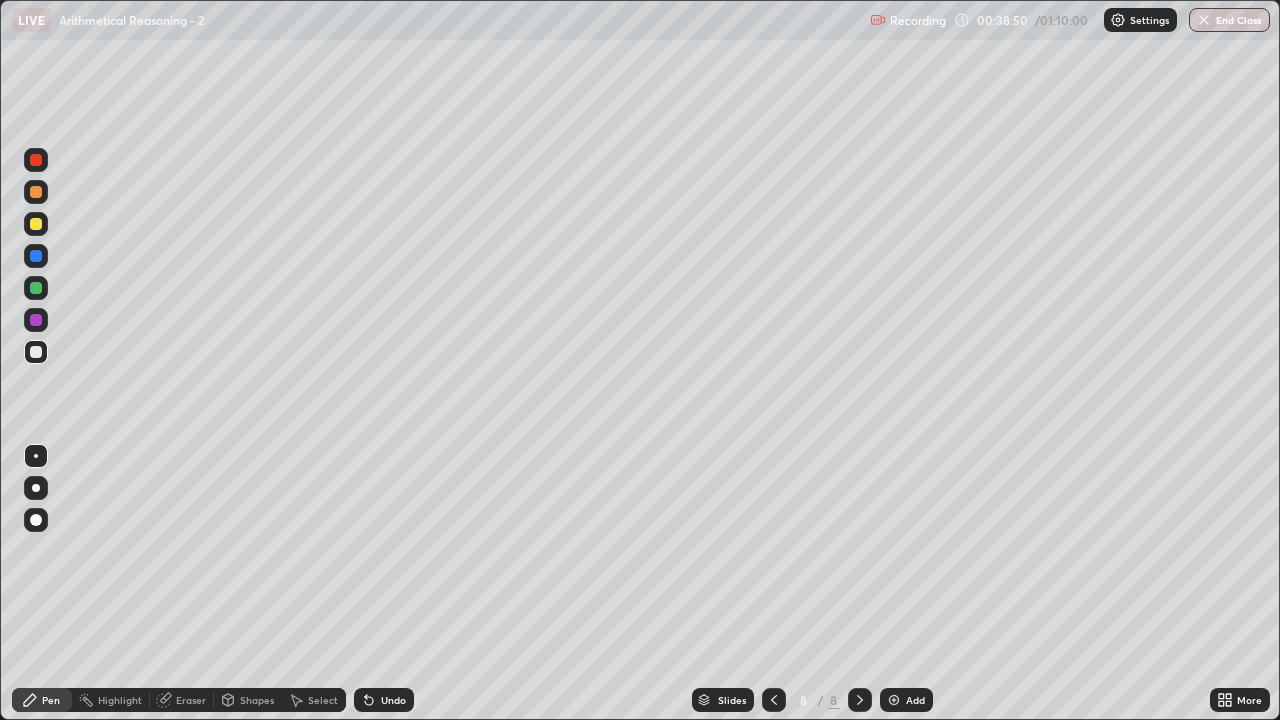 click 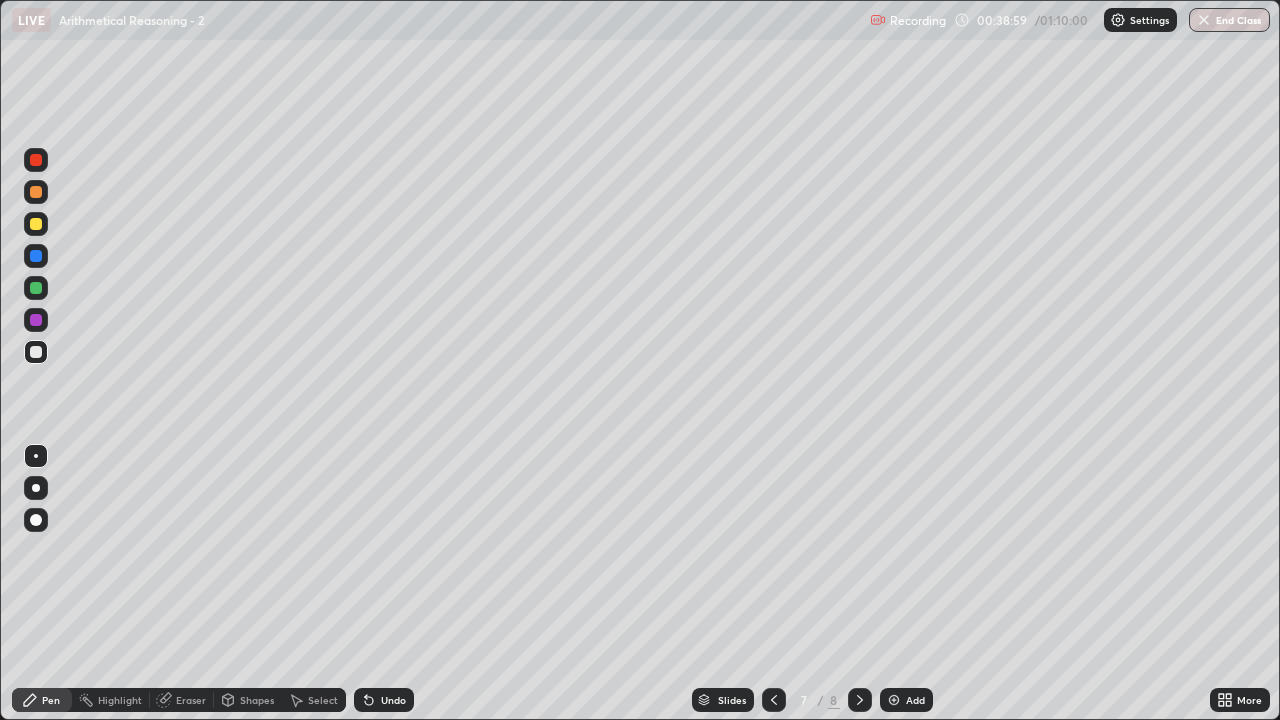 click 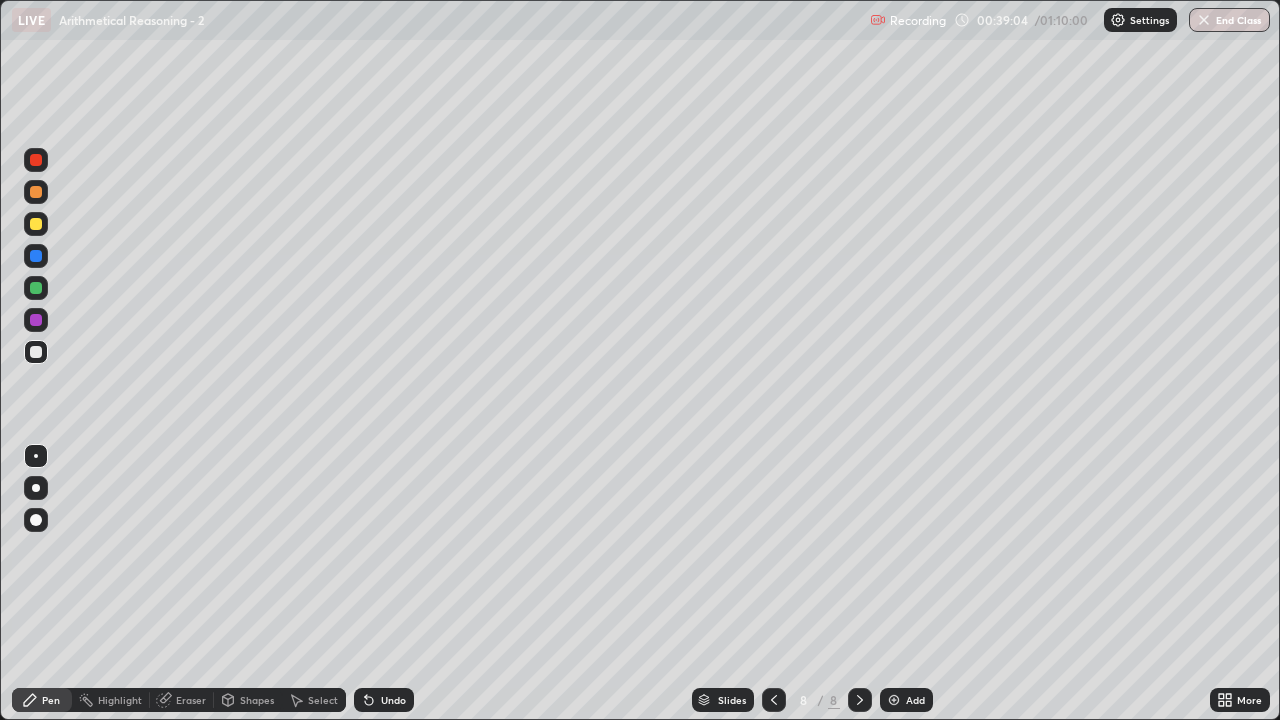 click on "Undo" at bounding box center [384, 700] 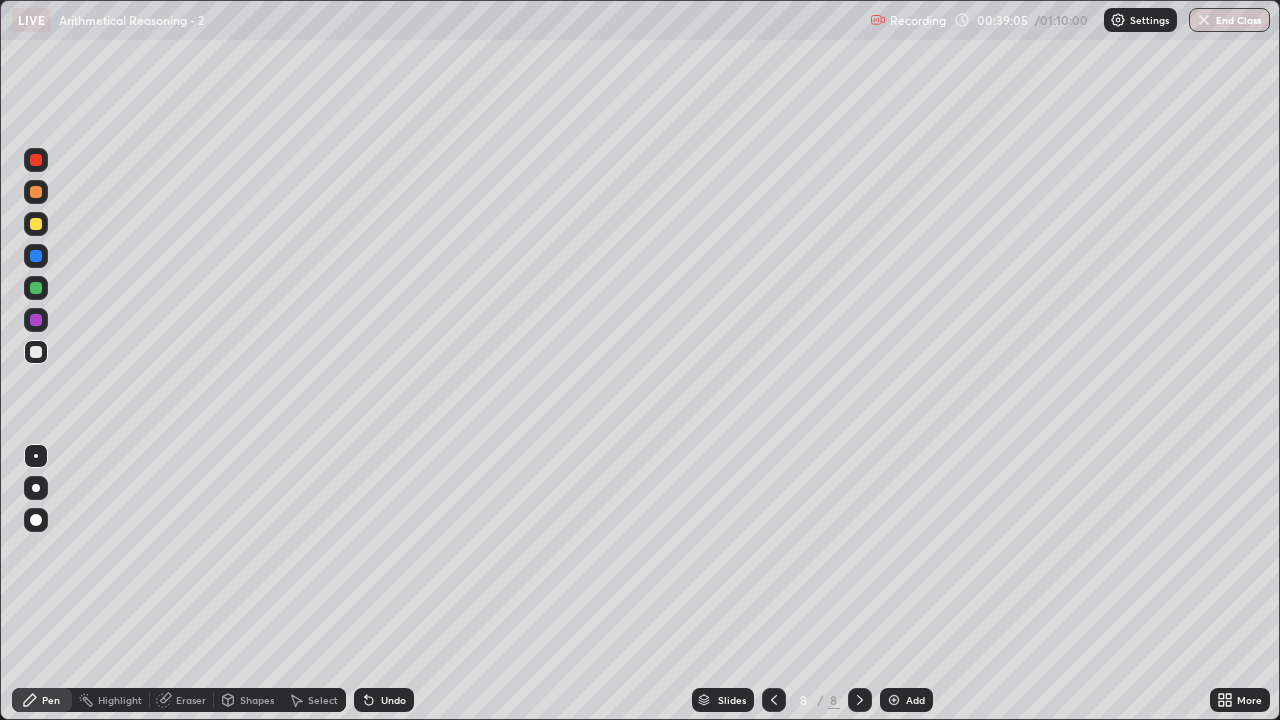 click on "Undo" at bounding box center [384, 700] 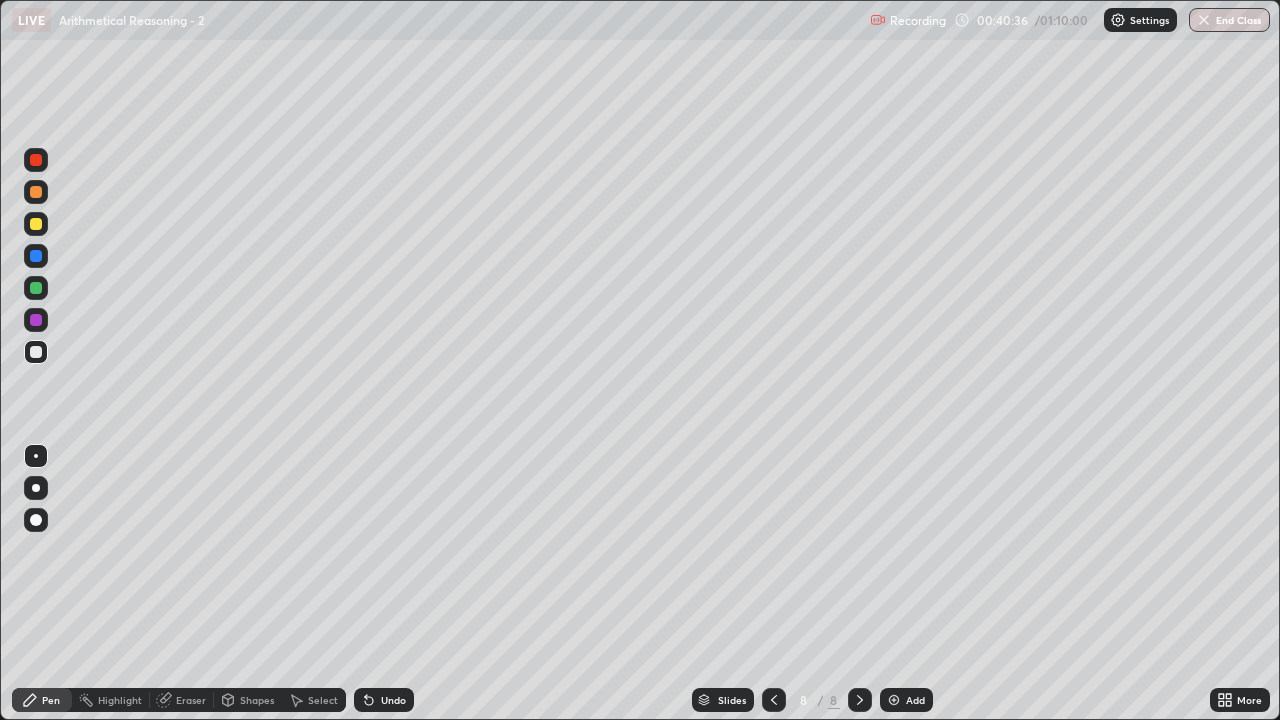 click 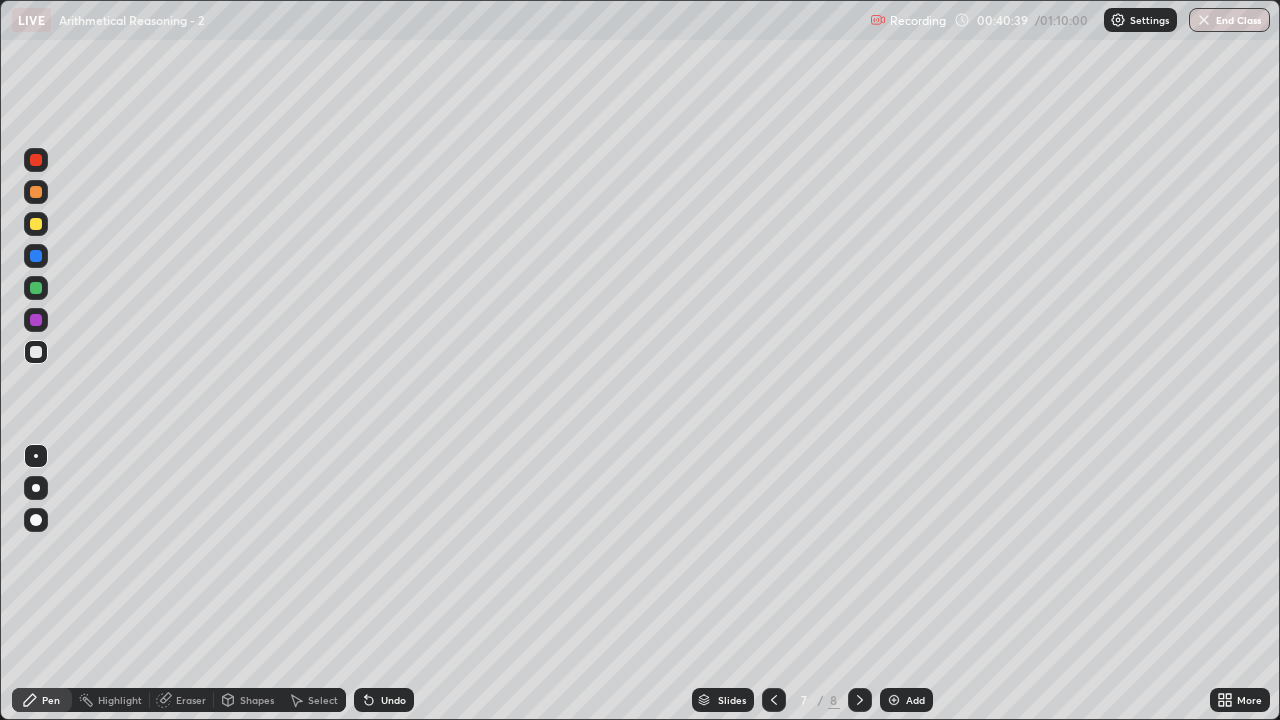 click 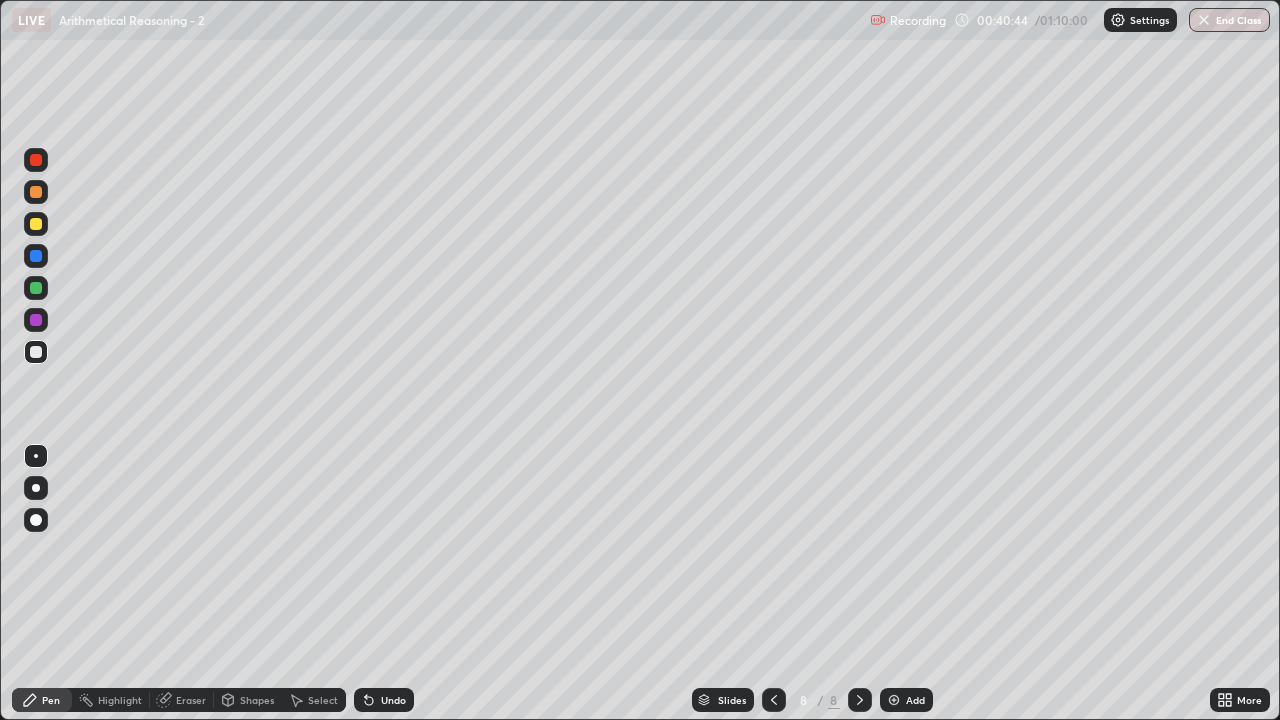 click on "Undo" at bounding box center [393, 700] 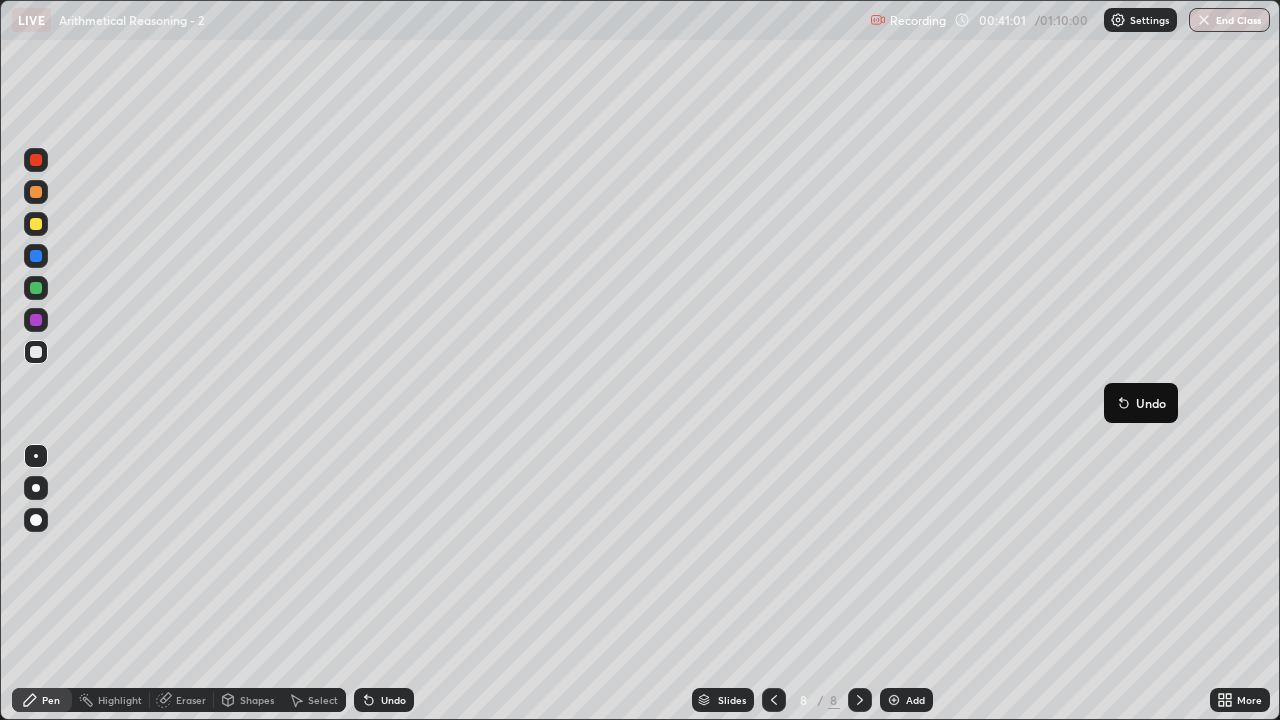 click on "Add" at bounding box center [906, 700] 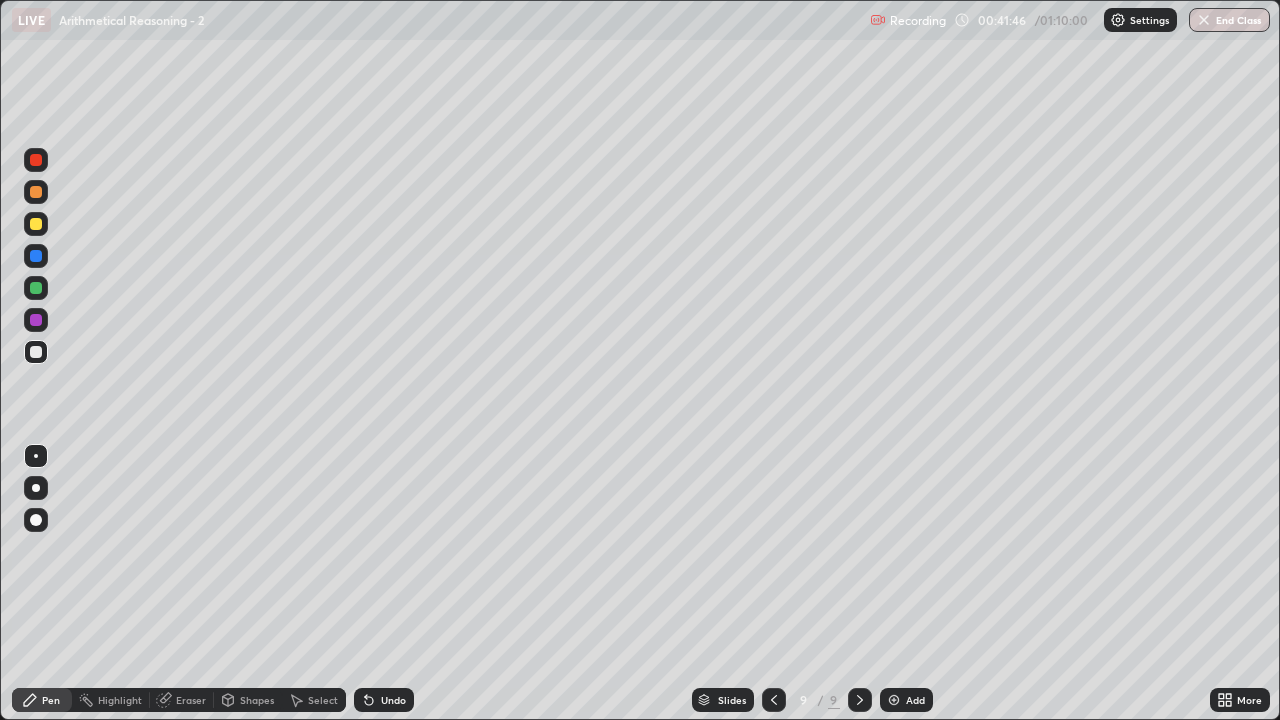 click at bounding box center (36, 288) 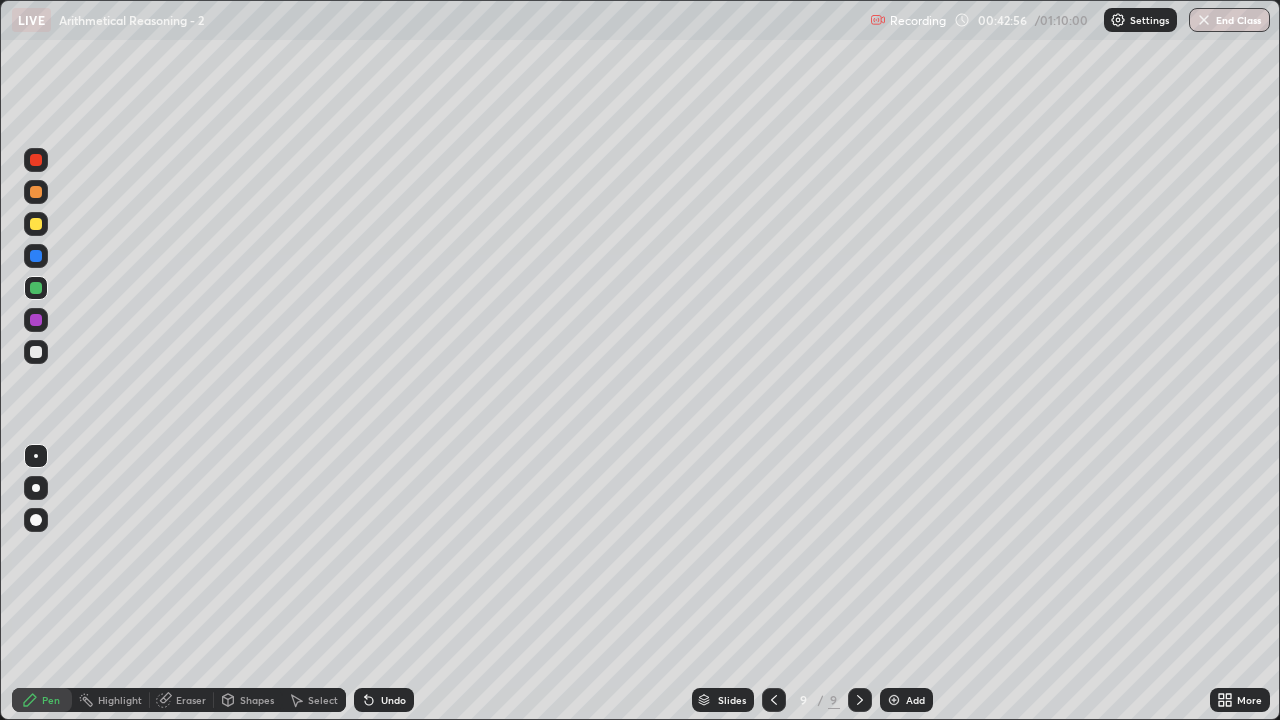 click at bounding box center [894, 700] 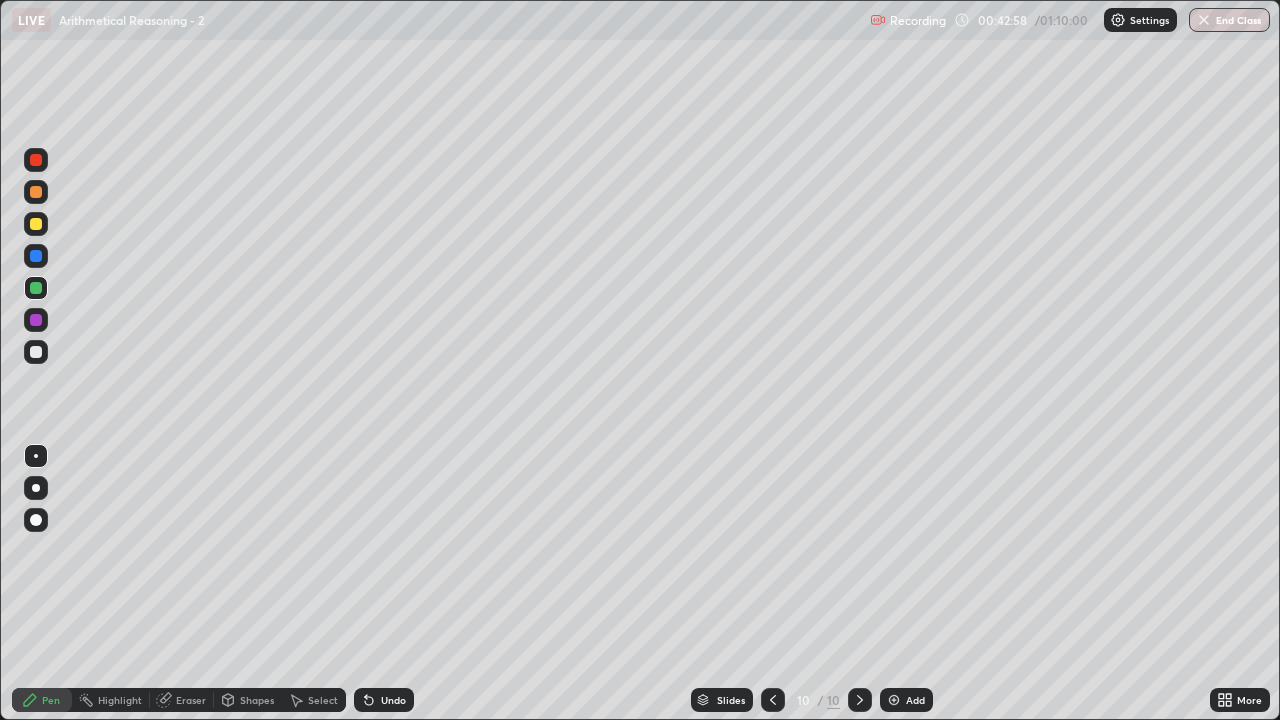 click at bounding box center [36, 224] 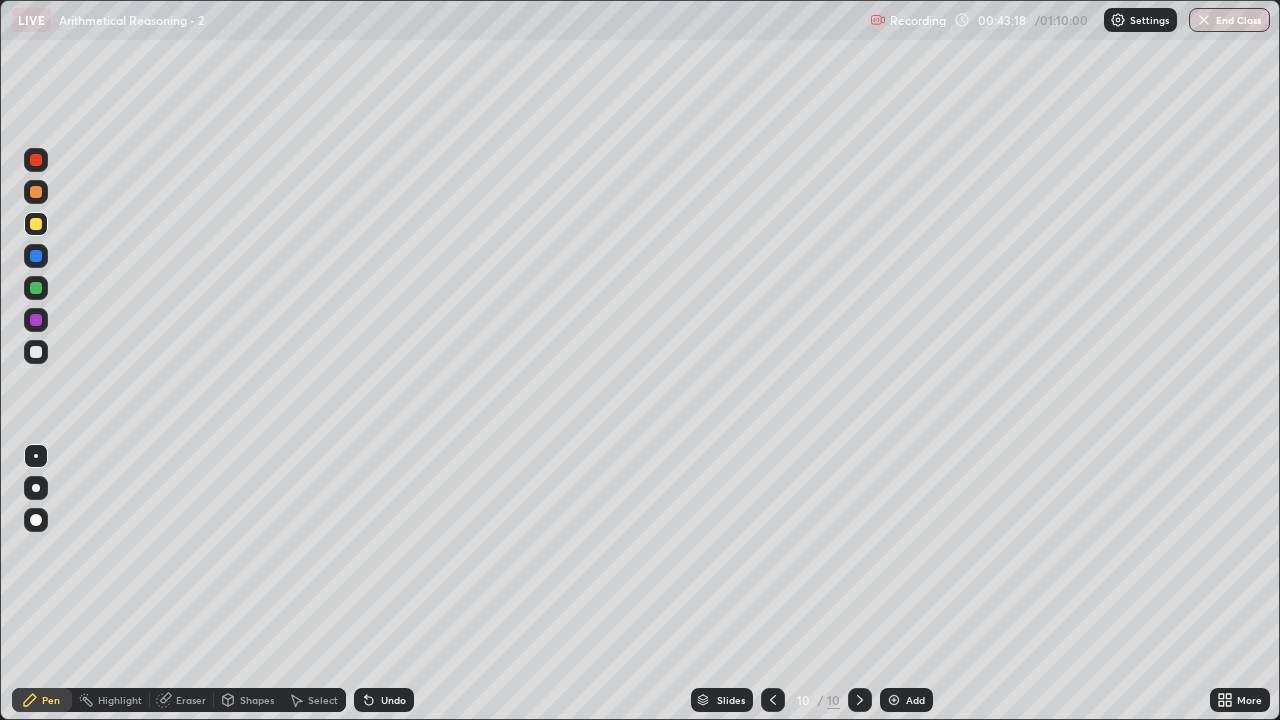 click at bounding box center (36, 352) 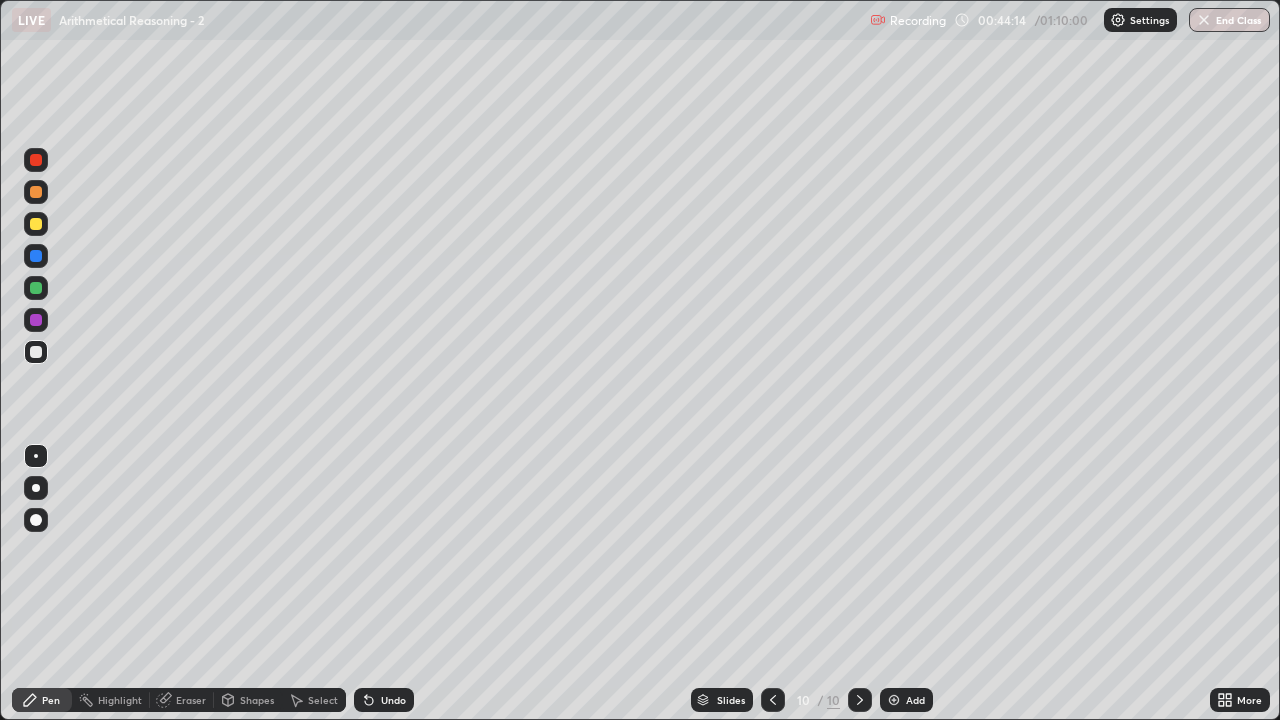 click 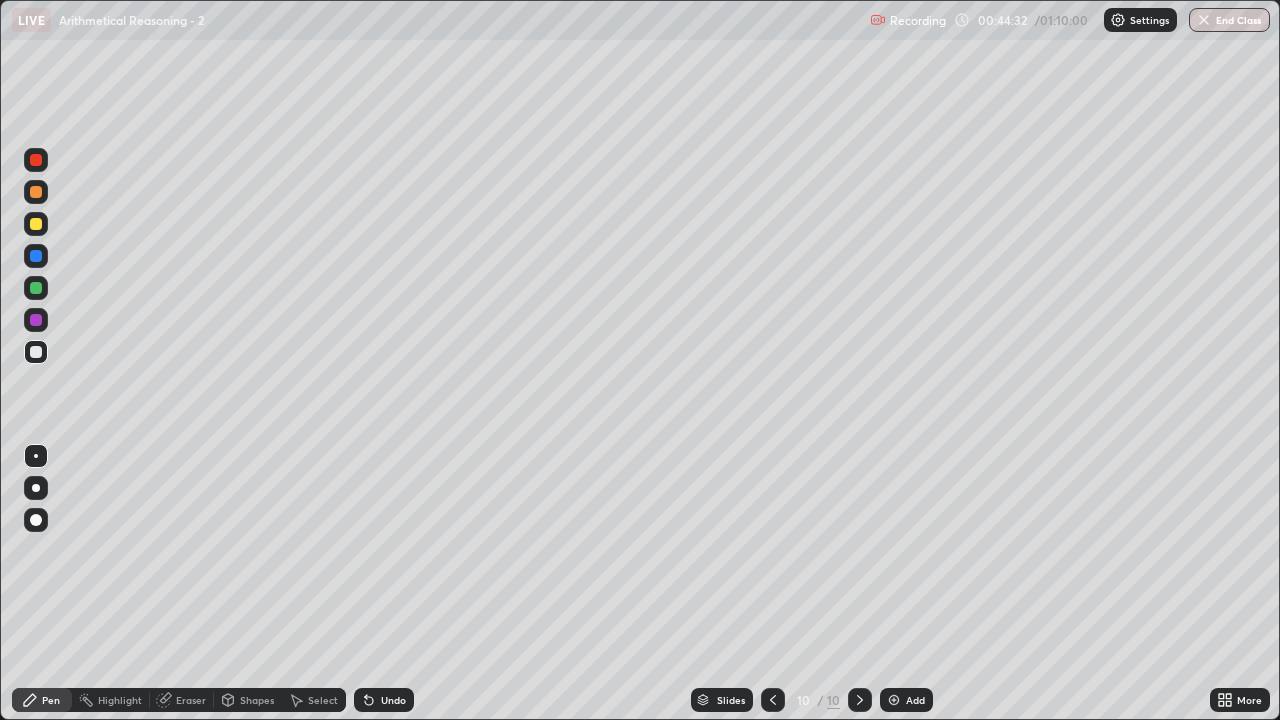 click on "Undo" at bounding box center [384, 700] 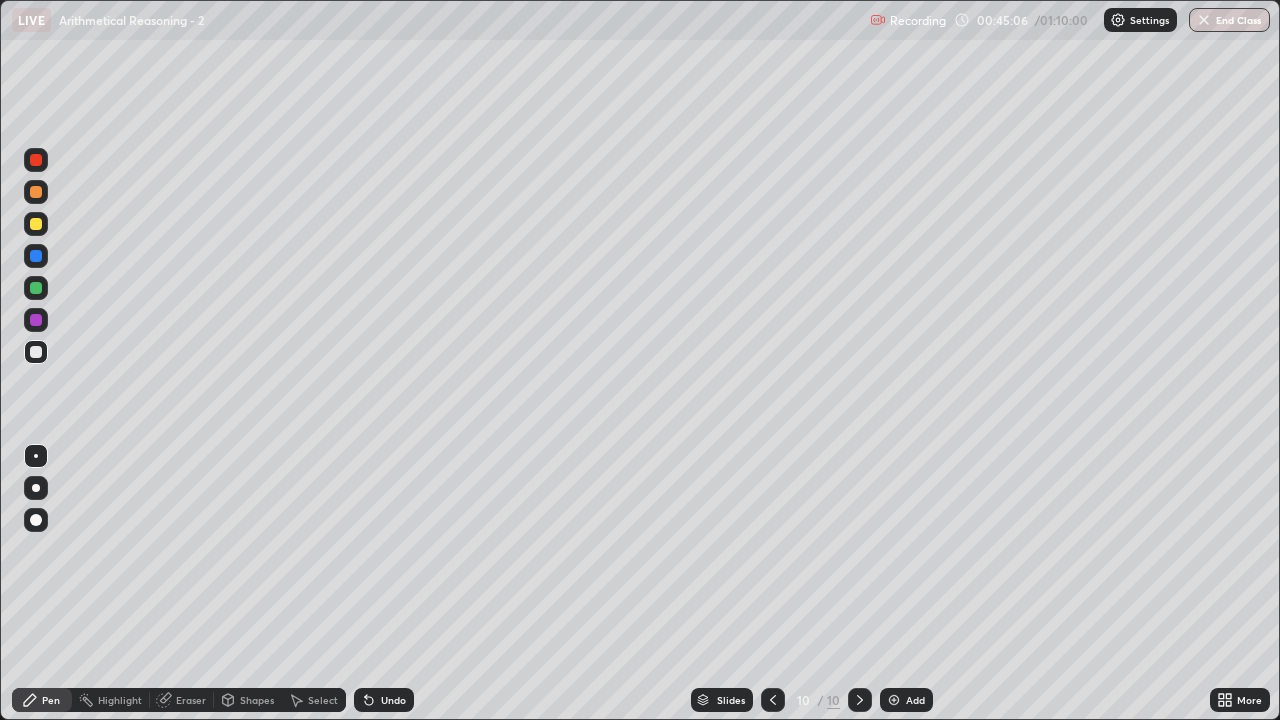 click 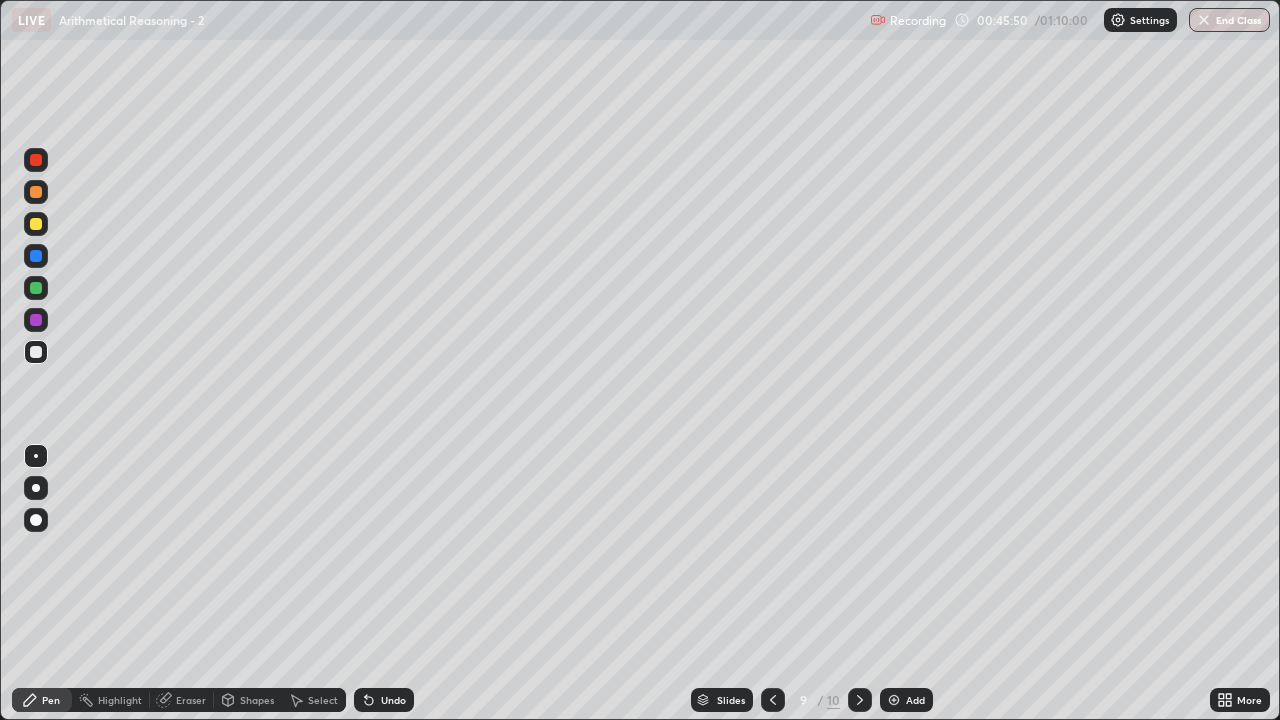 click on "Select" at bounding box center [323, 700] 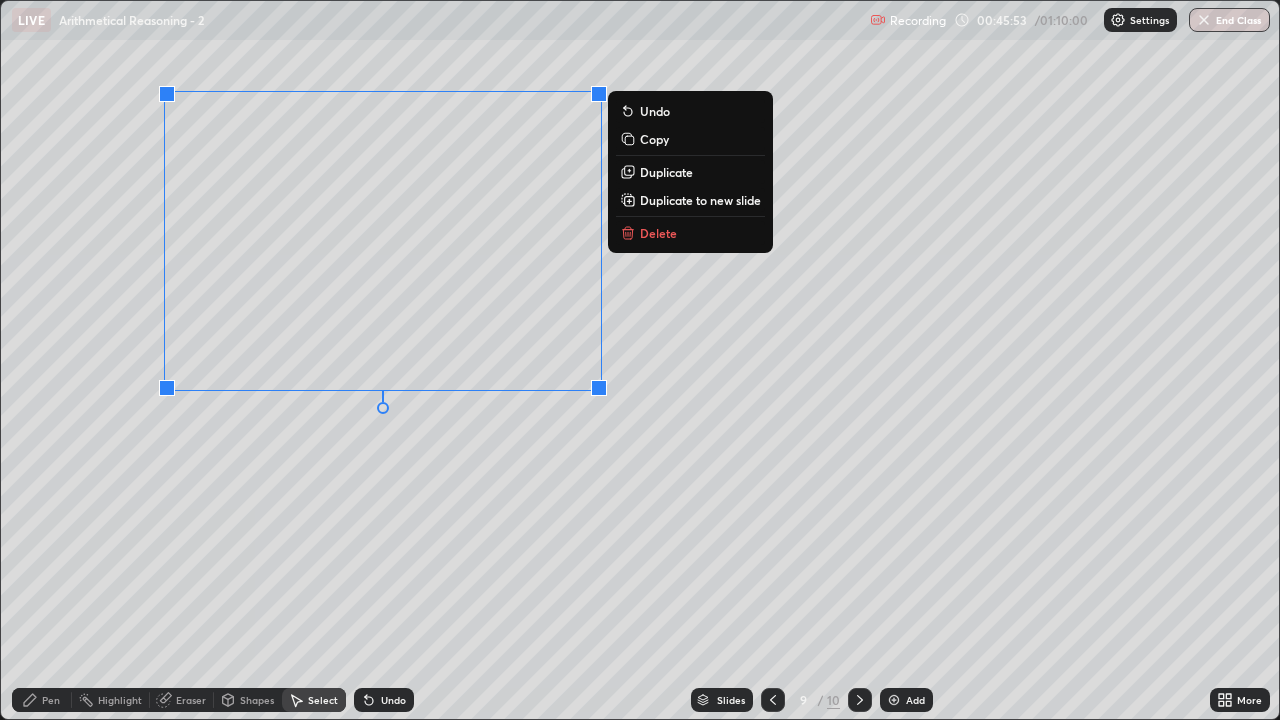 click on "Duplicate to new slide" at bounding box center (700, 200) 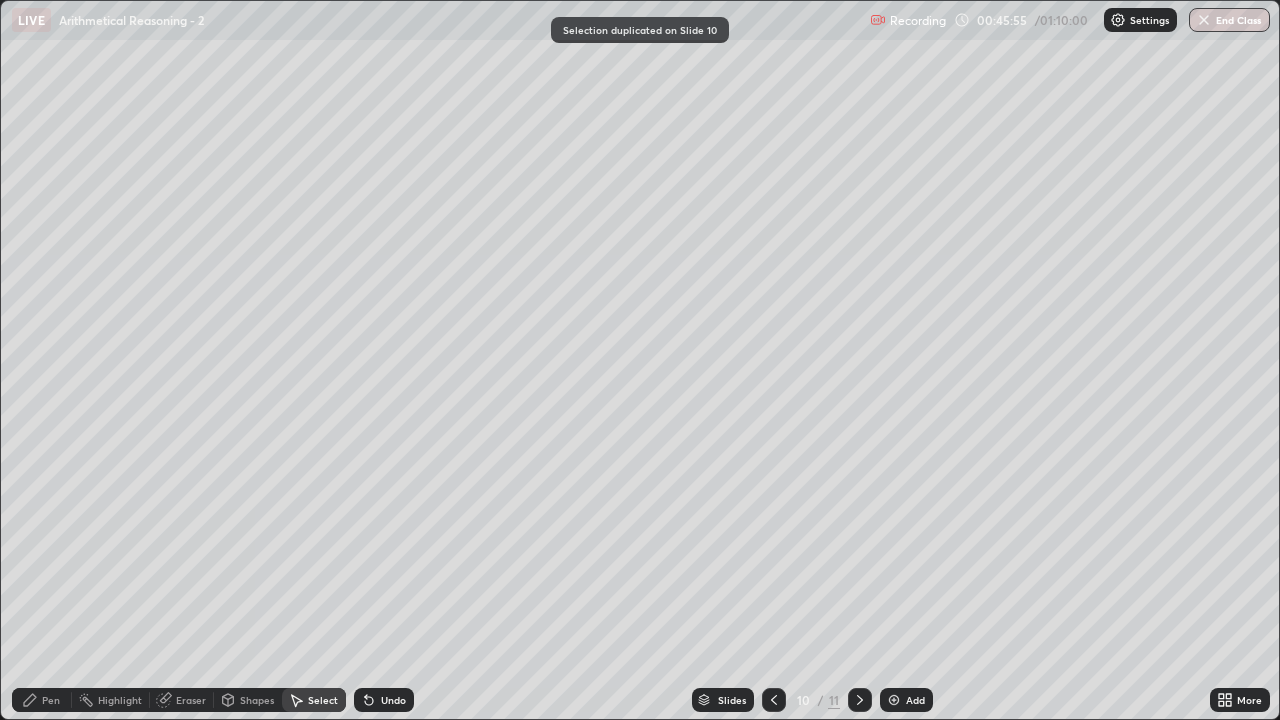 click on "Pen" at bounding box center (51, 700) 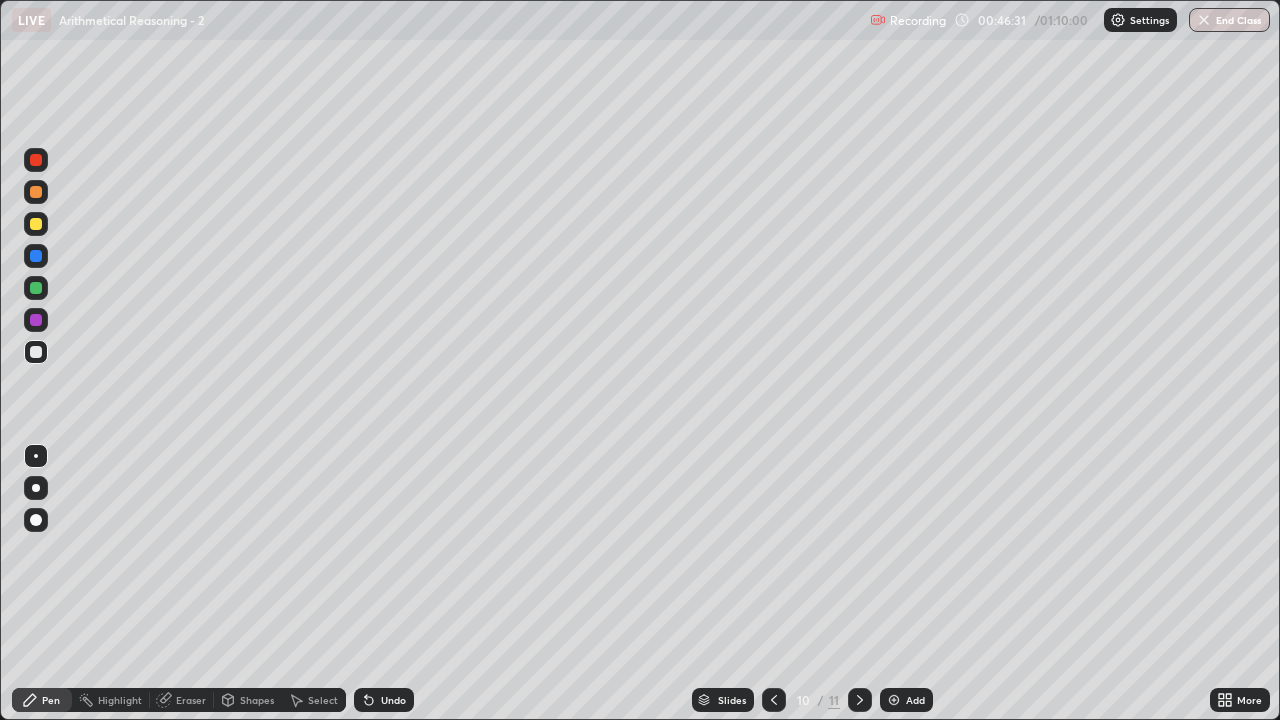 click on "Undo" at bounding box center (384, 700) 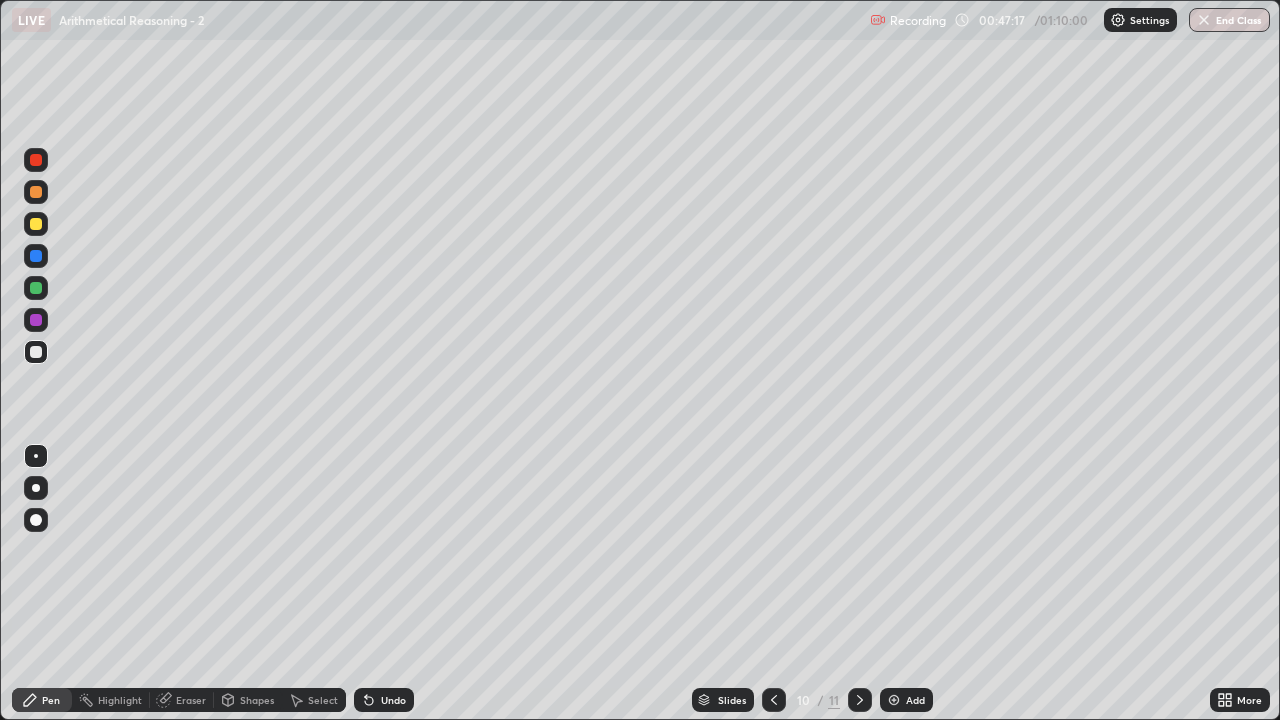 click on "Eraser" at bounding box center (191, 700) 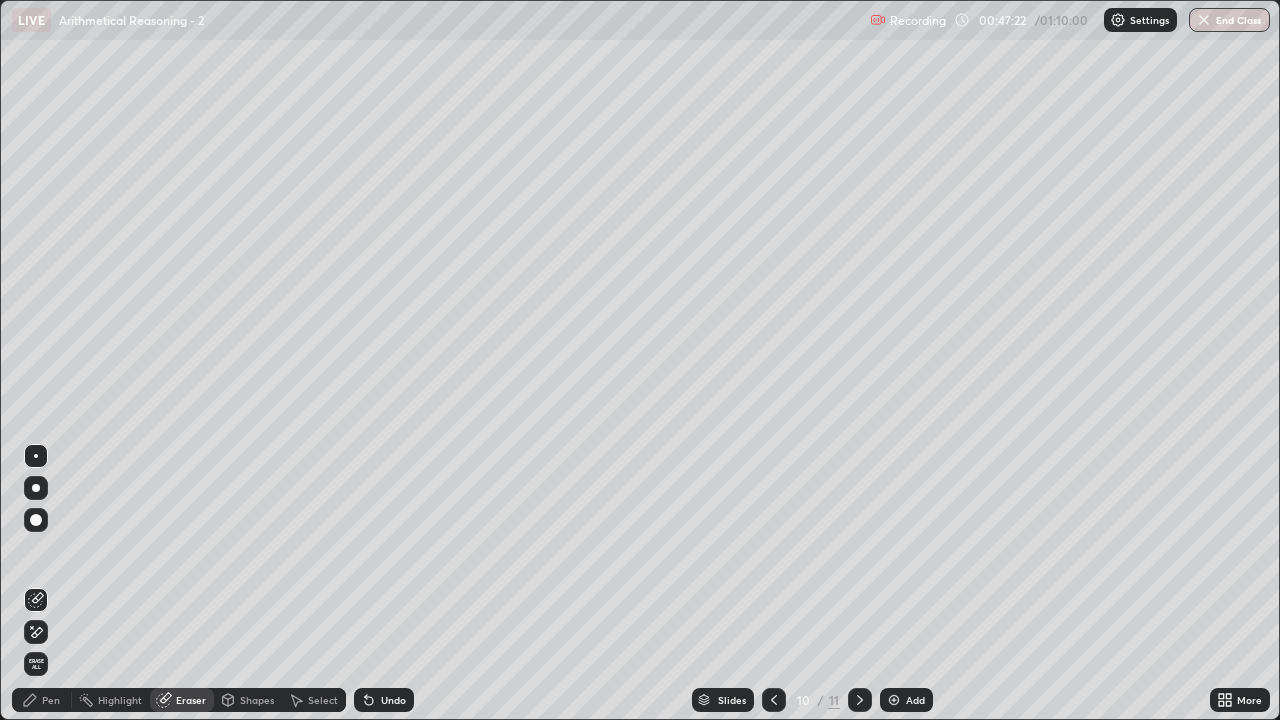 click on "Pen" at bounding box center (42, 700) 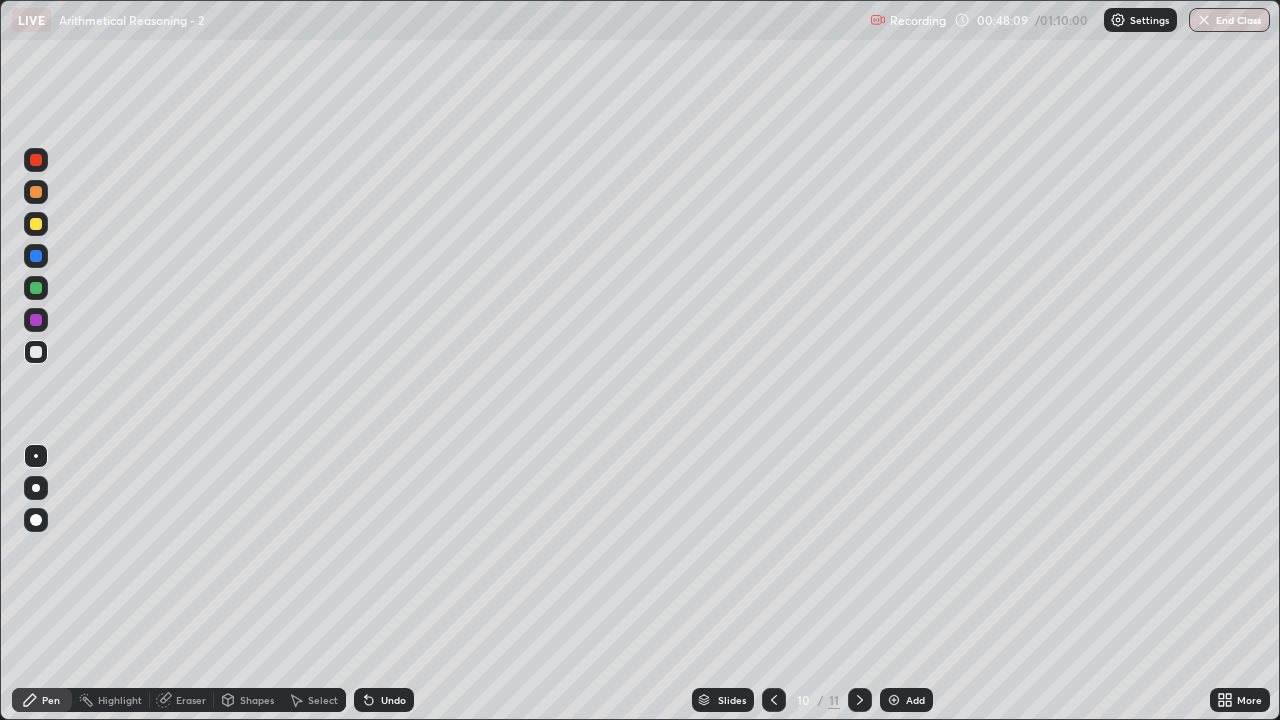 click on "Eraser" at bounding box center [191, 700] 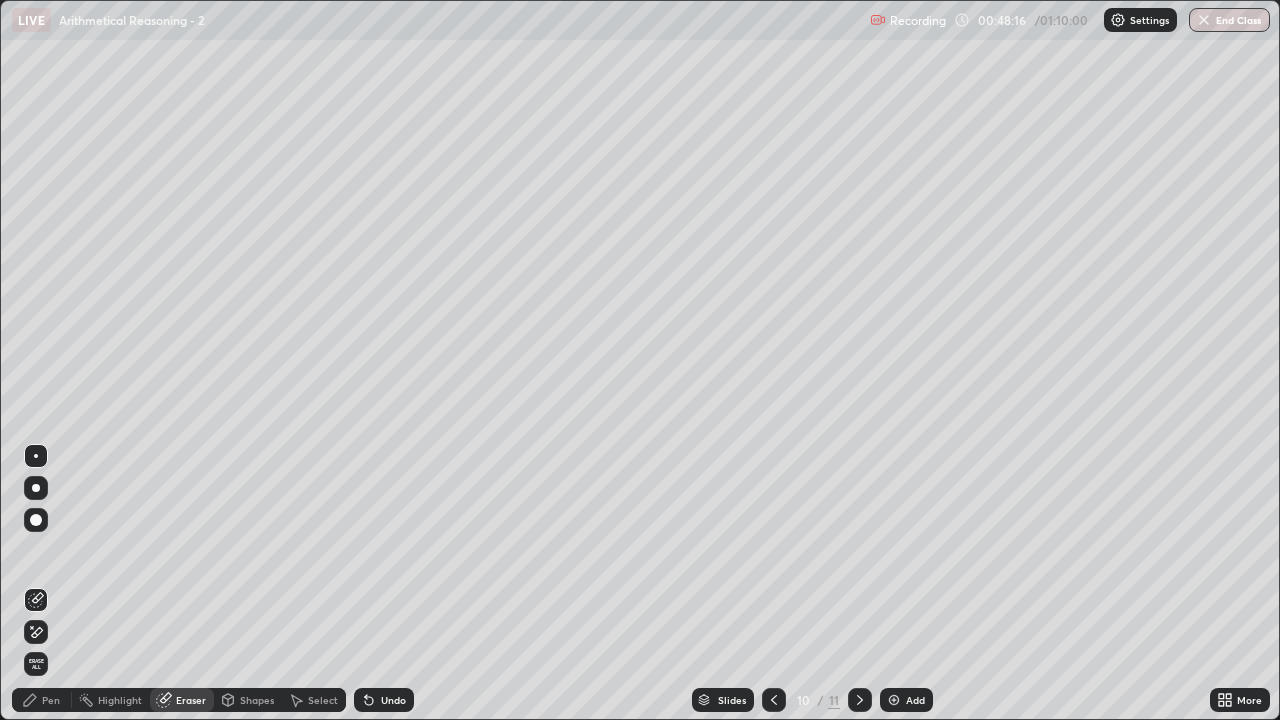 click on "Pen" at bounding box center [51, 700] 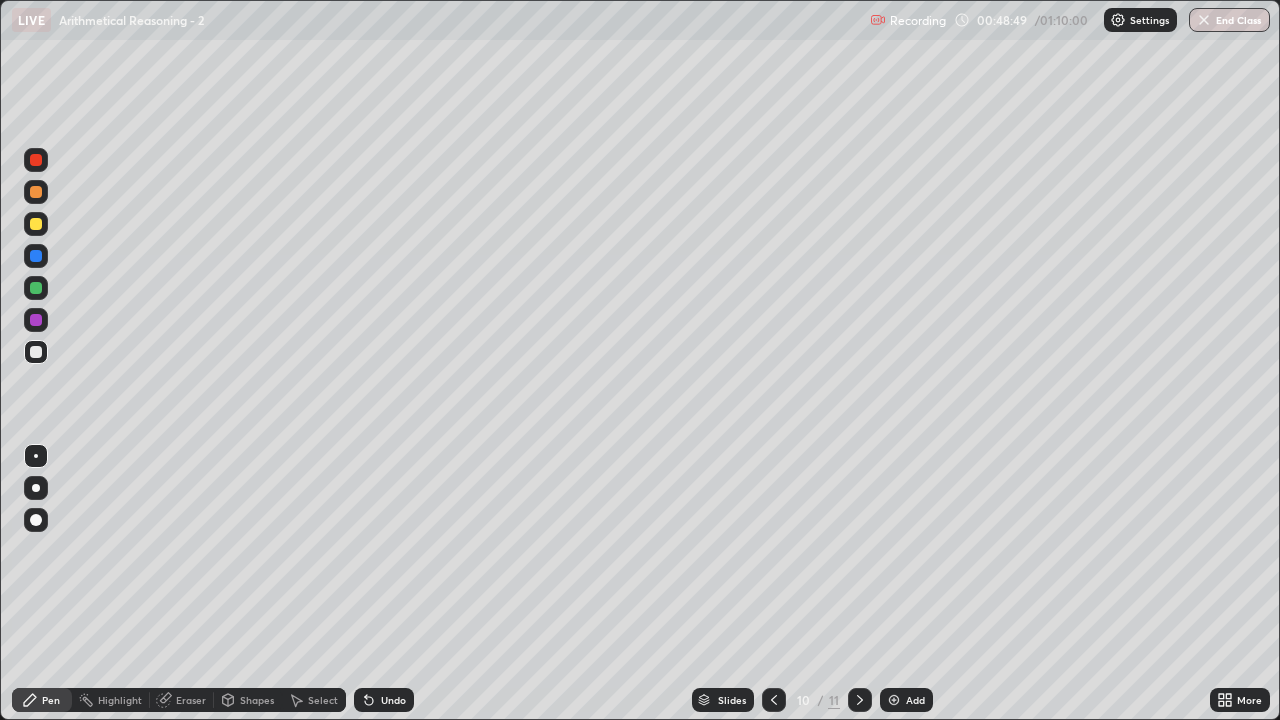 click 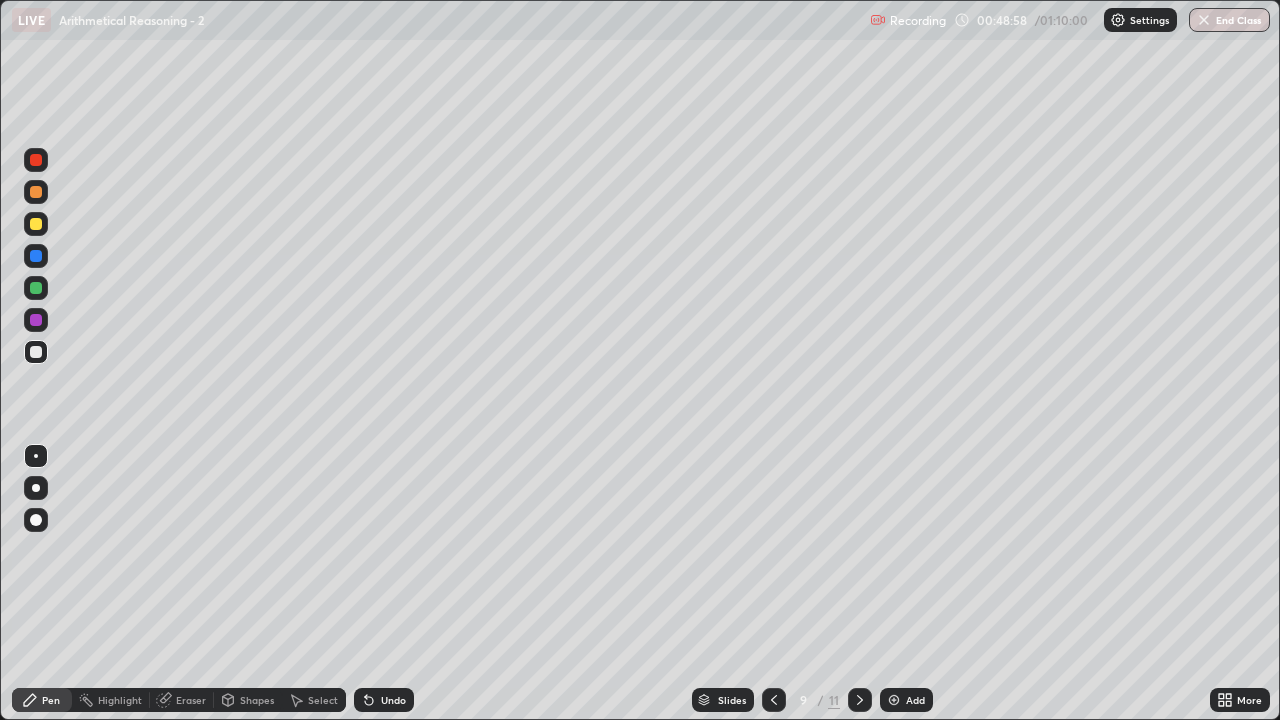 click on "Select" at bounding box center [323, 700] 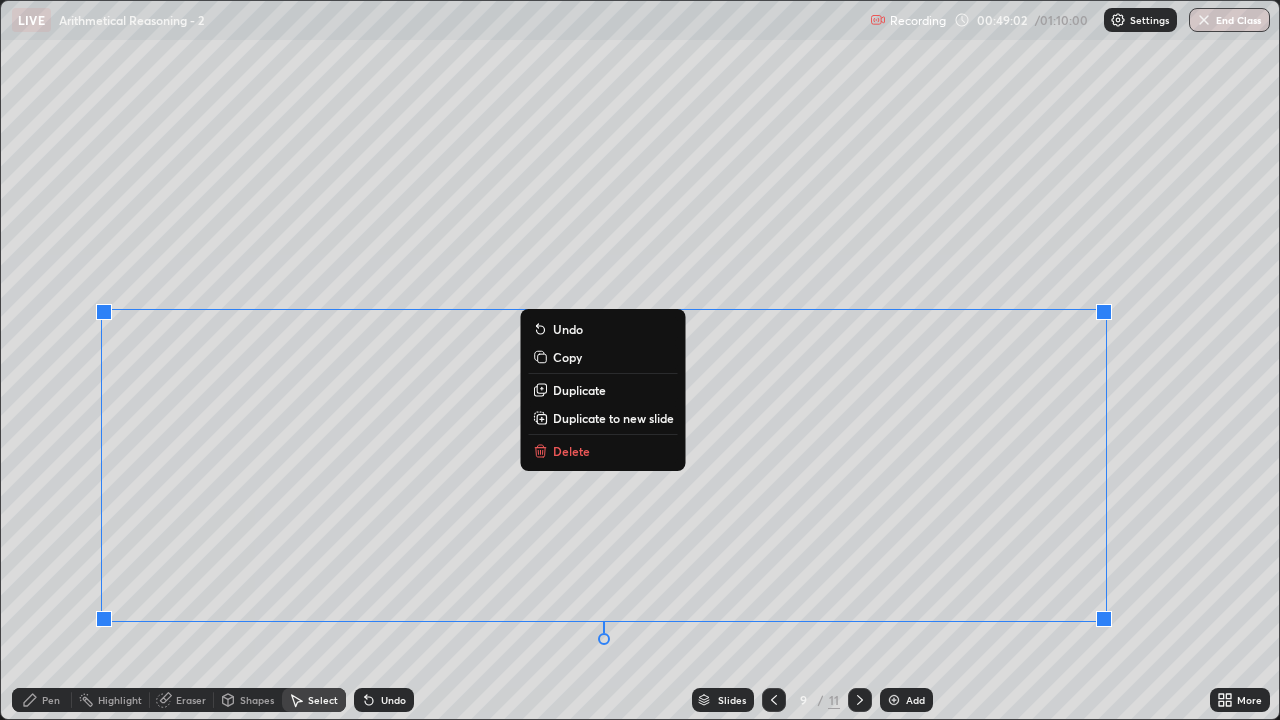 click on "Copy" at bounding box center [603, 357] 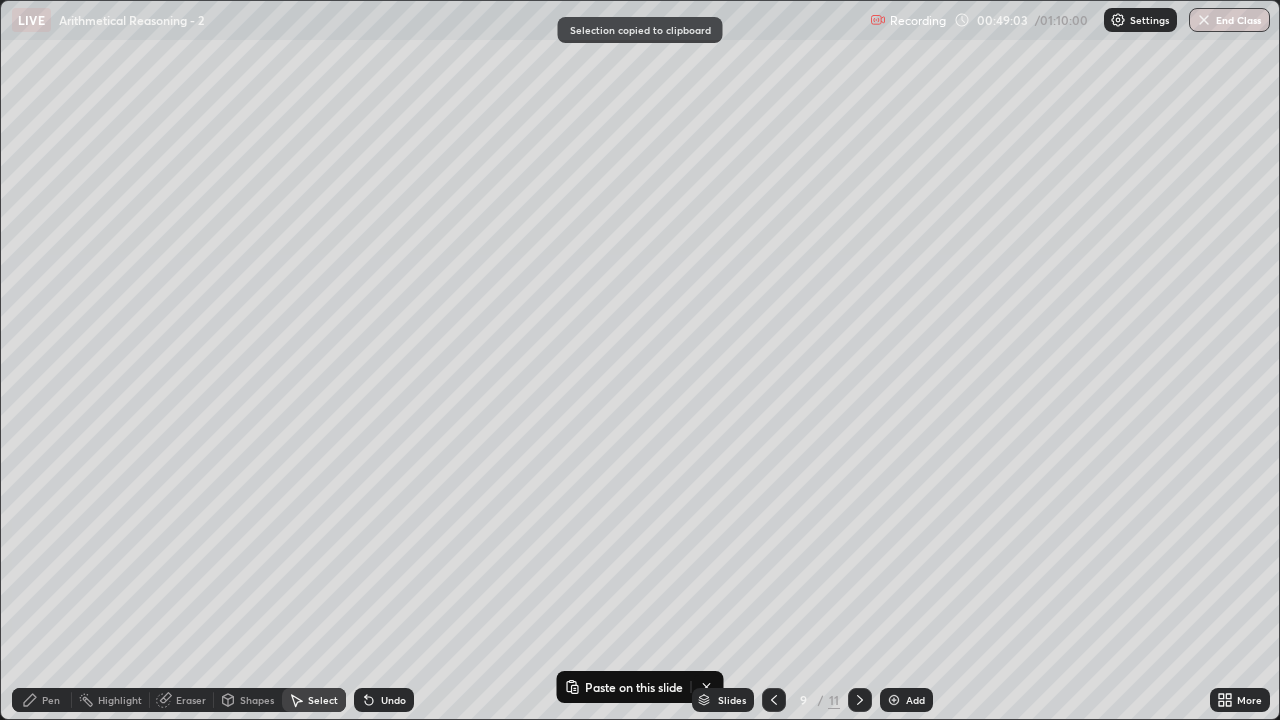 click 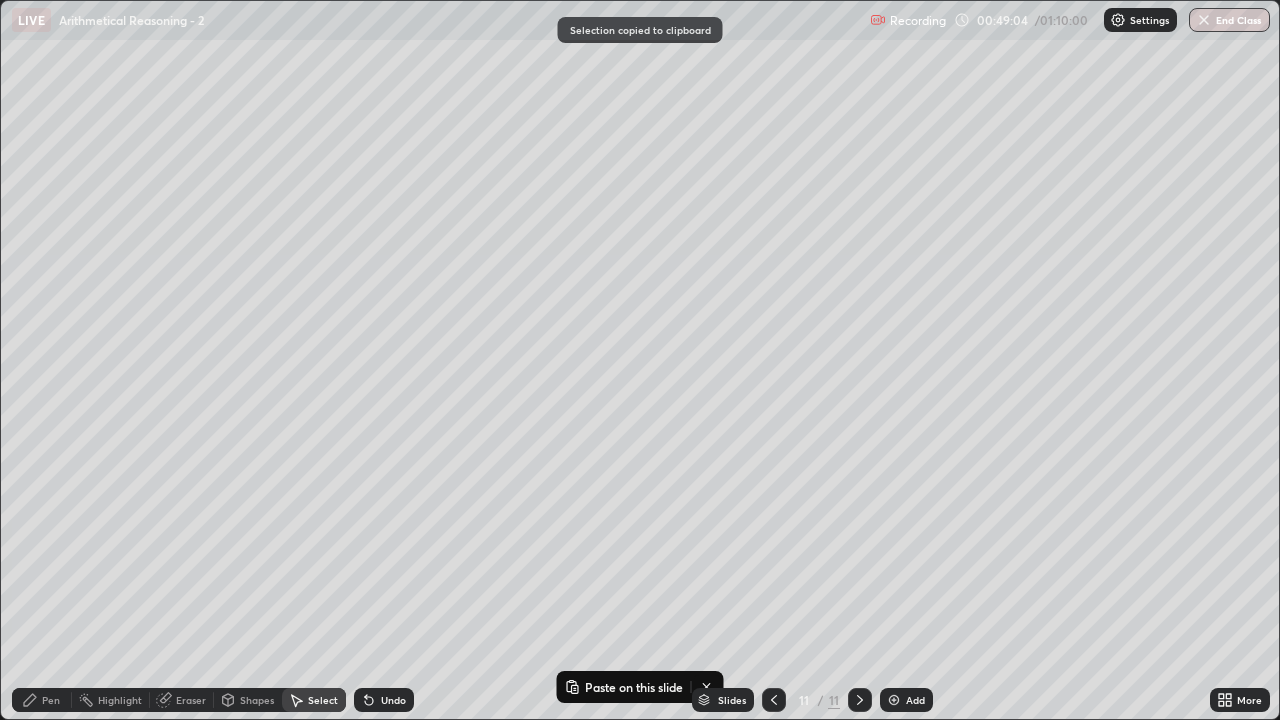 click 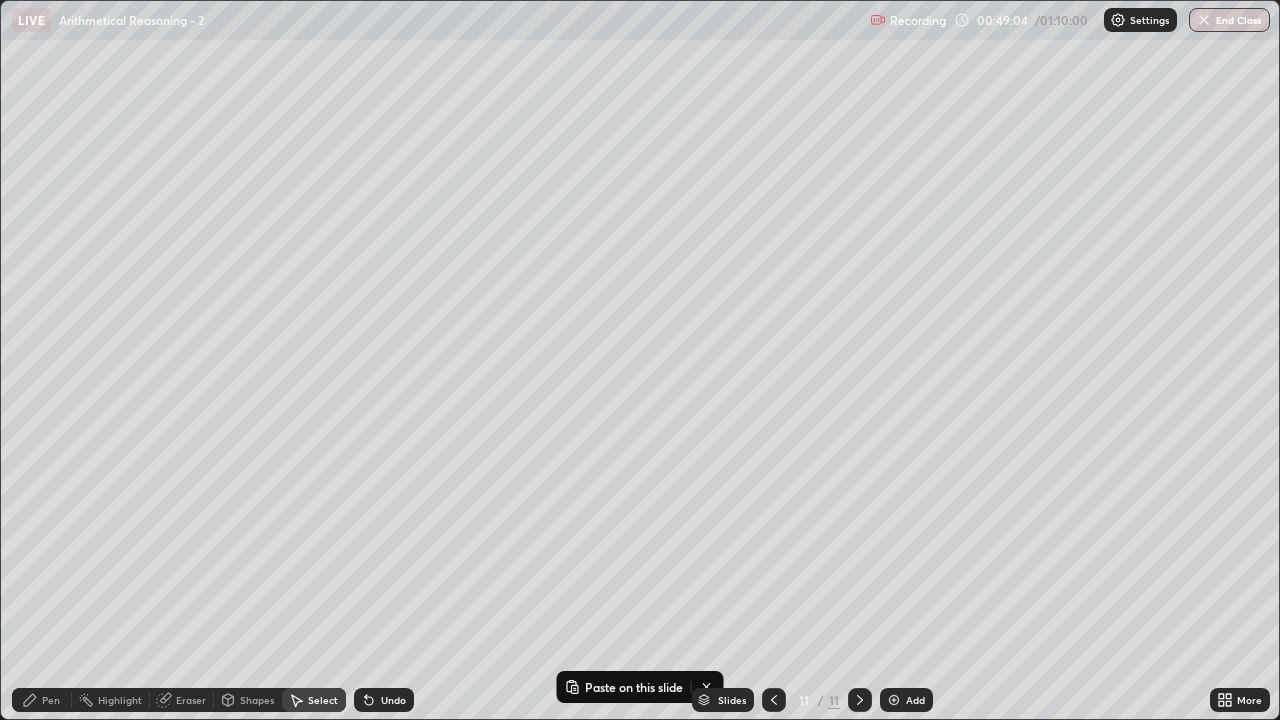 click at bounding box center (894, 700) 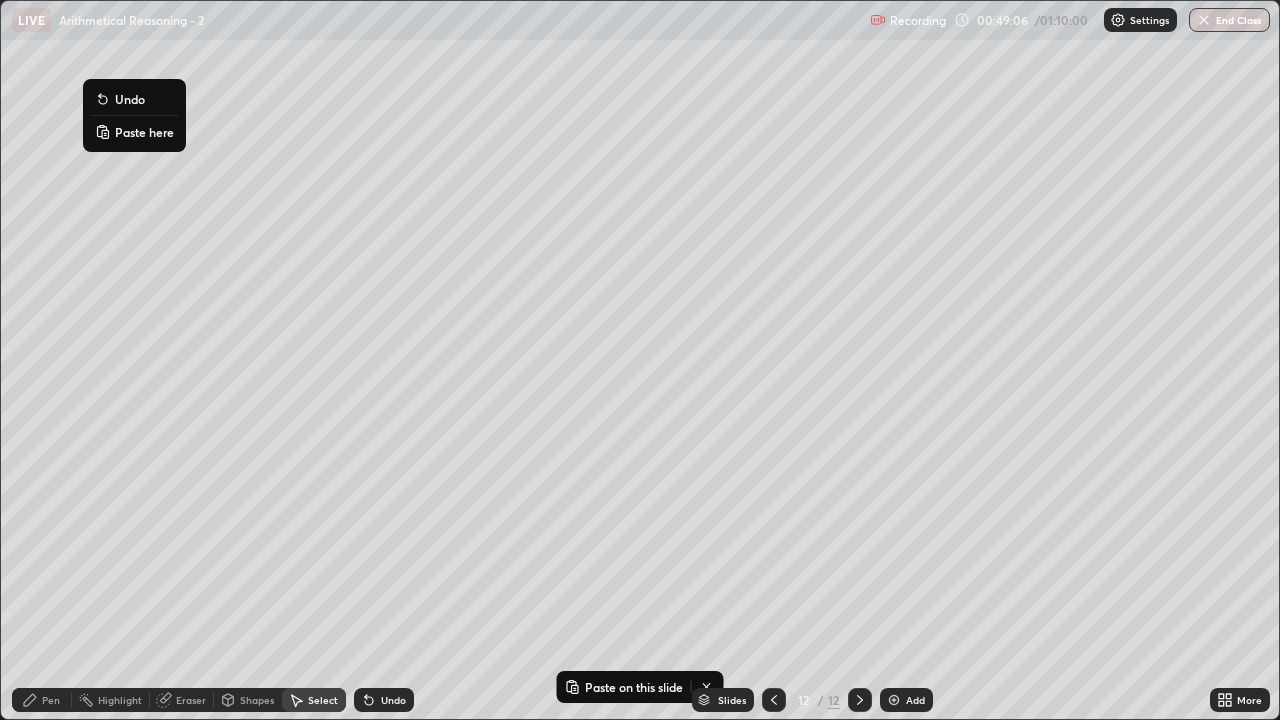 click on "Paste here" at bounding box center [144, 132] 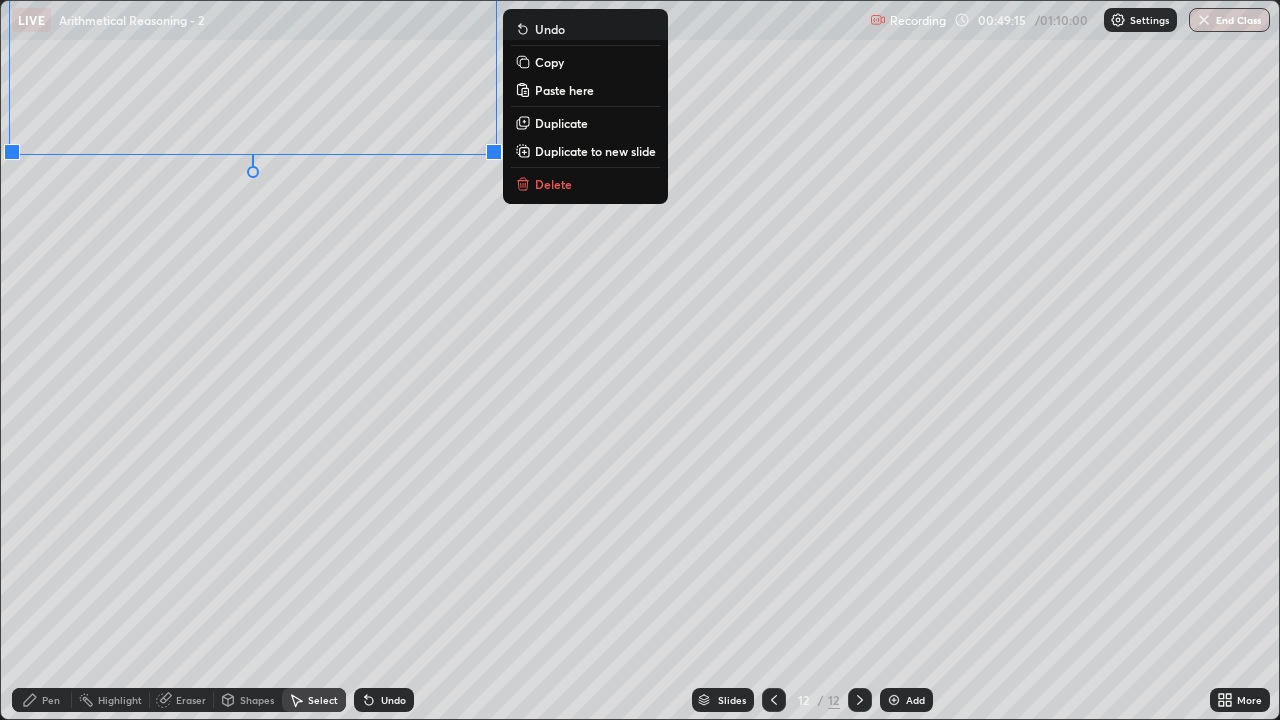 click on "0 ° Undo Copy Paste here Duplicate Duplicate to new slide Delete" at bounding box center (640, 360) 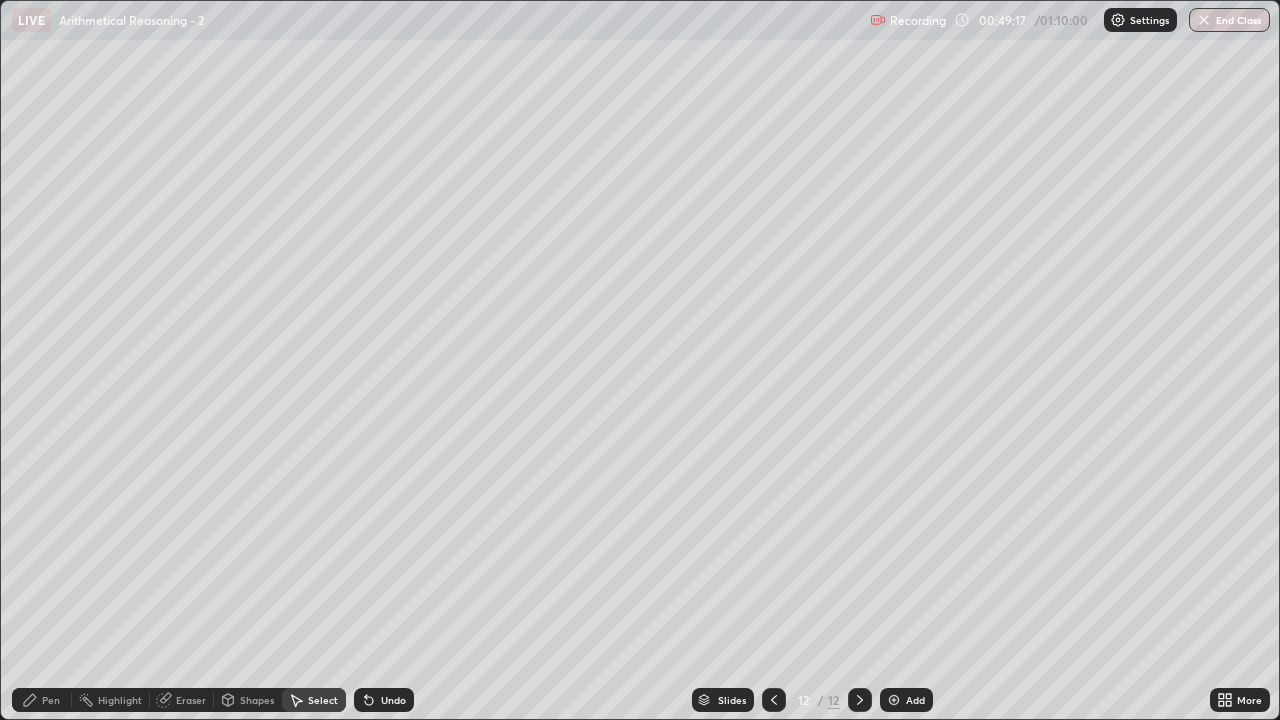 click on "Eraser" at bounding box center (191, 700) 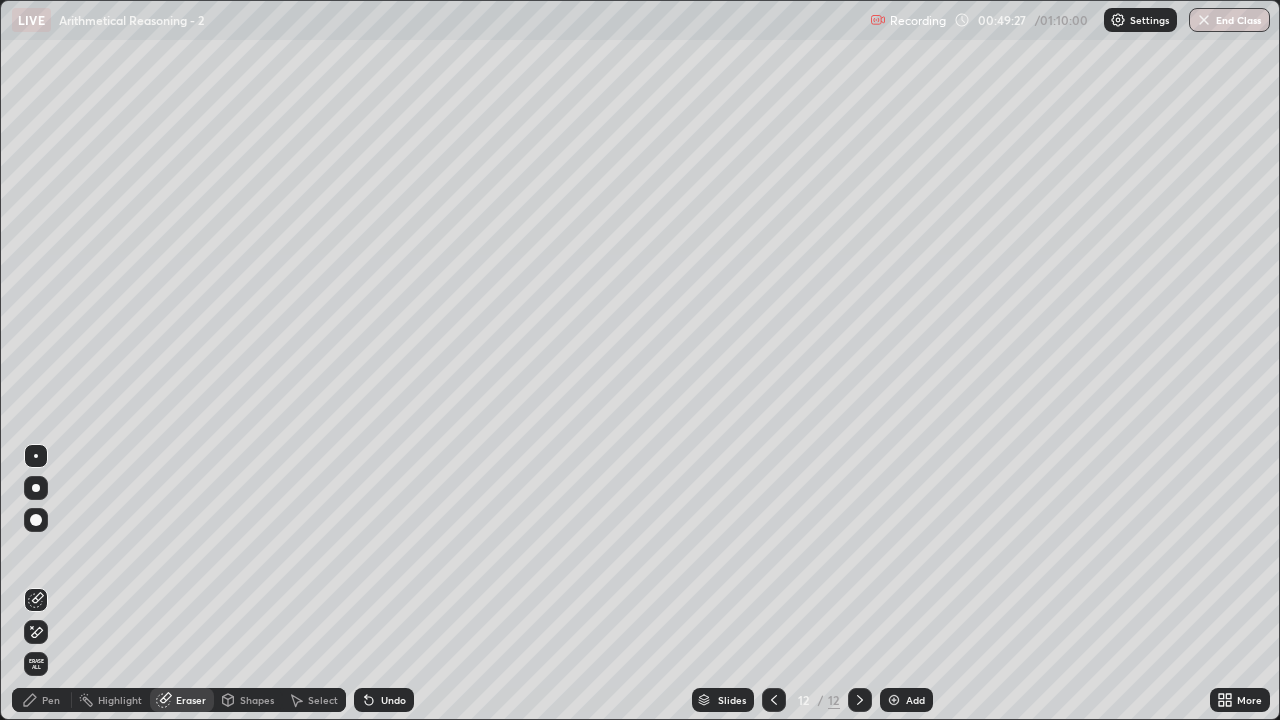 click at bounding box center [774, 700] 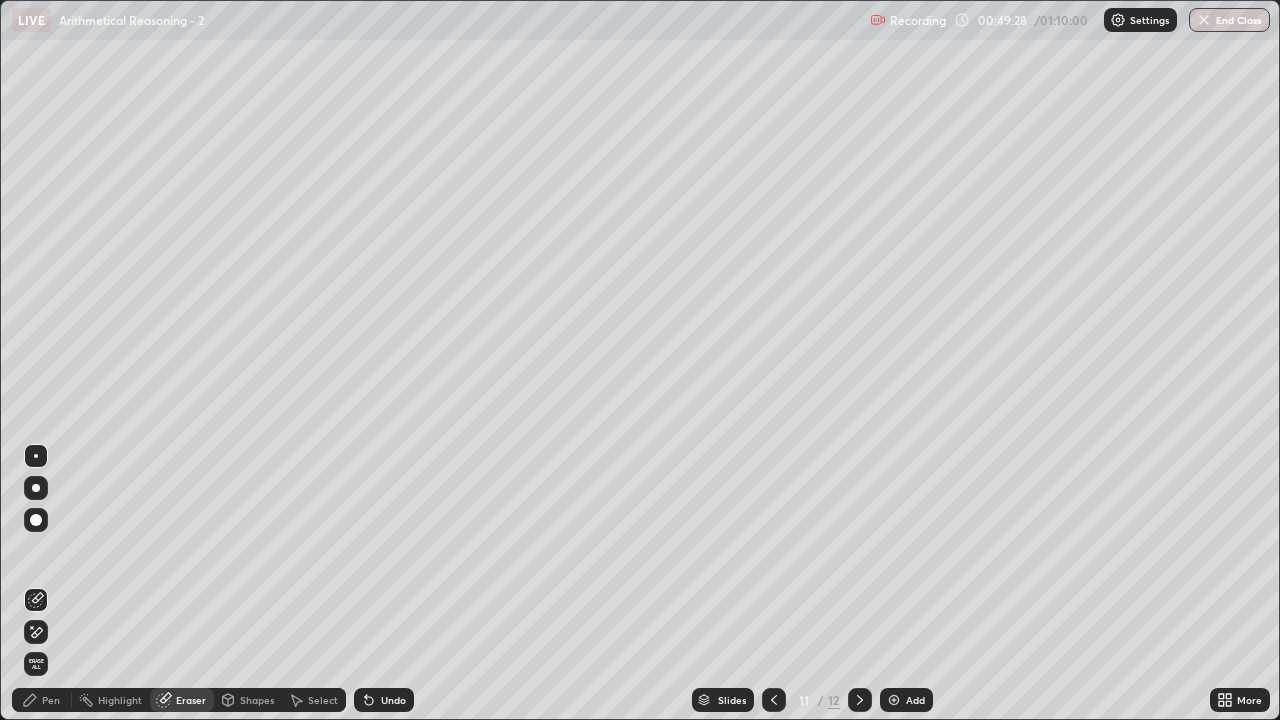 click 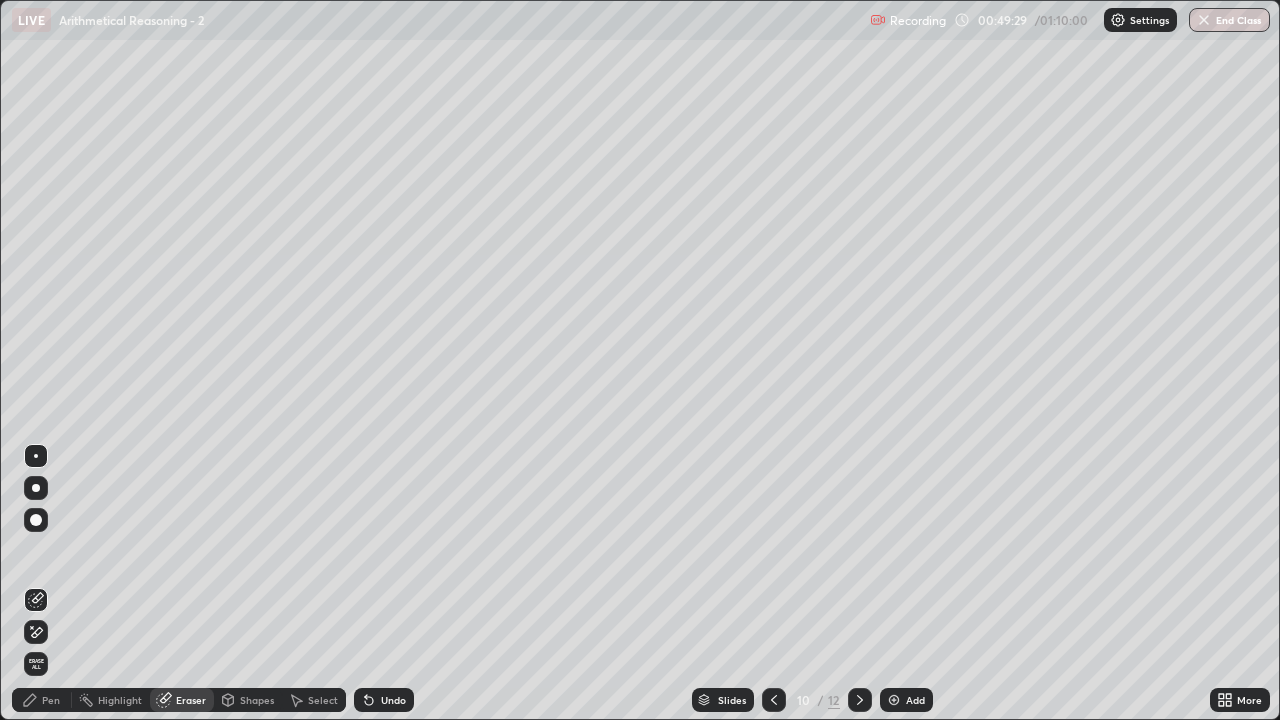 click 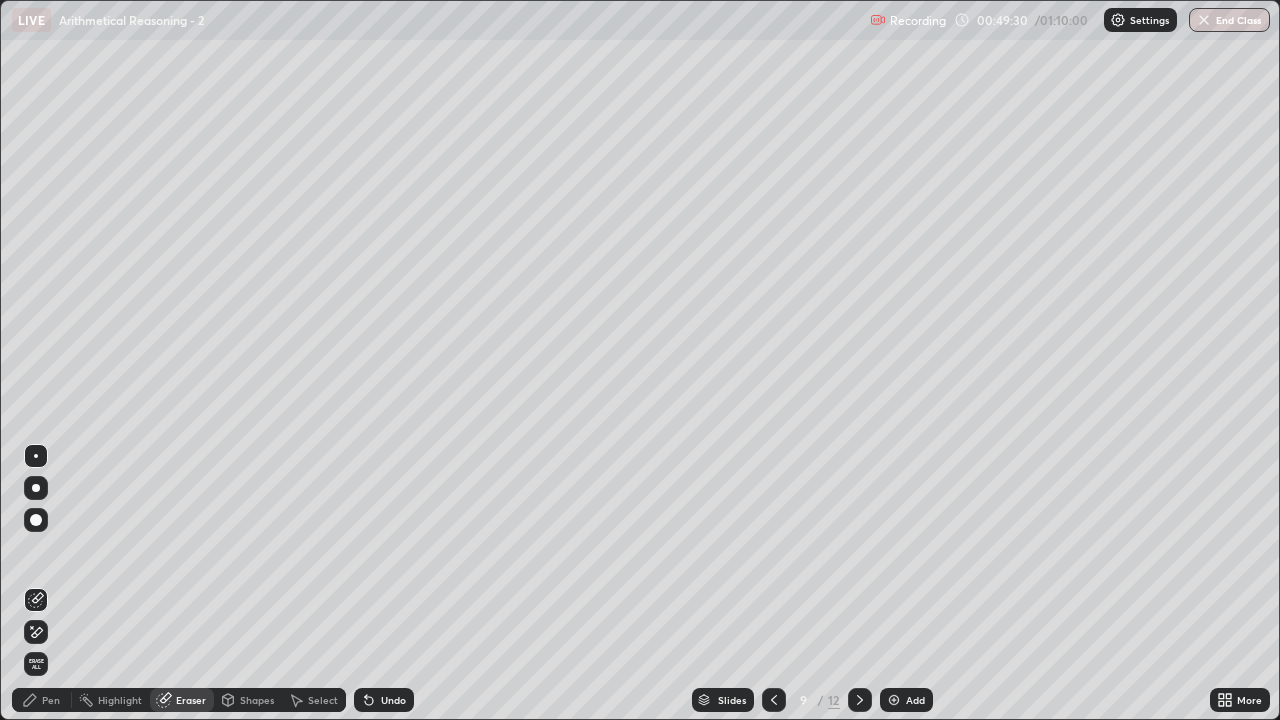 click on "Select" at bounding box center [323, 700] 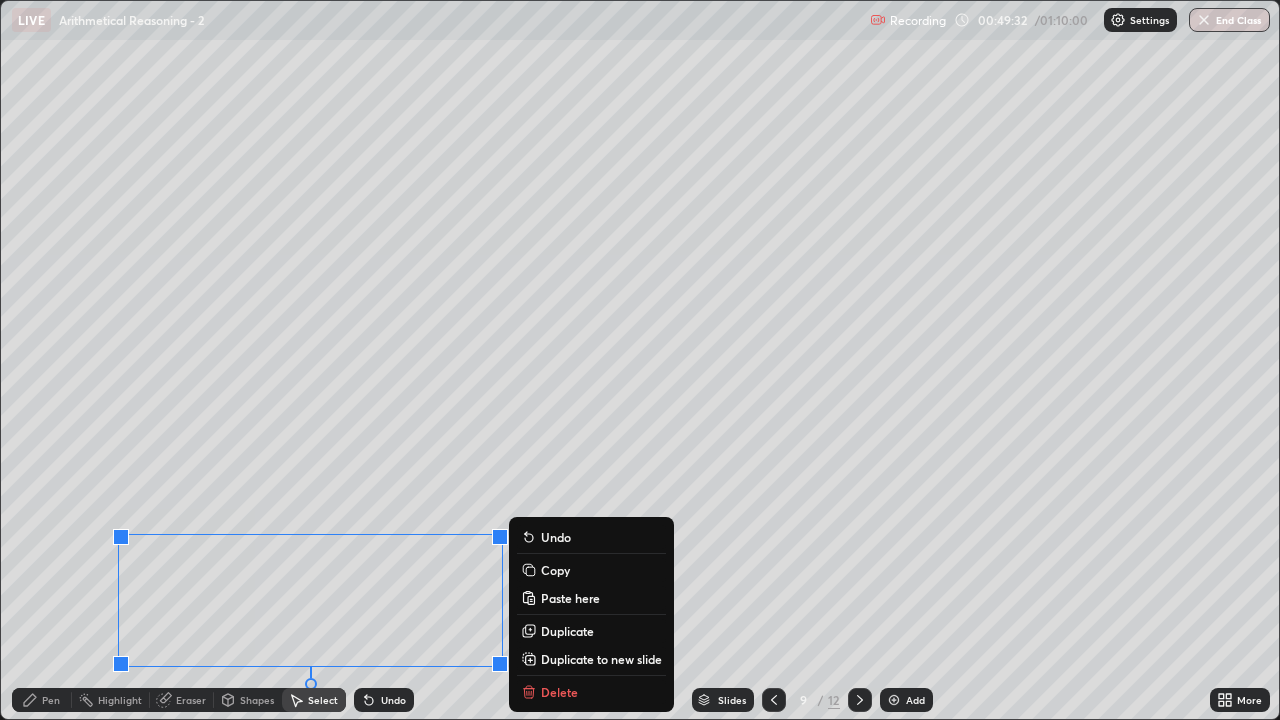 click on "Copy" at bounding box center (555, 570) 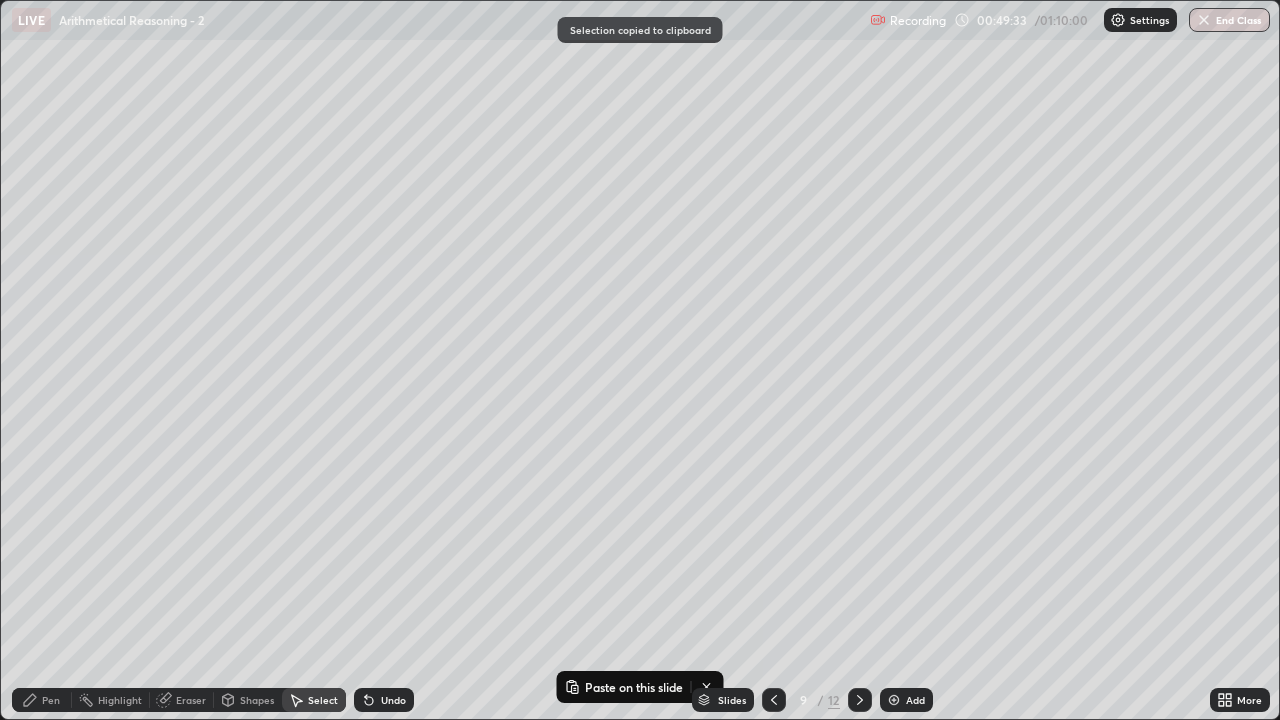 click at bounding box center [860, 700] 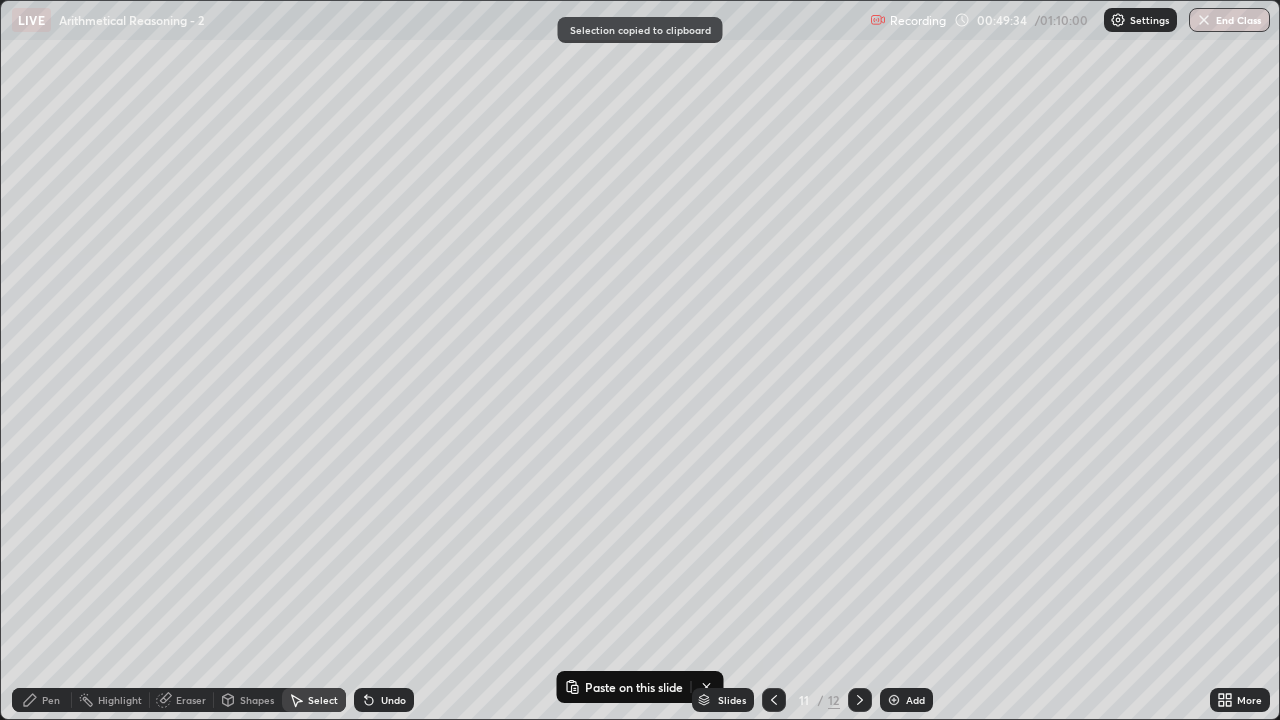 click 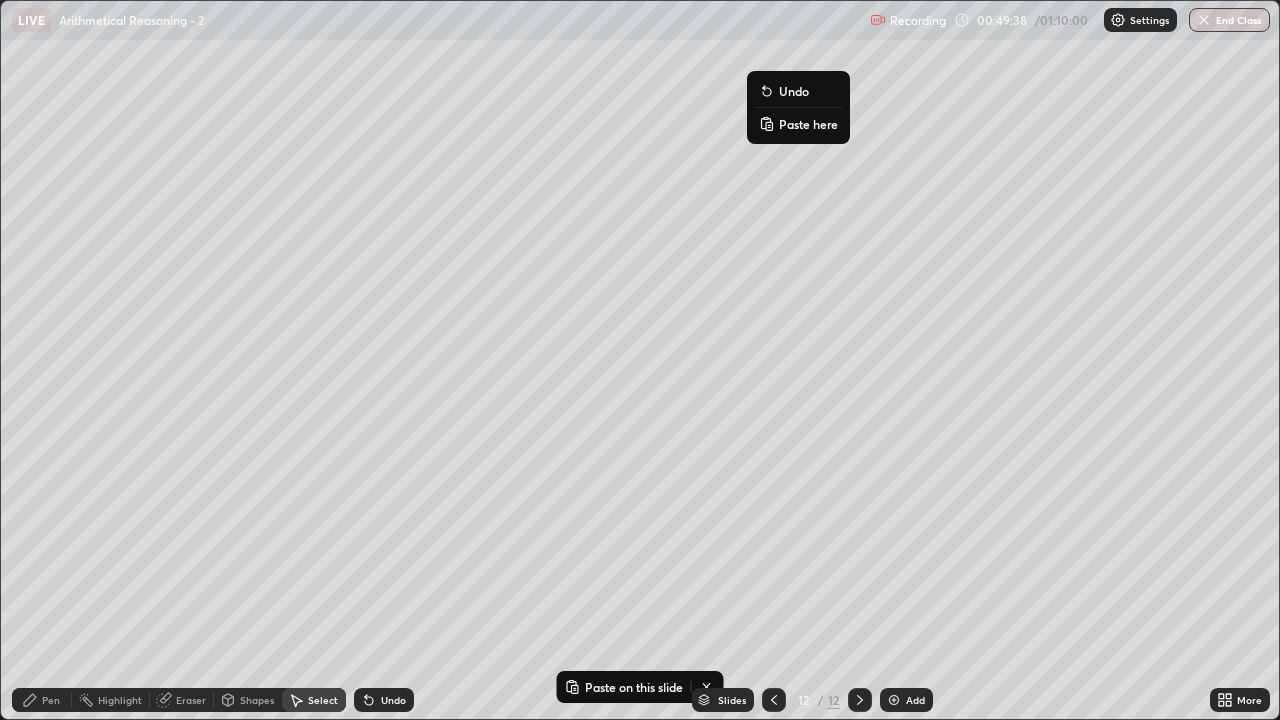 click on "Paste here" at bounding box center [798, 124] 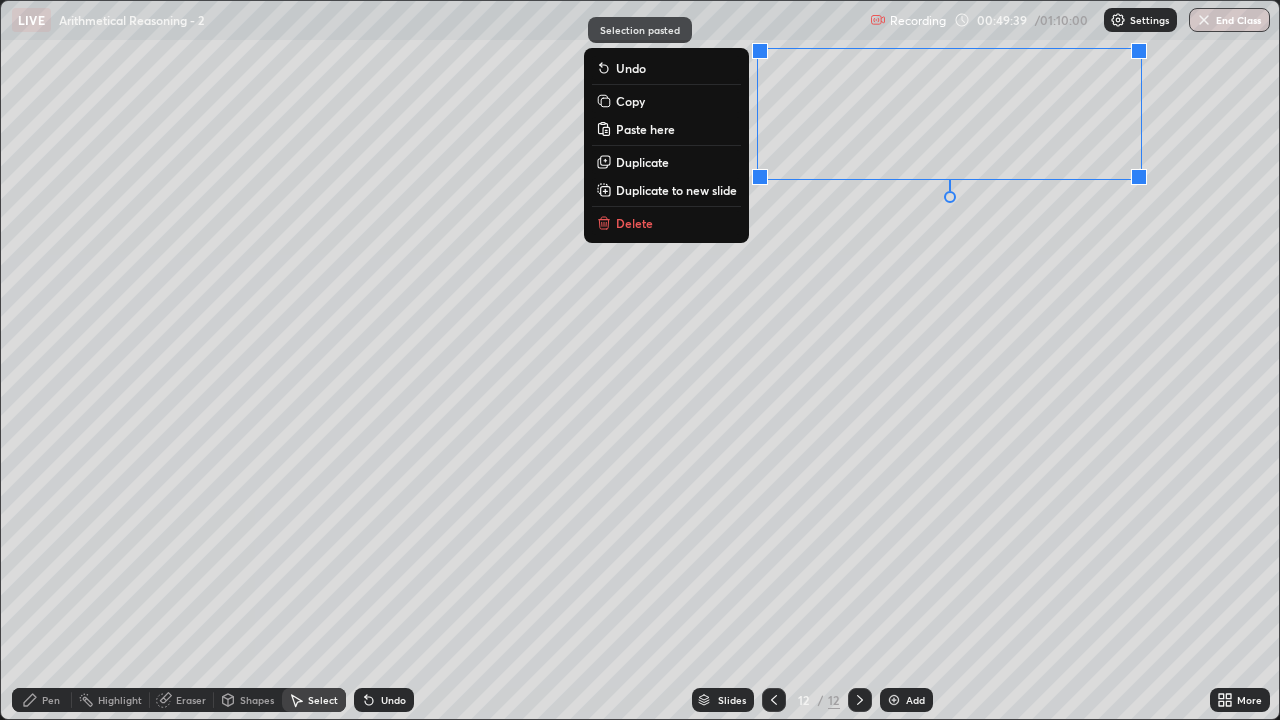 click on "0 ° Undo Copy Paste here Duplicate Duplicate to new slide Delete" at bounding box center [640, 360] 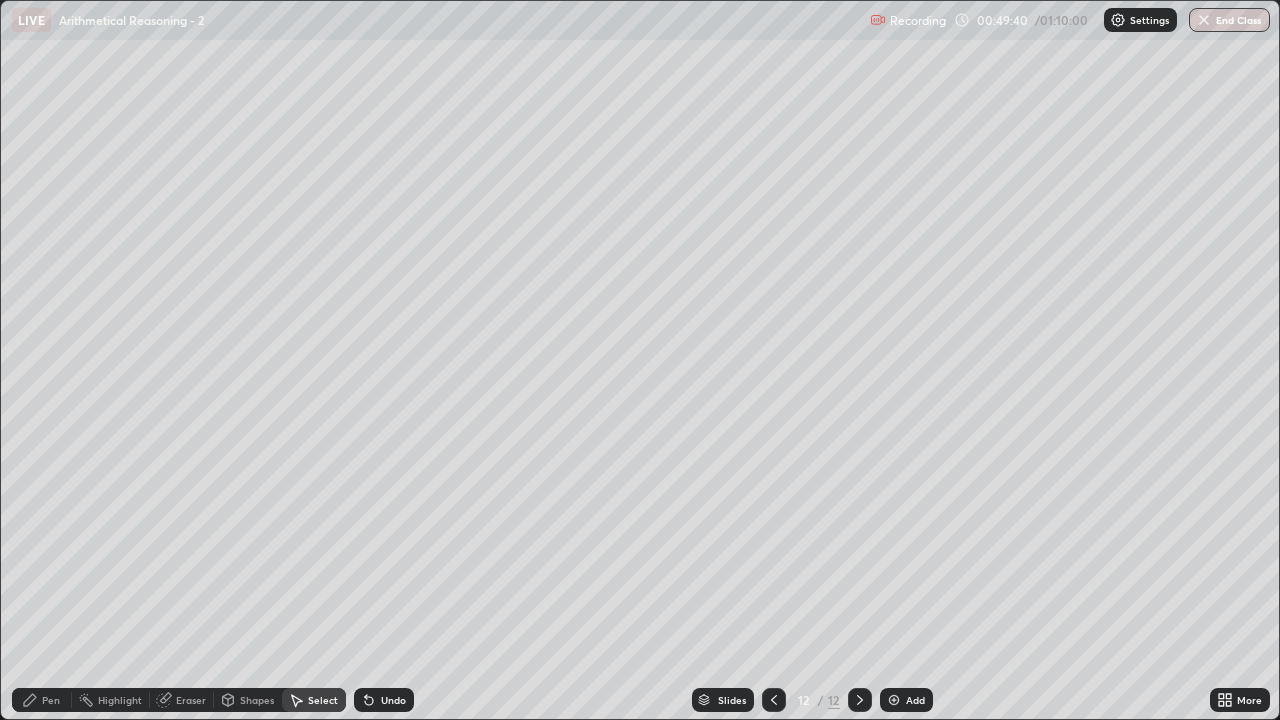 click on "Pen" at bounding box center [42, 700] 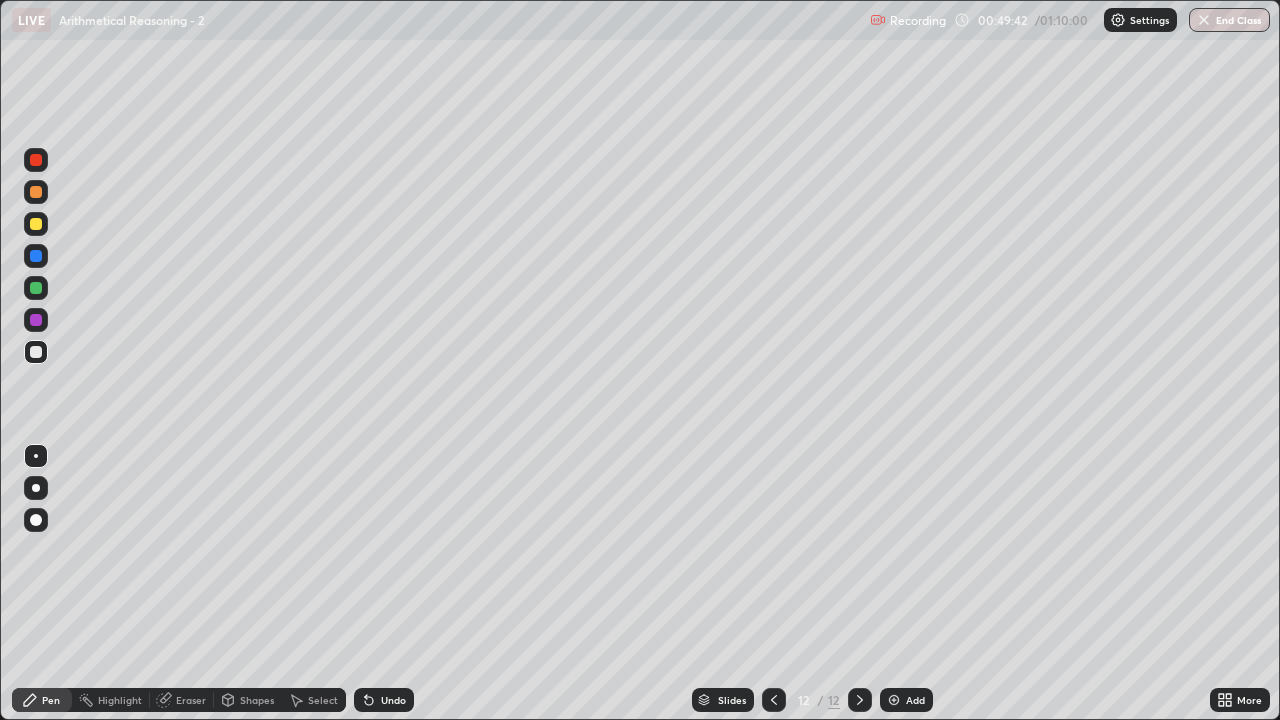 click at bounding box center (36, 352) 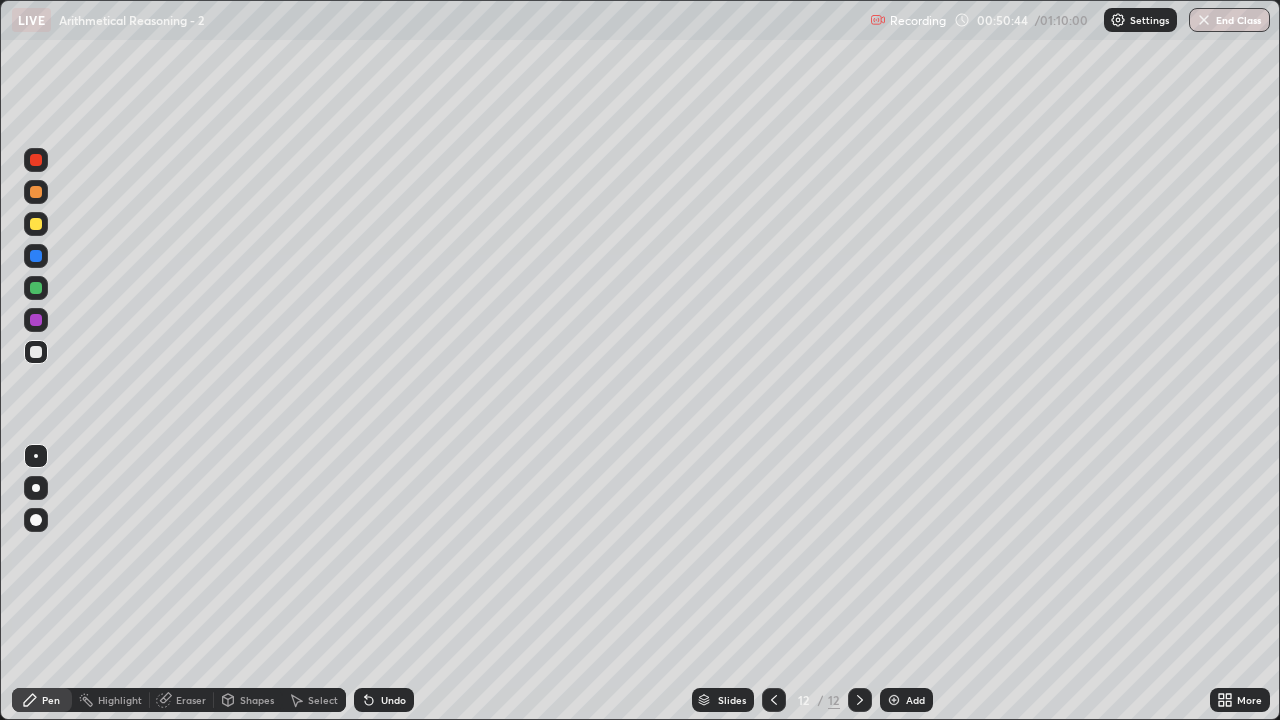 click on "12" at bounding box center [834, 700] 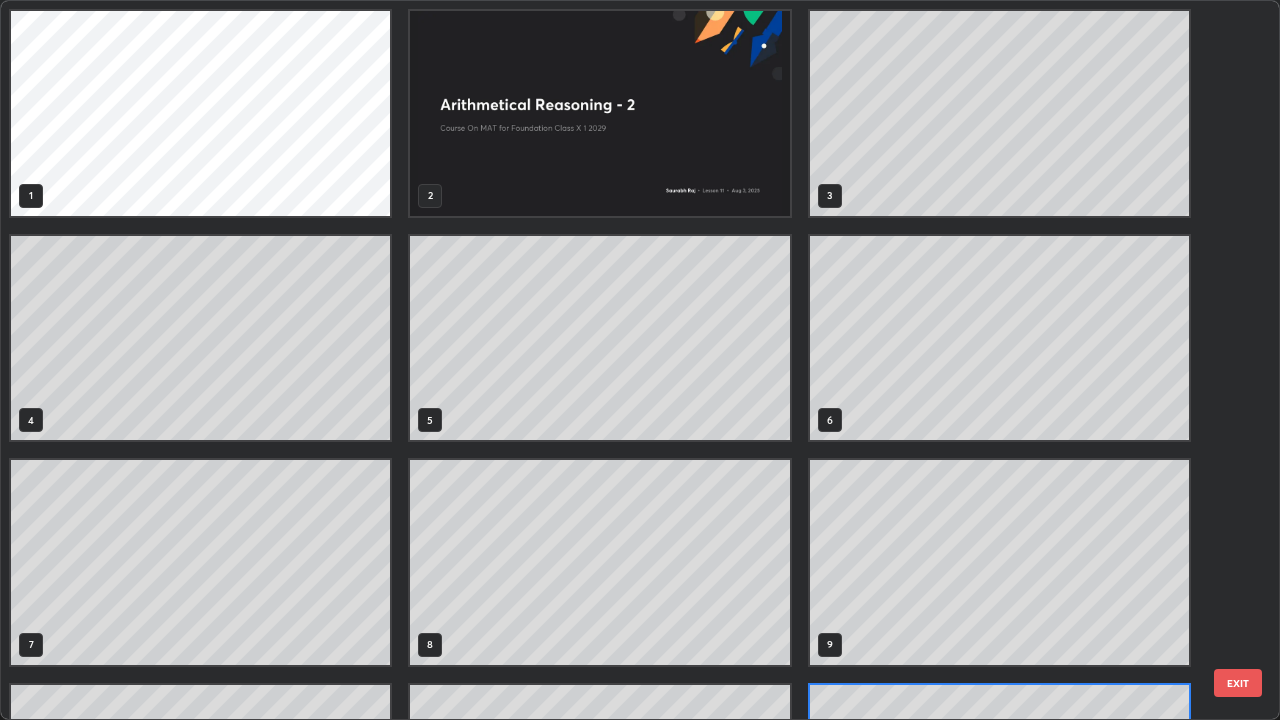 scroll, scrollTop: 180, scrollLeft: 0, axis: vertical 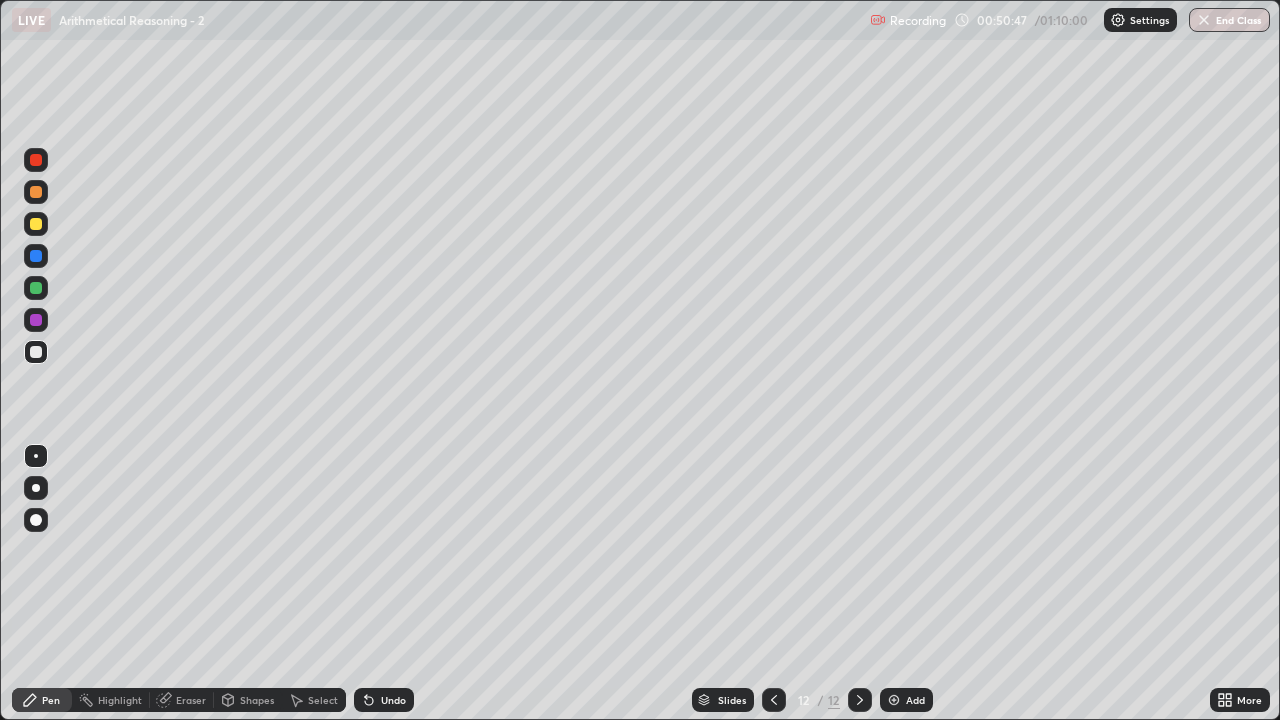 click 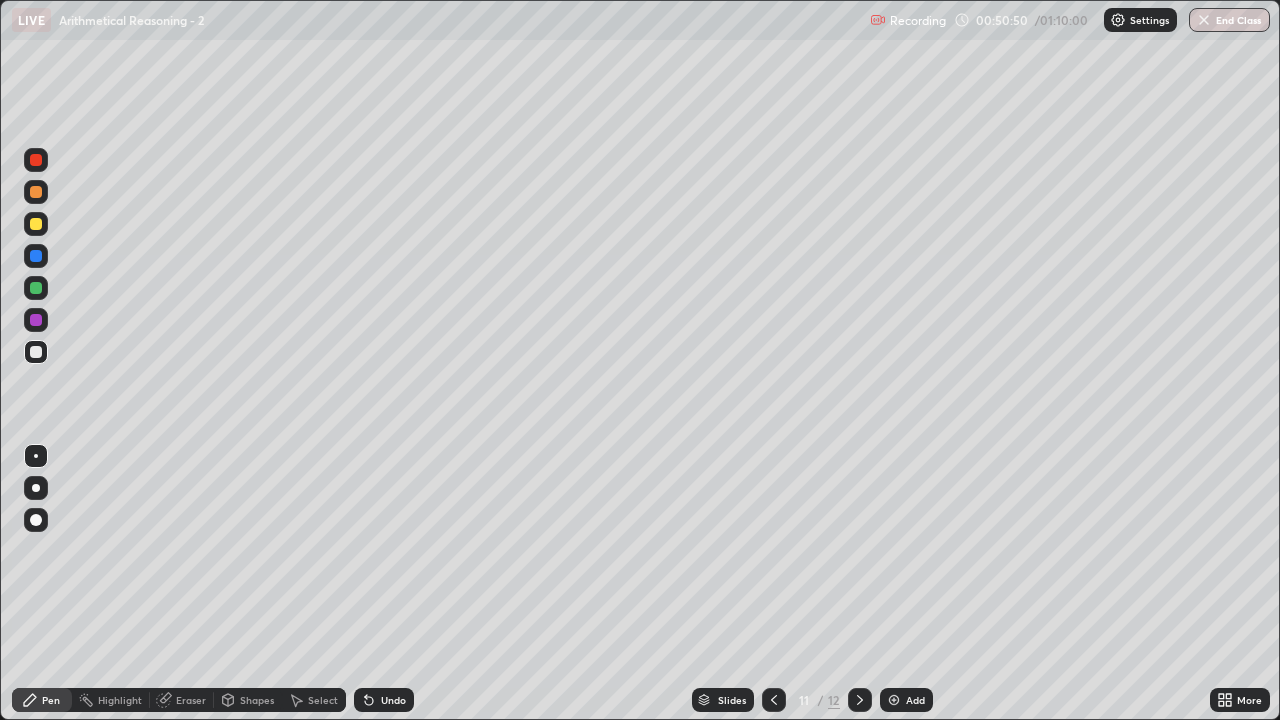 click on "Pen" at bounding box center (42, 700) 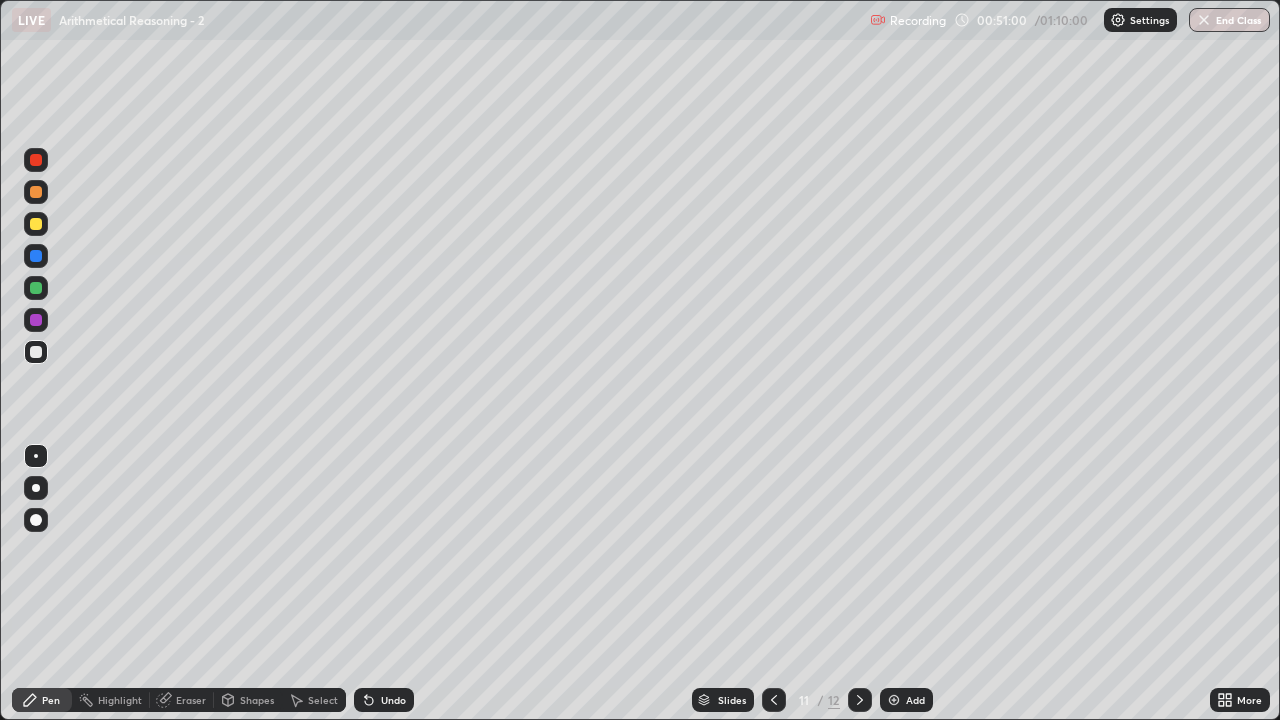 click 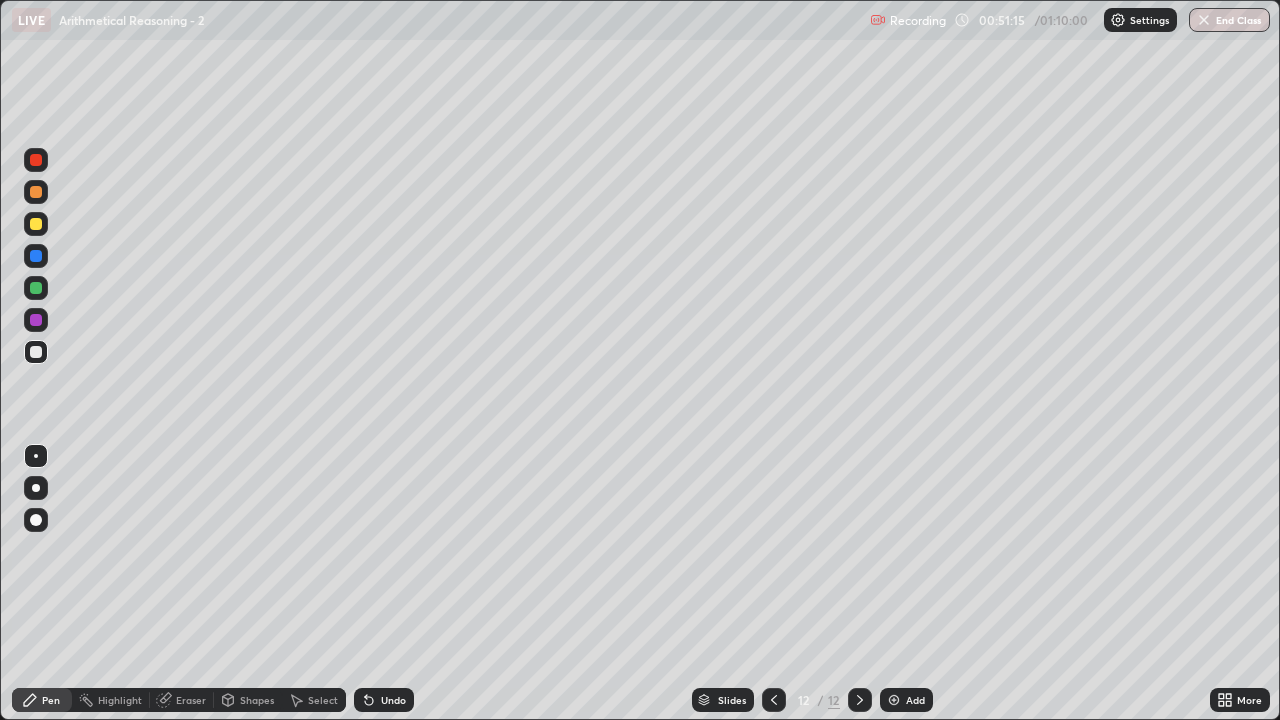 click on "Undo" at bounding box center (393, 700) 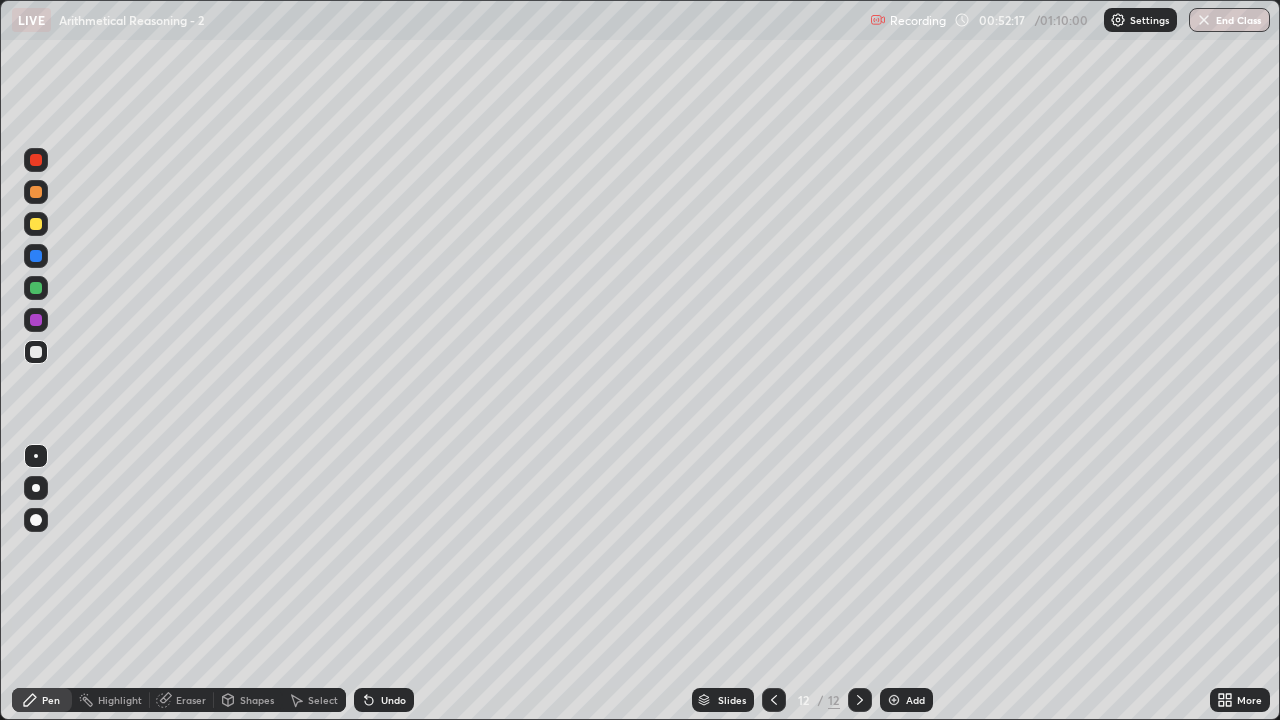 click on "Add" at bounding box center (915, 700) 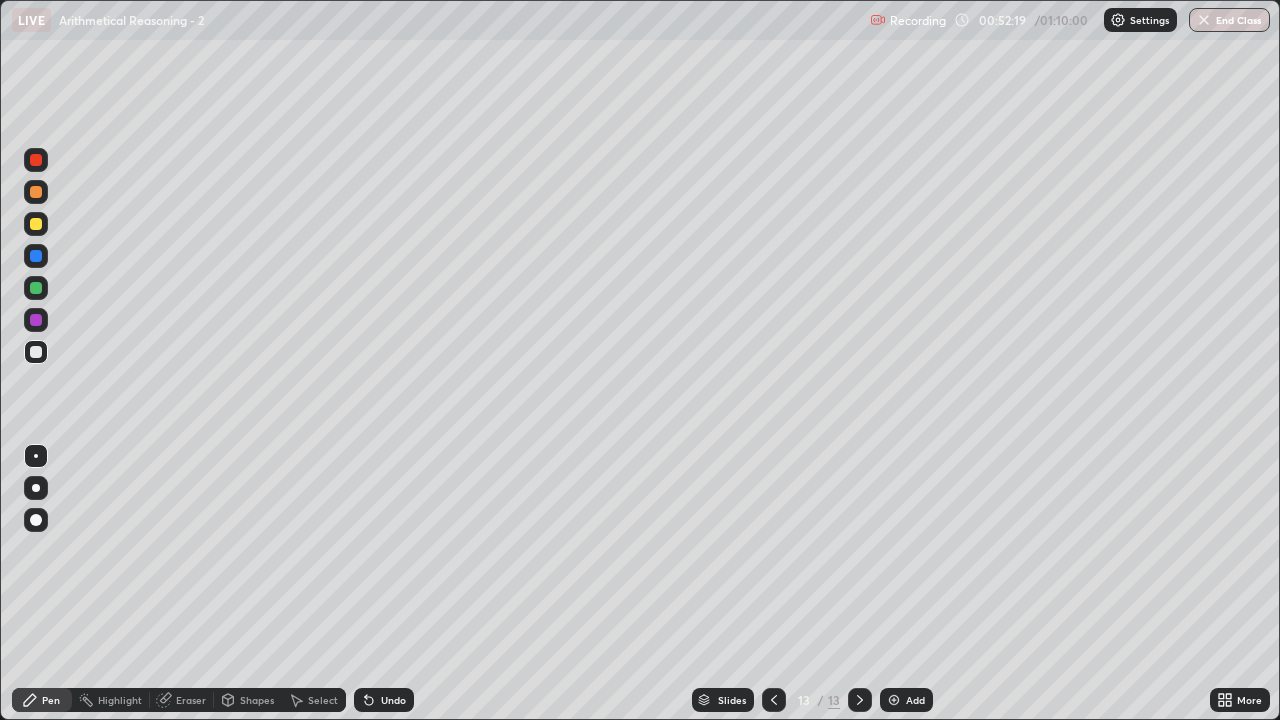 click at bounding box center (36, 288) 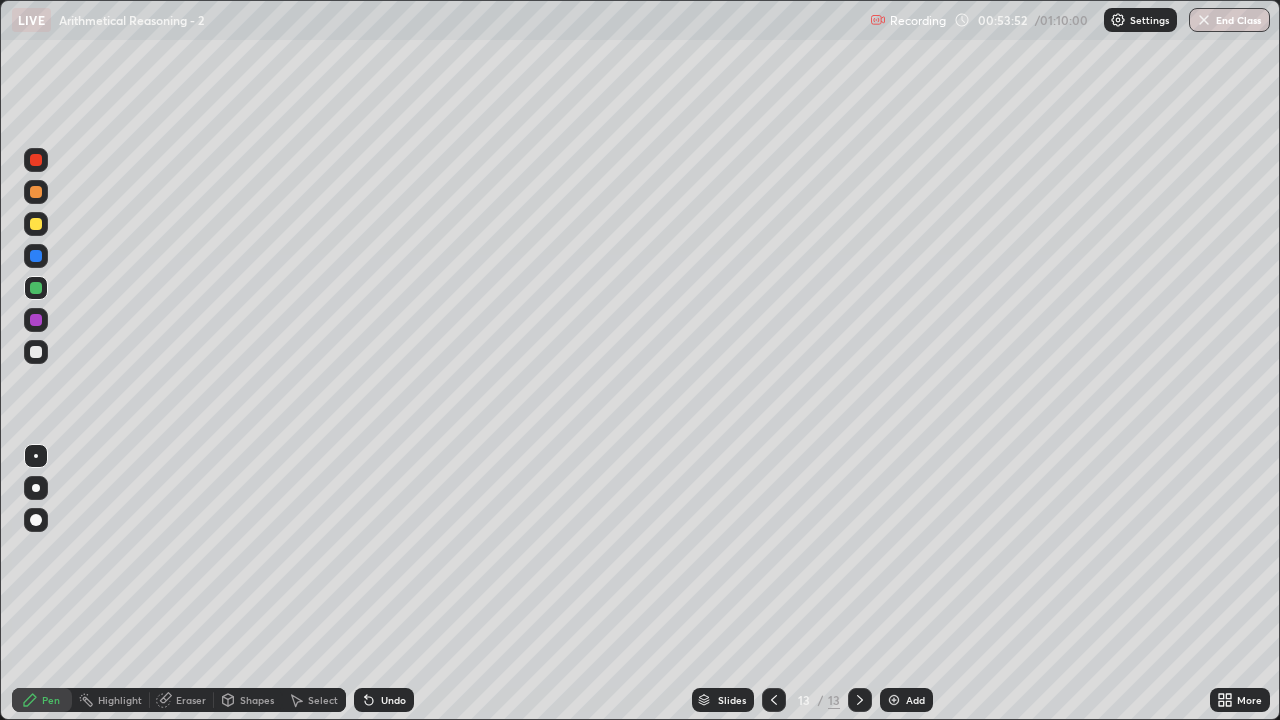 click at bounding box center (36, 352) 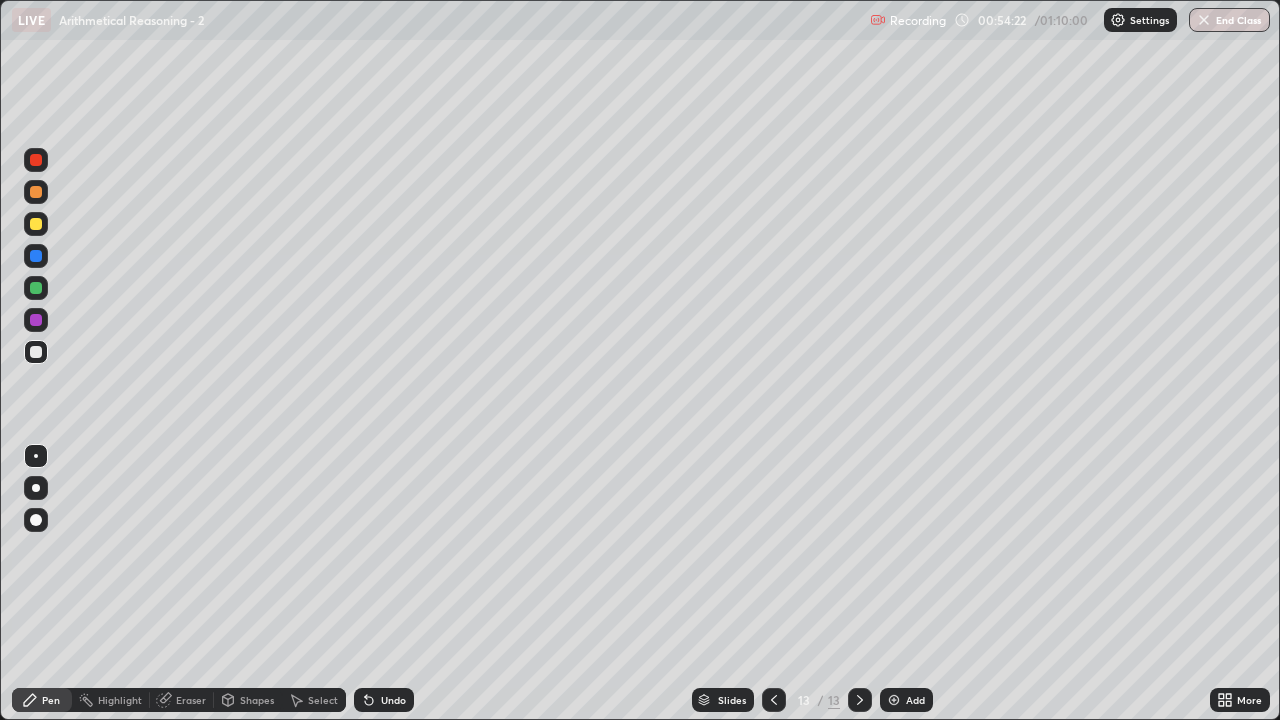 click at bounding box center (894, 700) 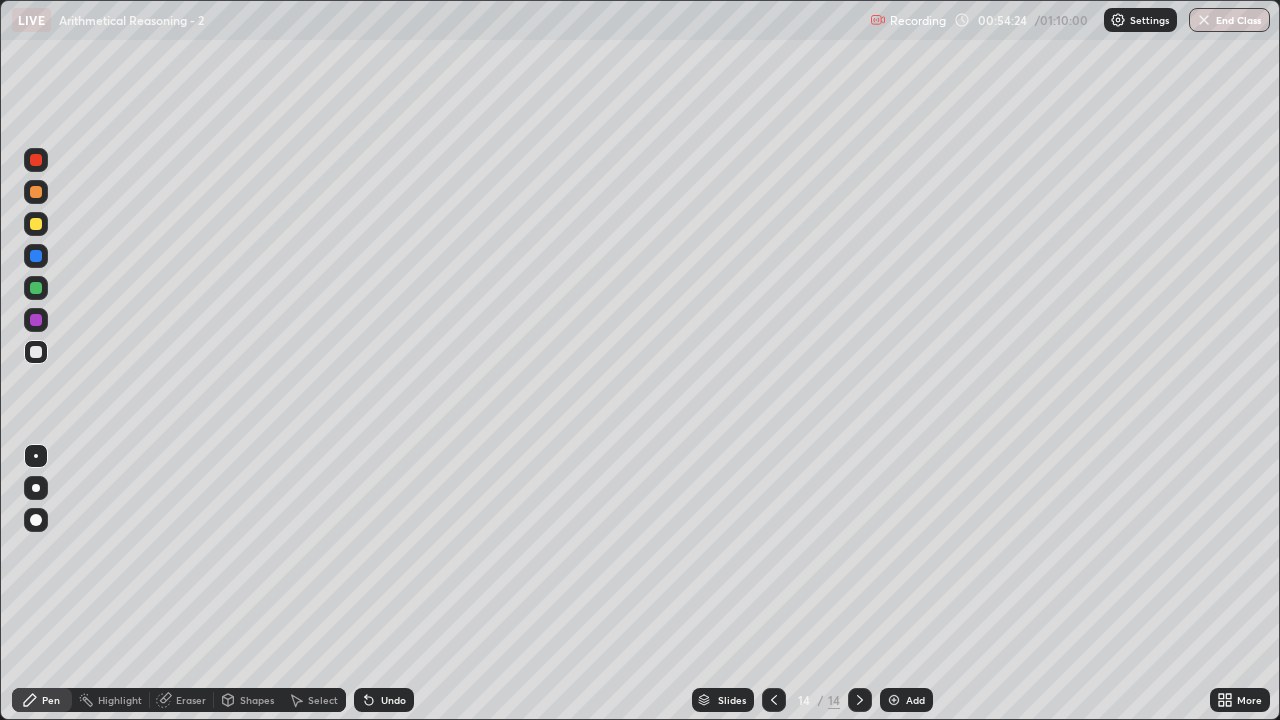 click at bounding box center [36, 352] 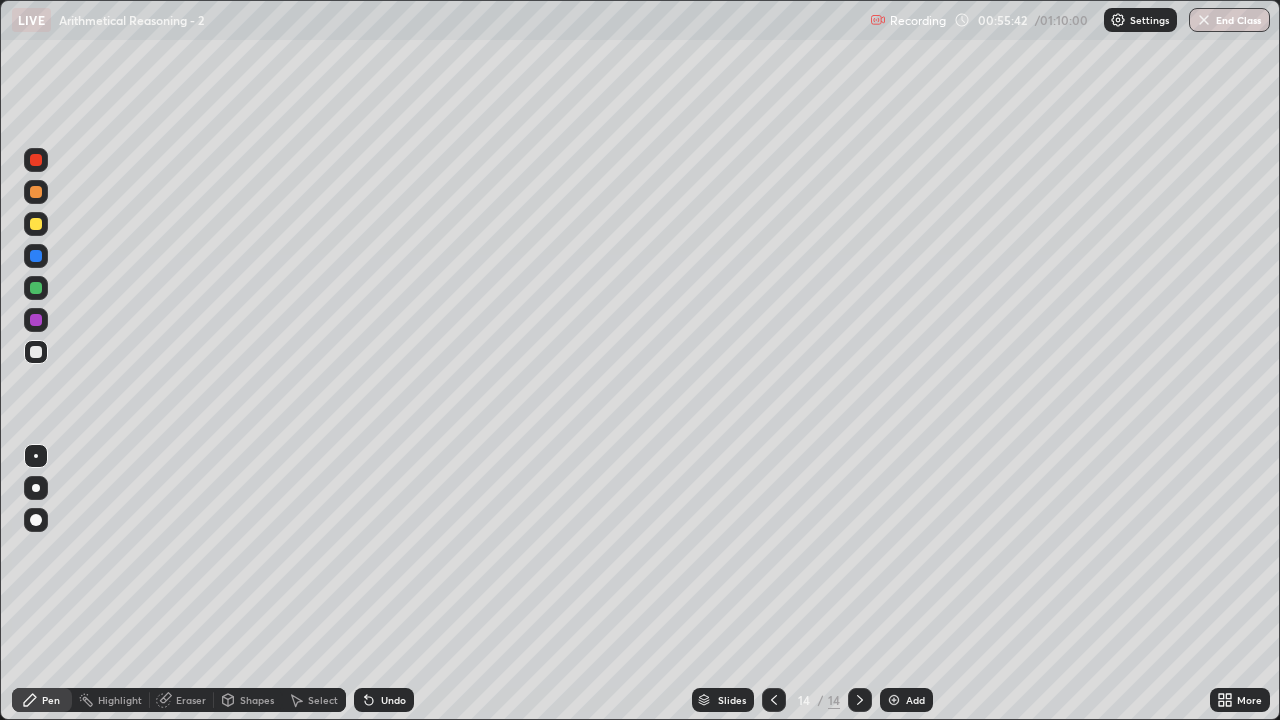 click at bounding box center (36, 288) 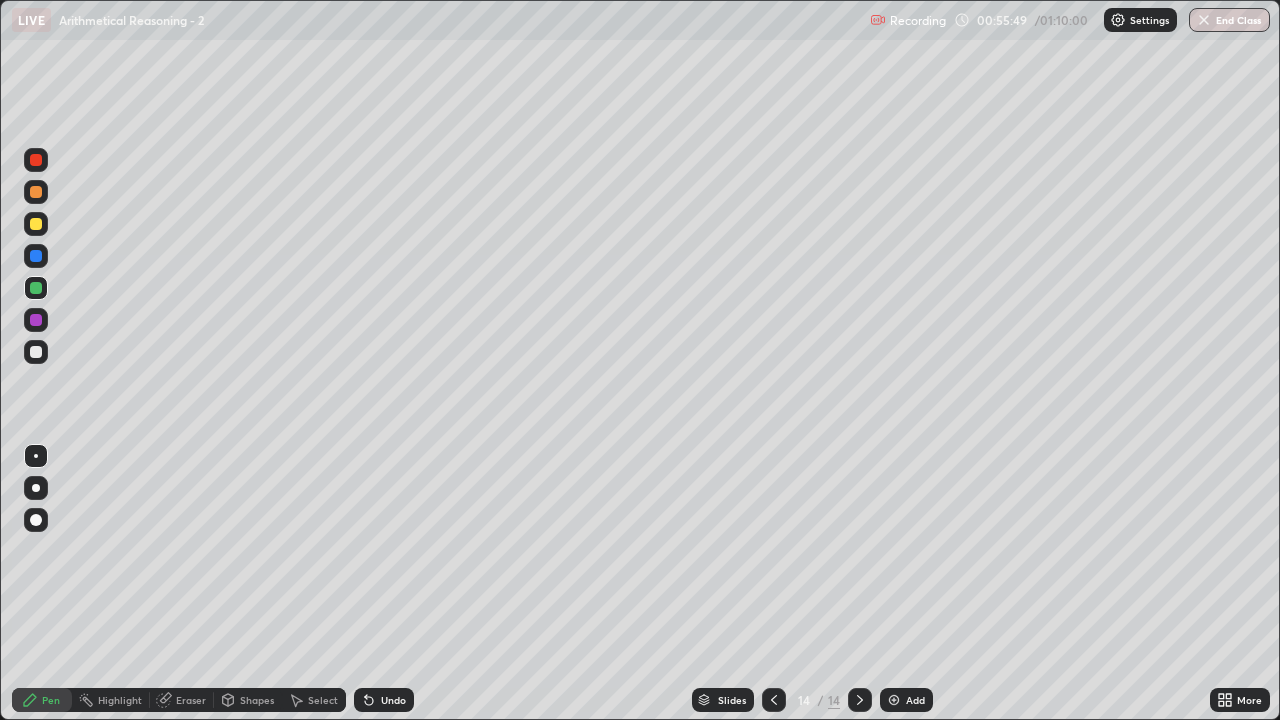 click on "Undo" at bounding box center [384, 700] 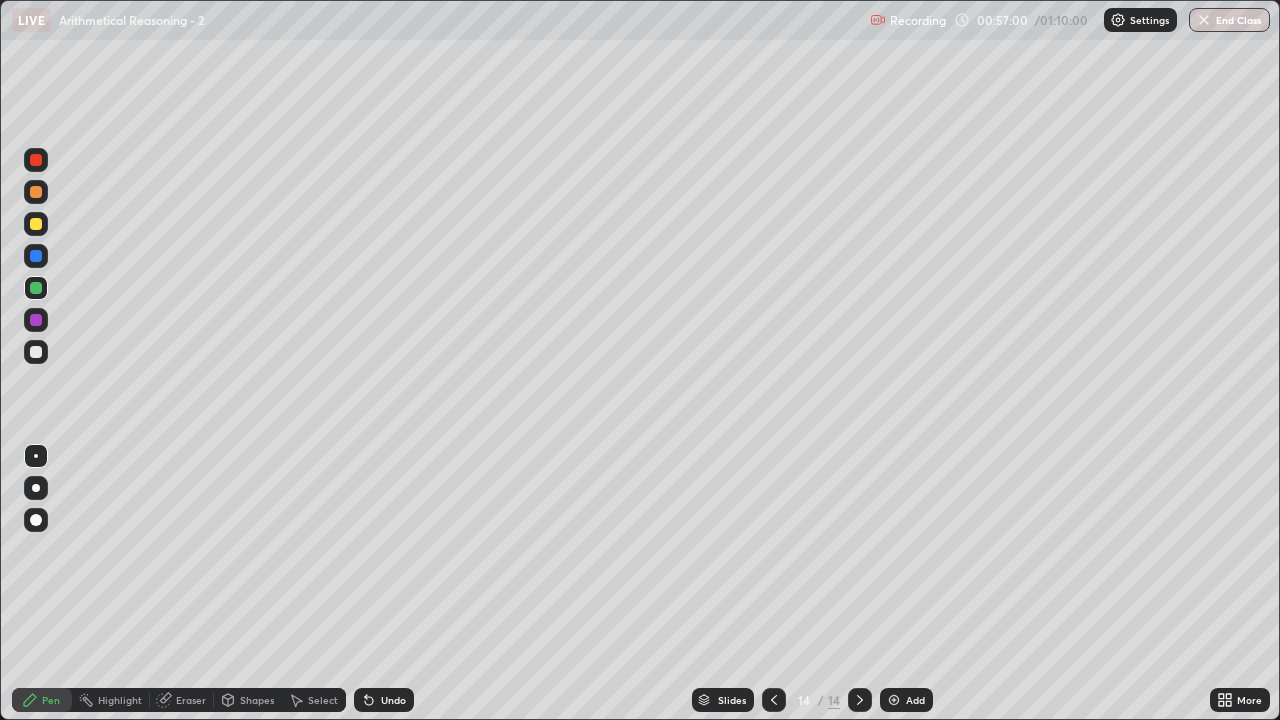 click at bounding box center [36, 352] 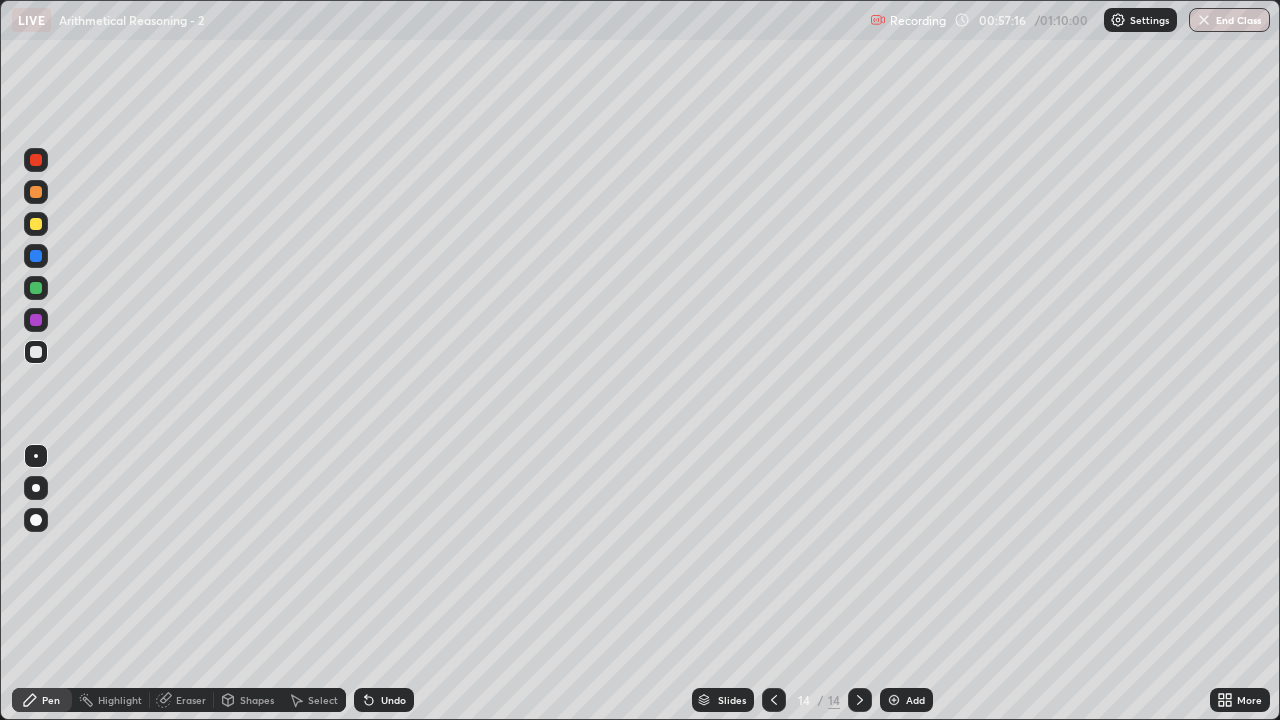 click on "Add" at bounding box center [906, 700] 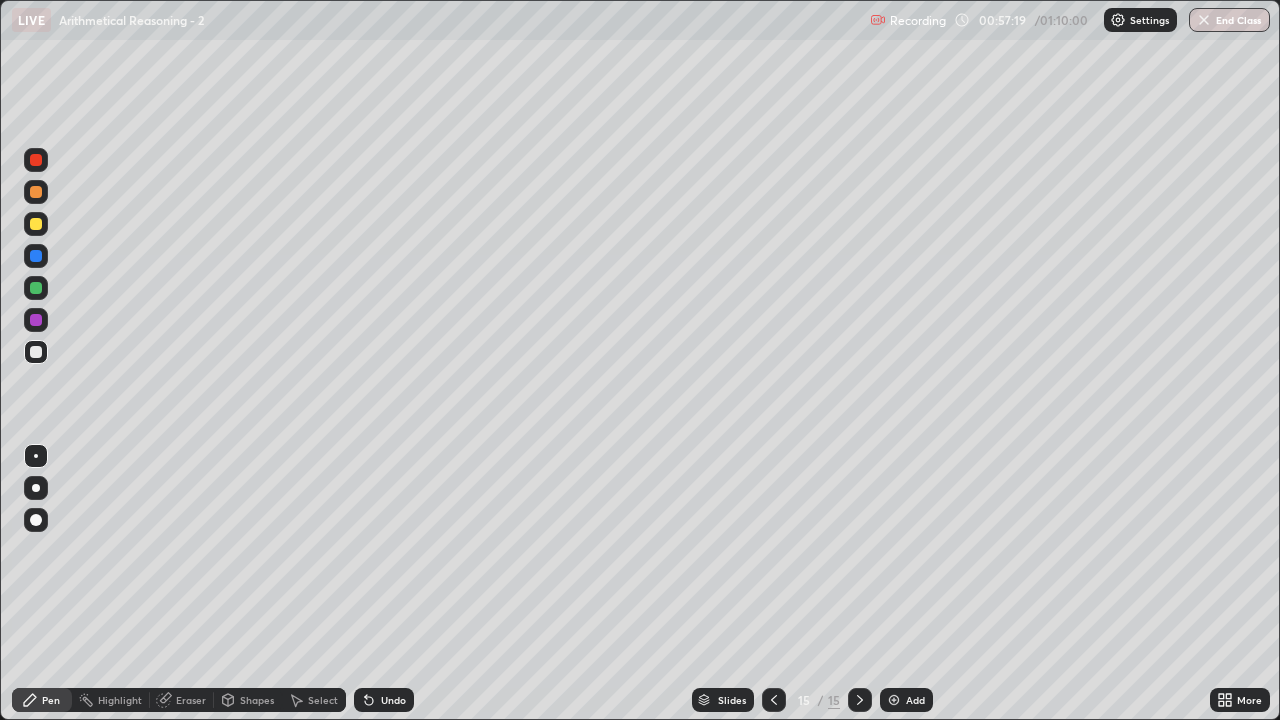 click at bounding box center [36, 288] 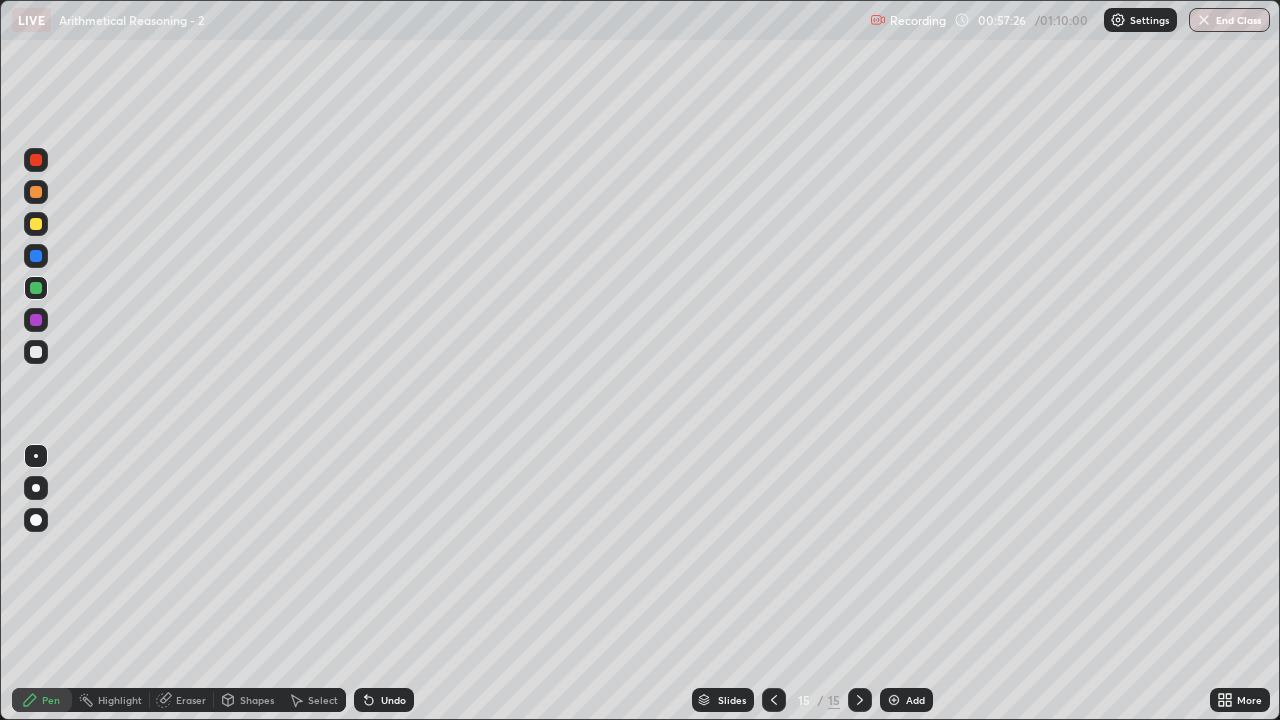 click 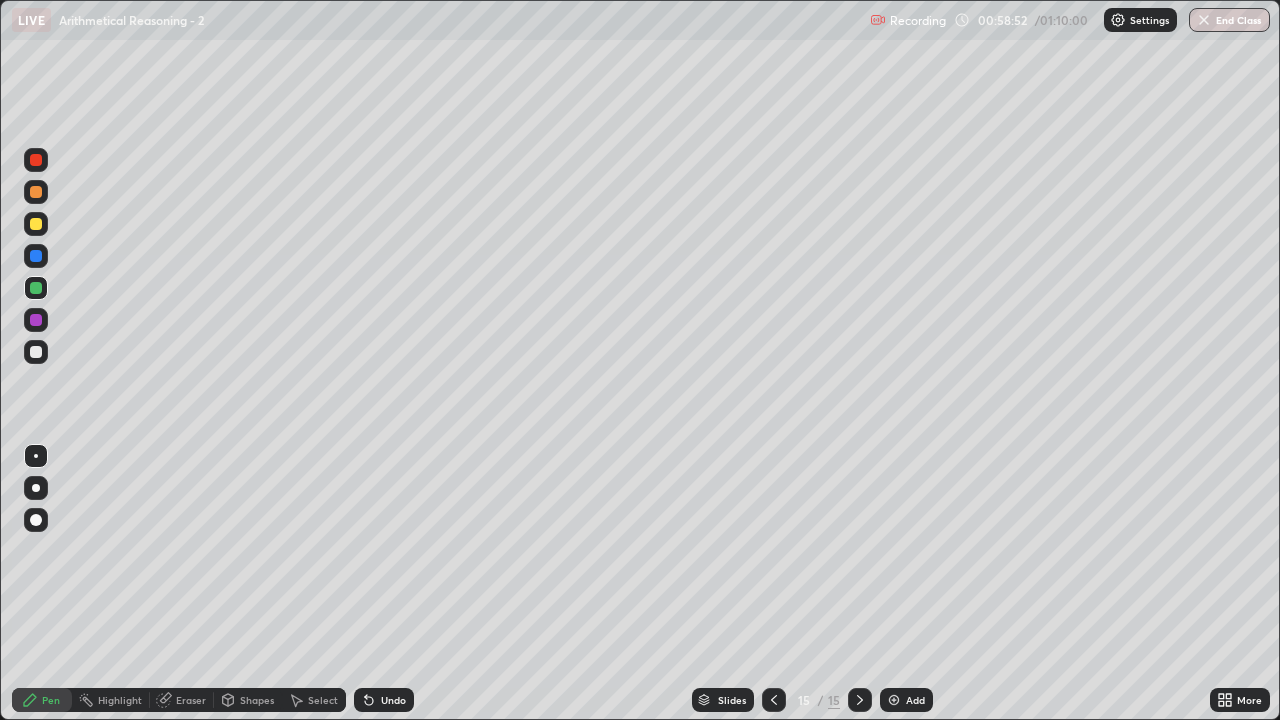 click at bounding box center [36, 352] 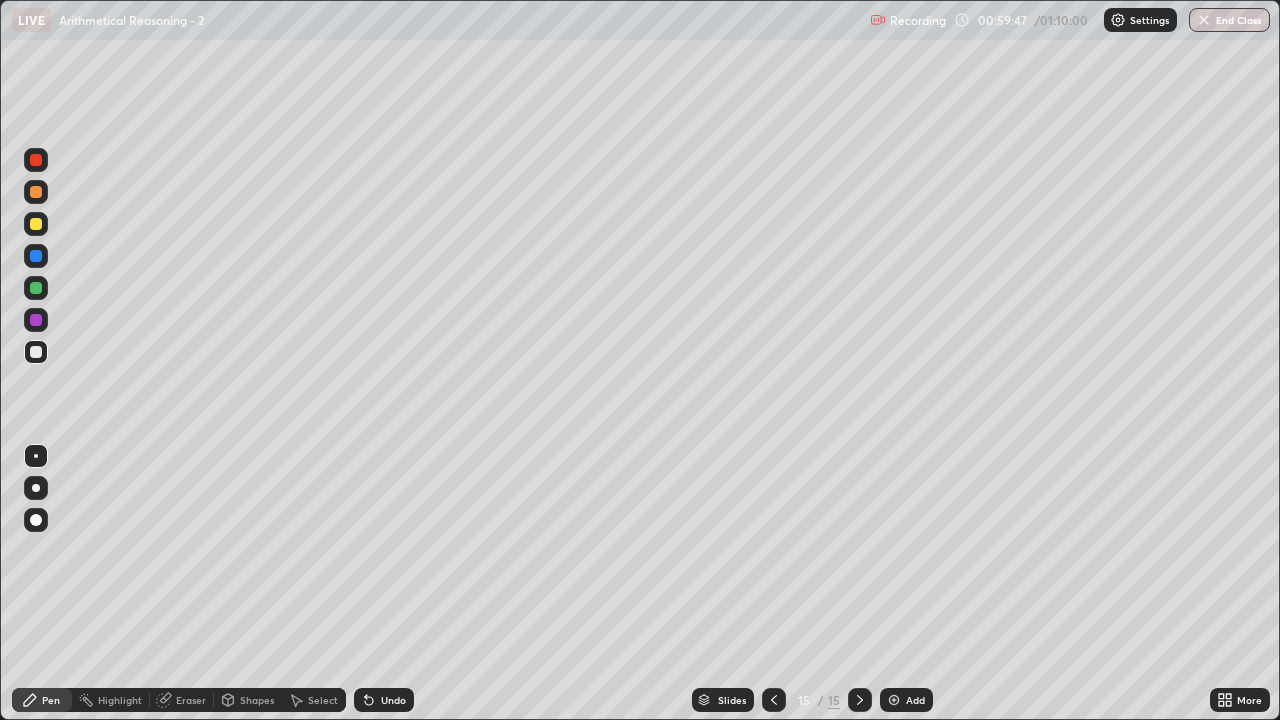 click at bounding box center [1204, 20] 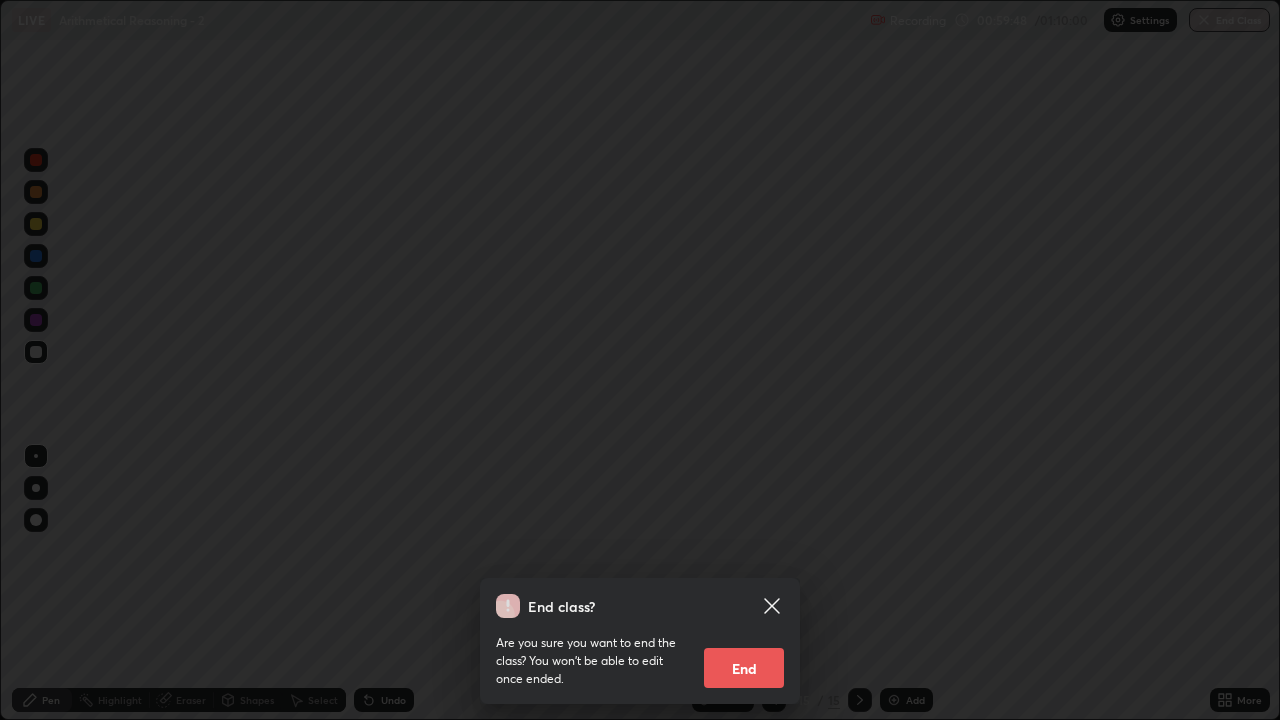 click on "End" at bounding box center (744, 668) 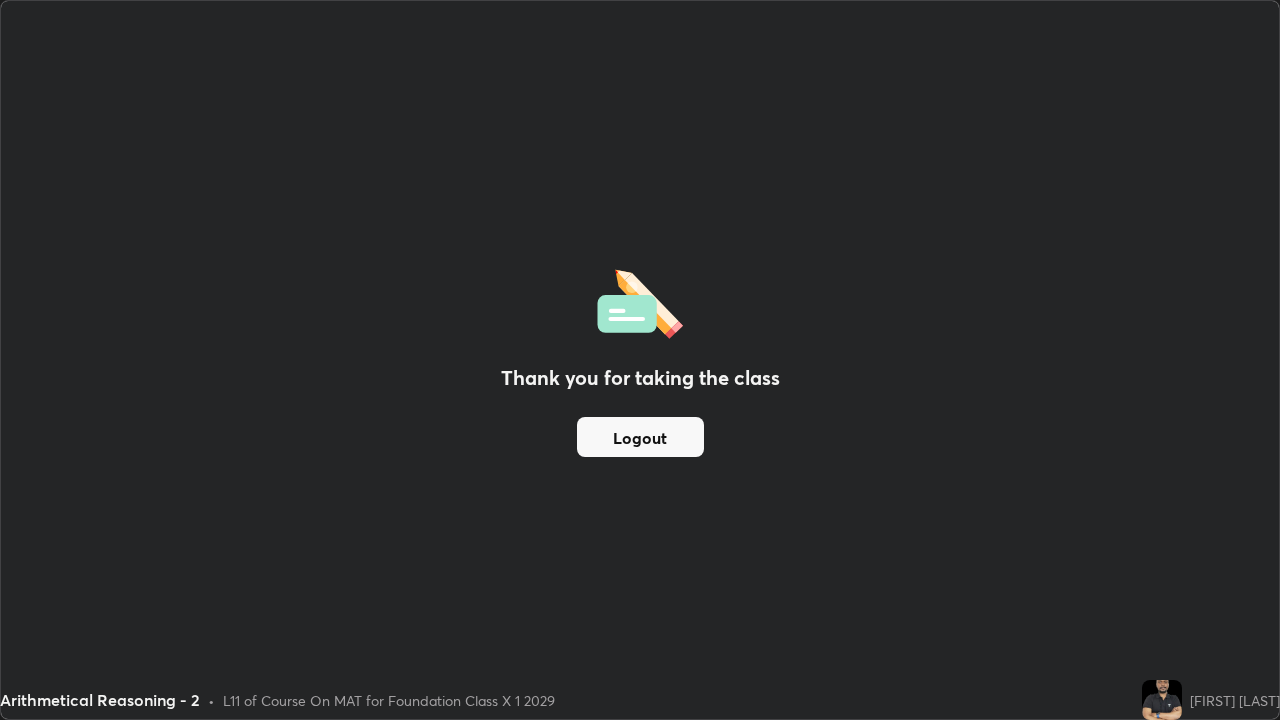 click on "Logout" at bounding box center (640, 437) 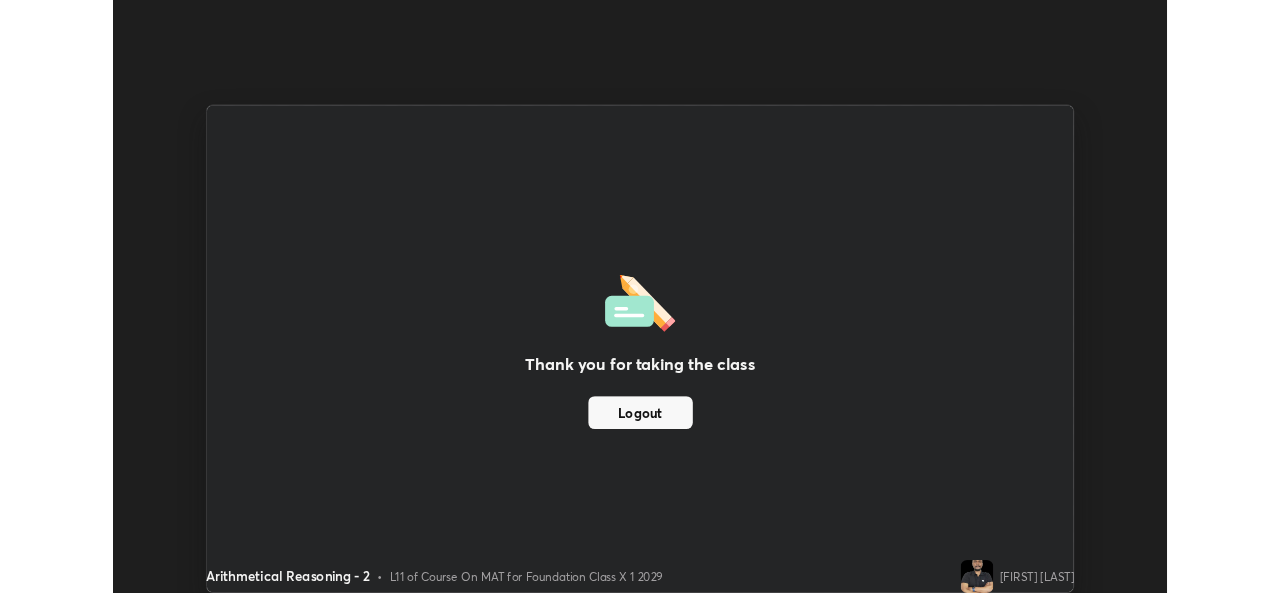 scroll, scrollTop: 593, scrollLeft: 1280, axis: both 